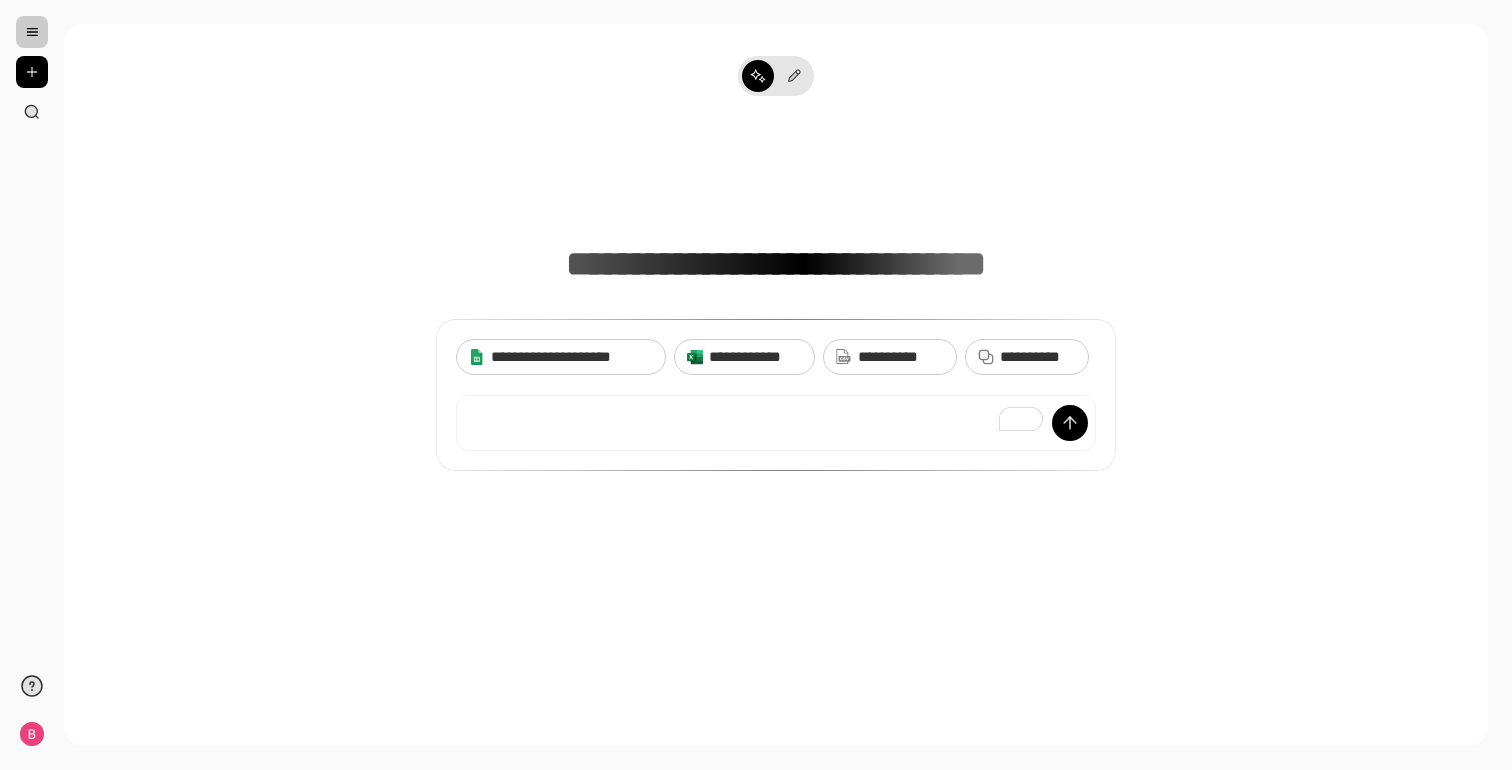 scroll, scrollTop: 0, scrollLeft: 0, axis: both 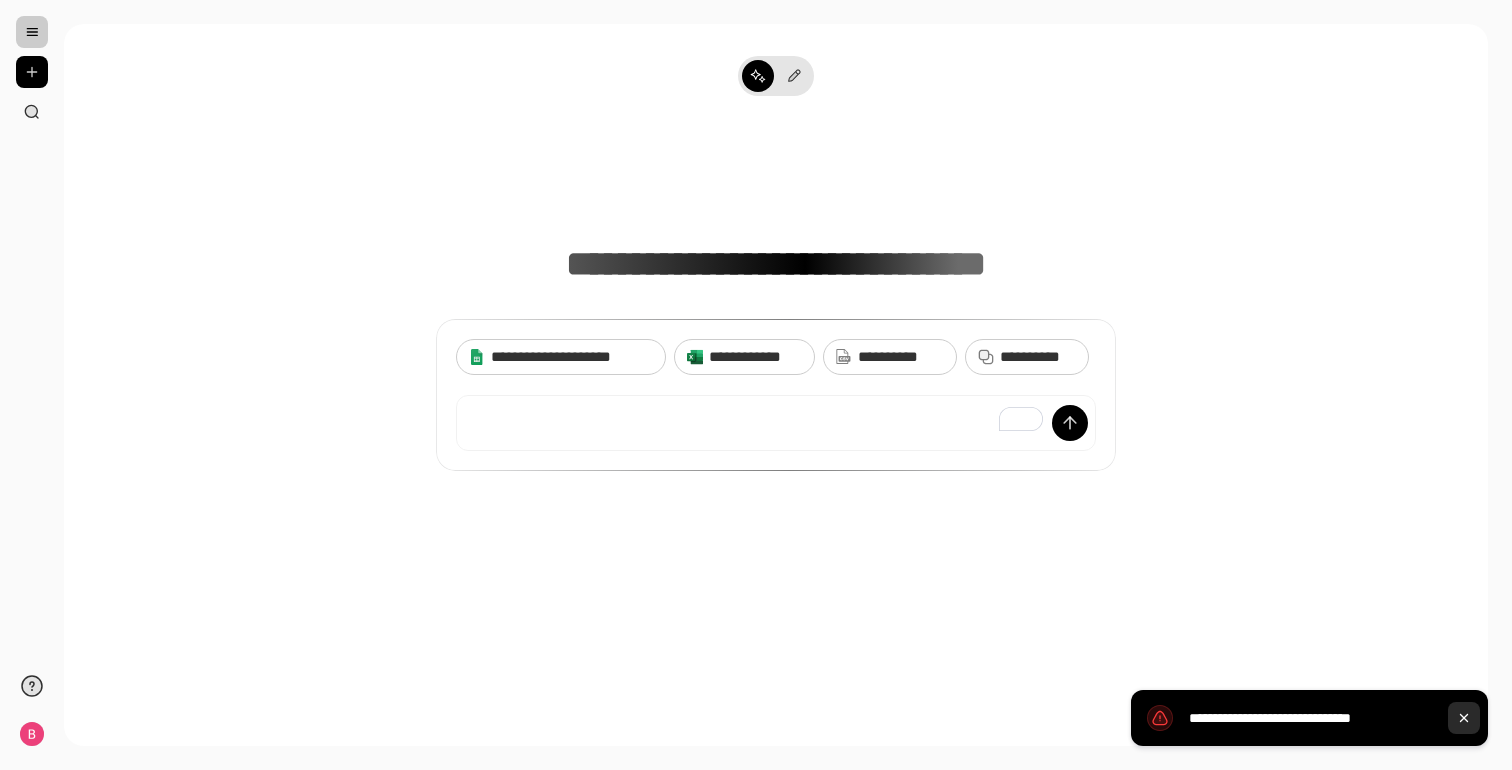 click at bounding box center (1464, 718) 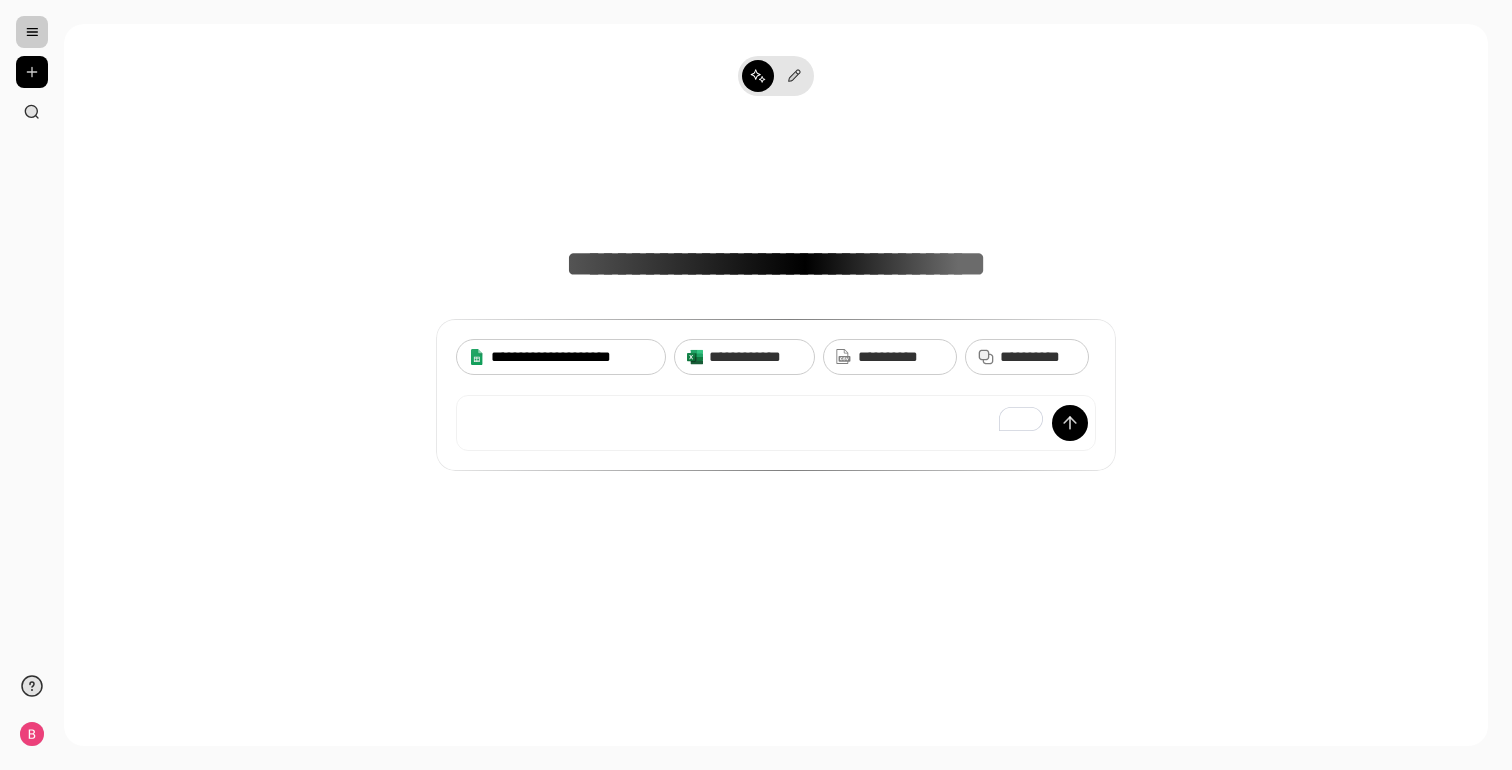 click on "**********" at bounding box center [572, 357] 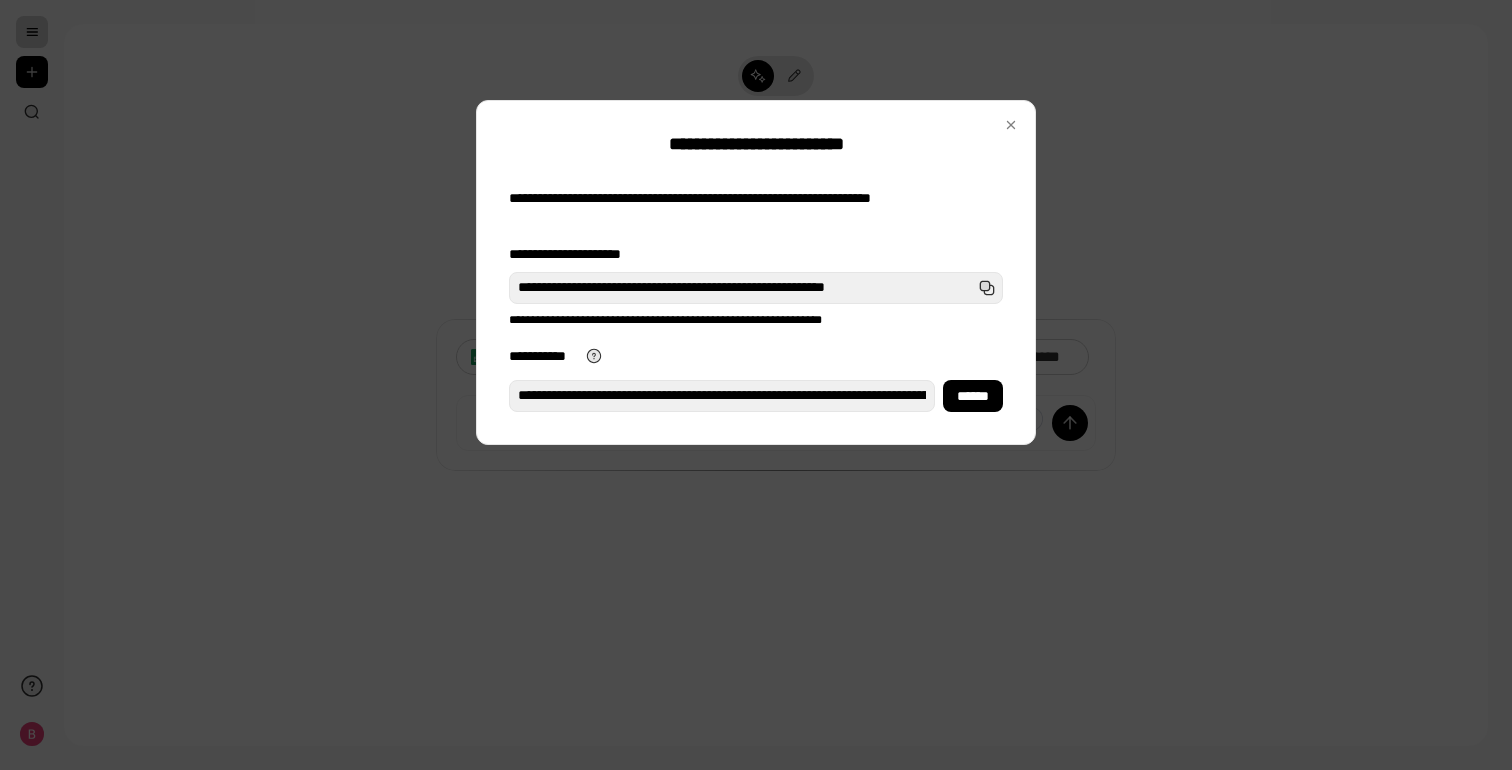 scroll, scrollTop: 0, scrollLeft: 499, axis: horizontal 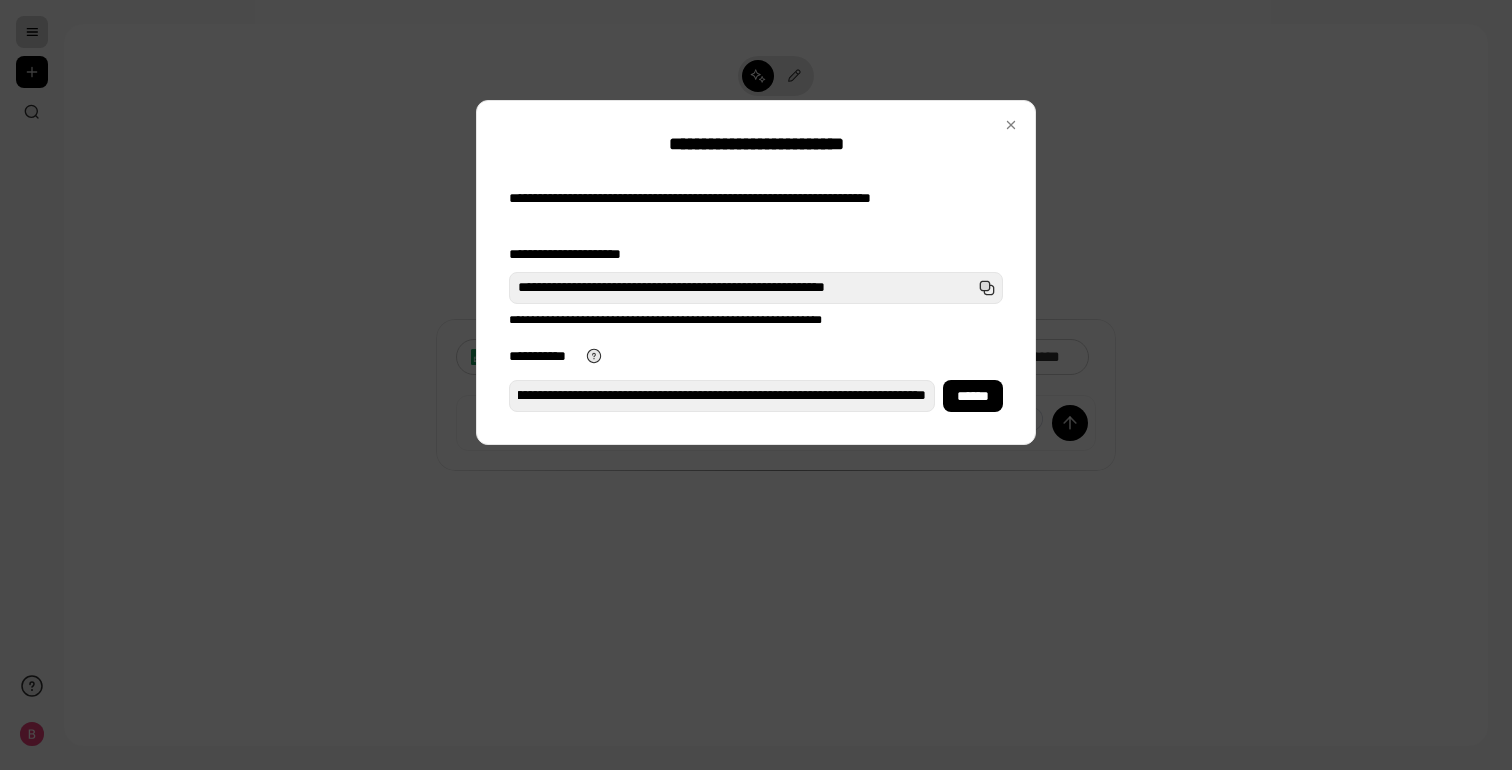 type on "**********" 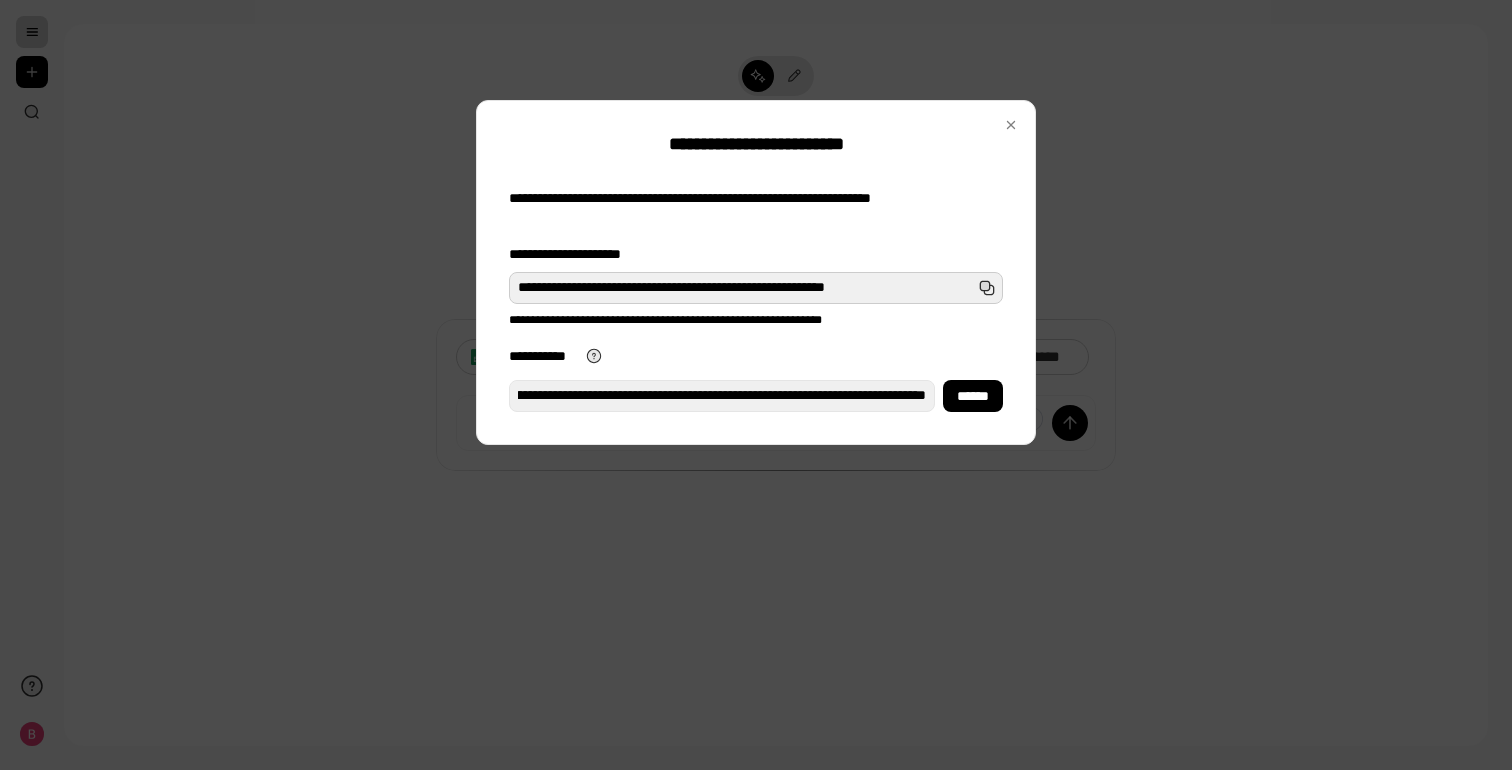 scroll, scrollTop: 0, scrollLeft: 0, axis: both 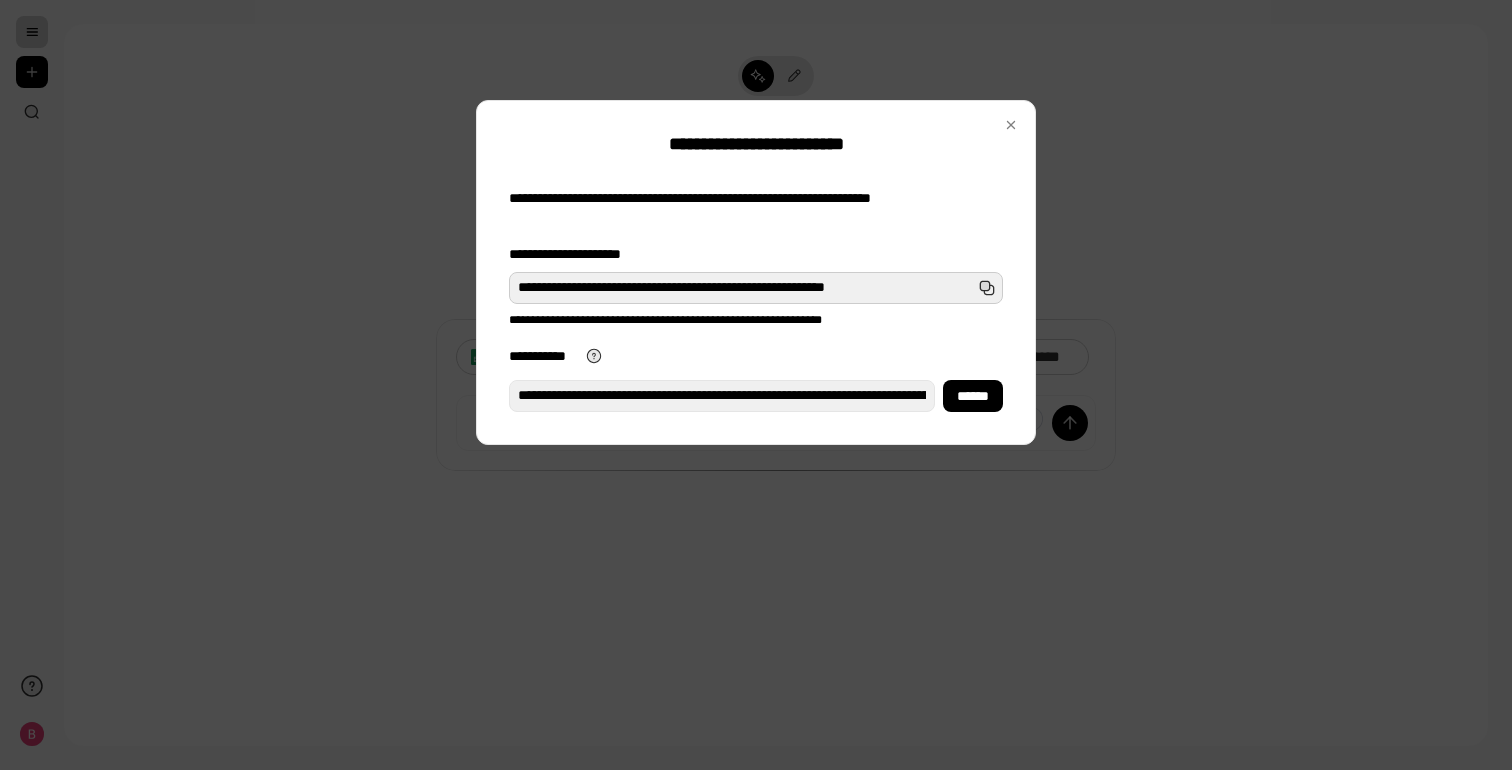 click on "**********" at bounding box center (756, 288) 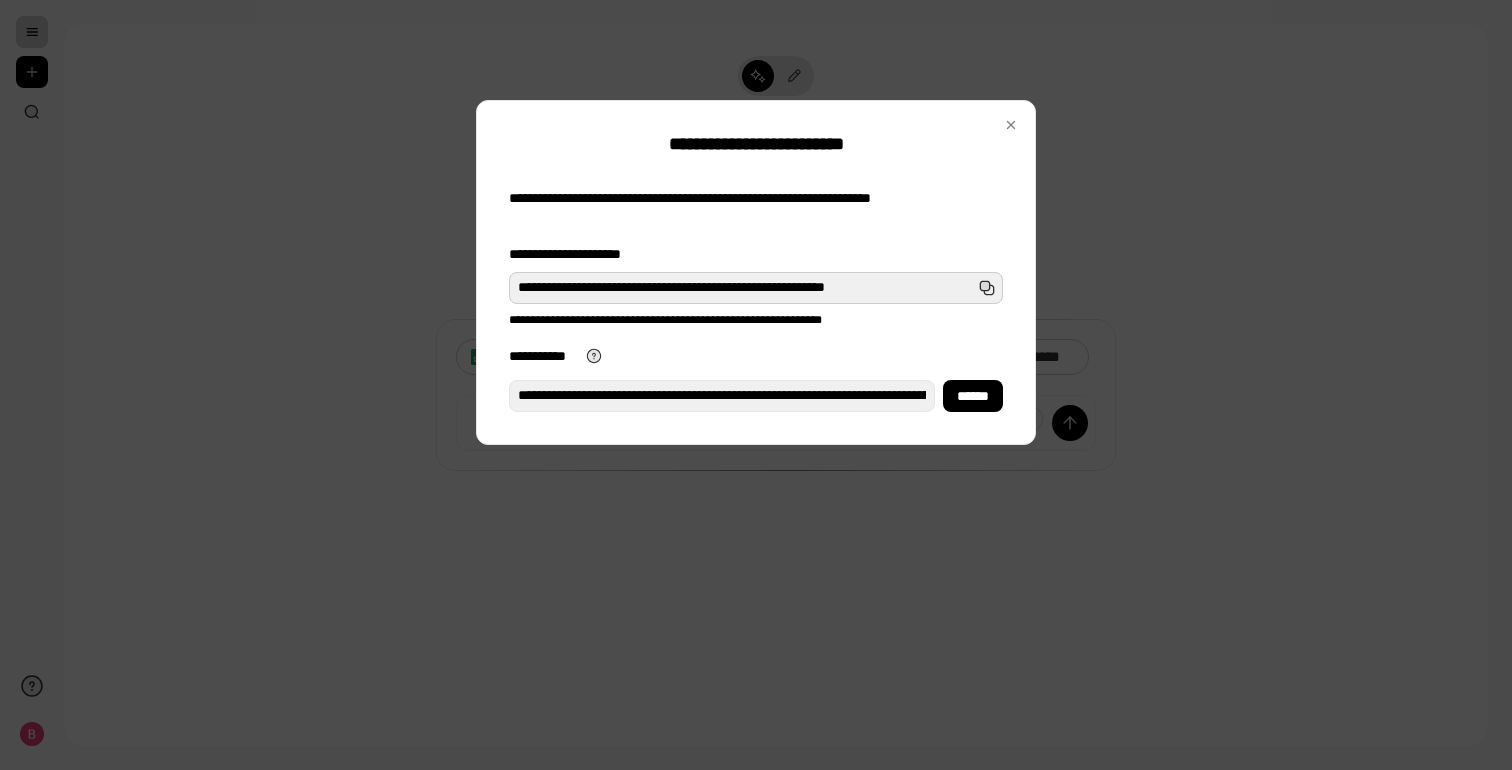 scroll, scrollTop: 0, scrollLeft: 4, axis: horizontal 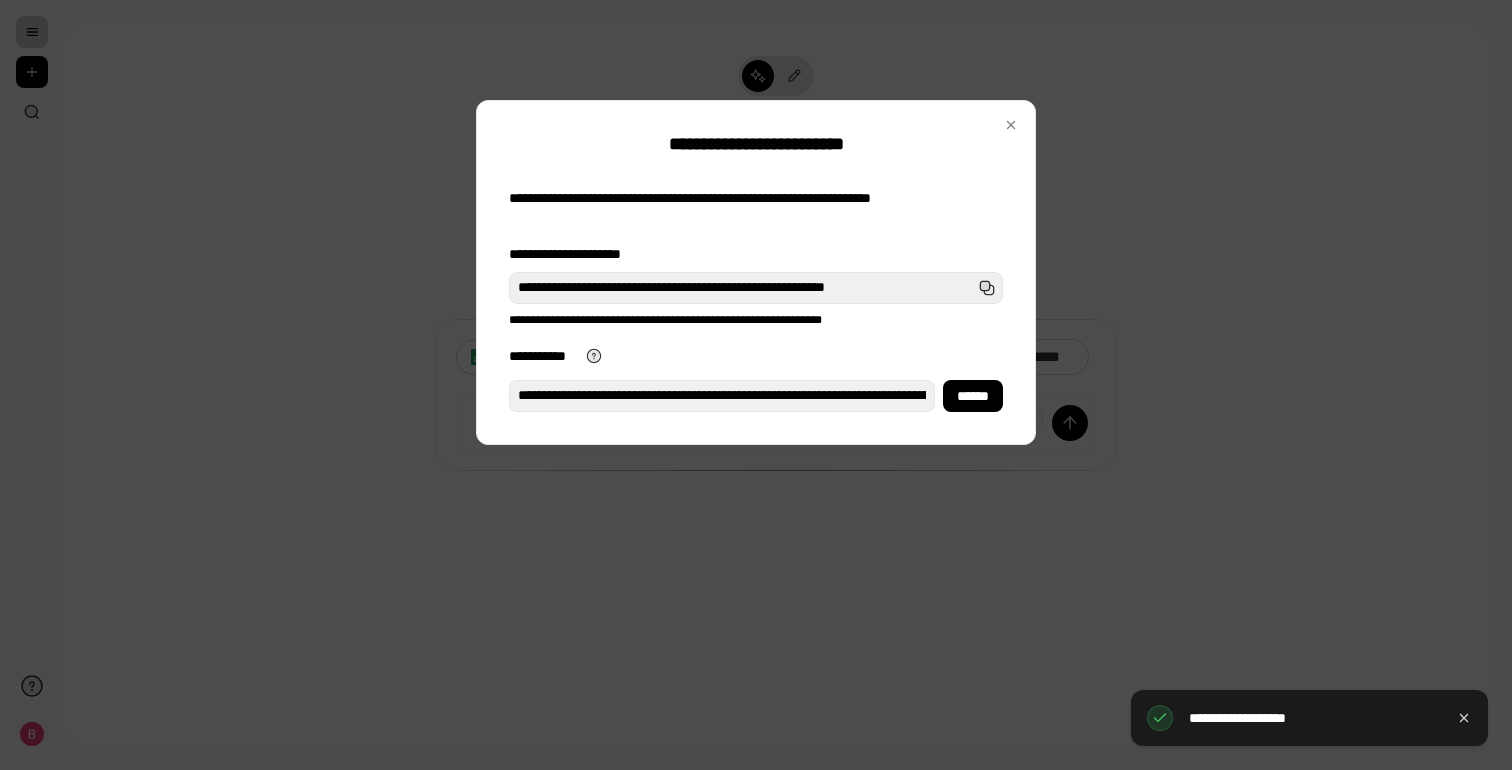 click on "**********" at bounding box center [756, 356] 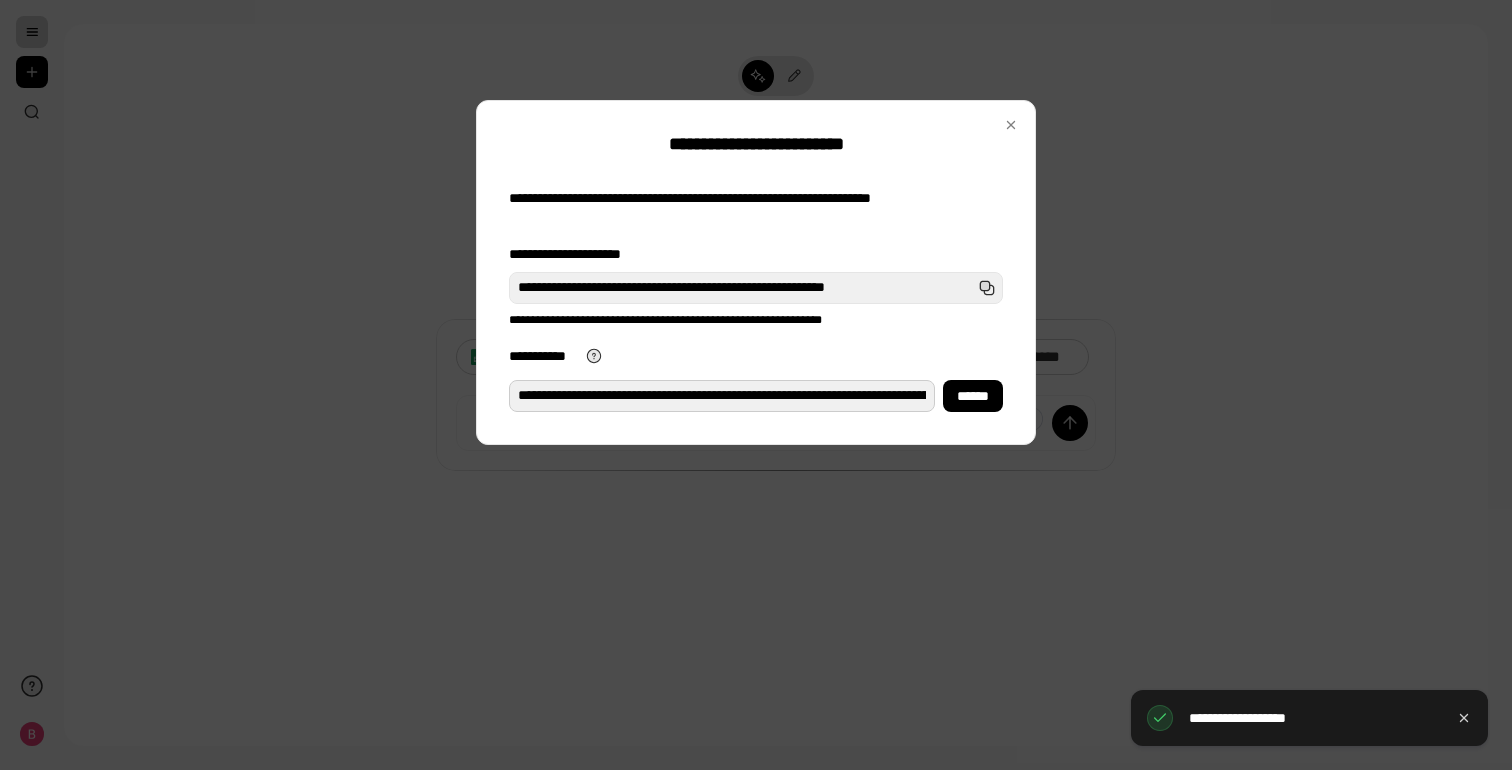 click on "**********" at bounding box center (722, 396) 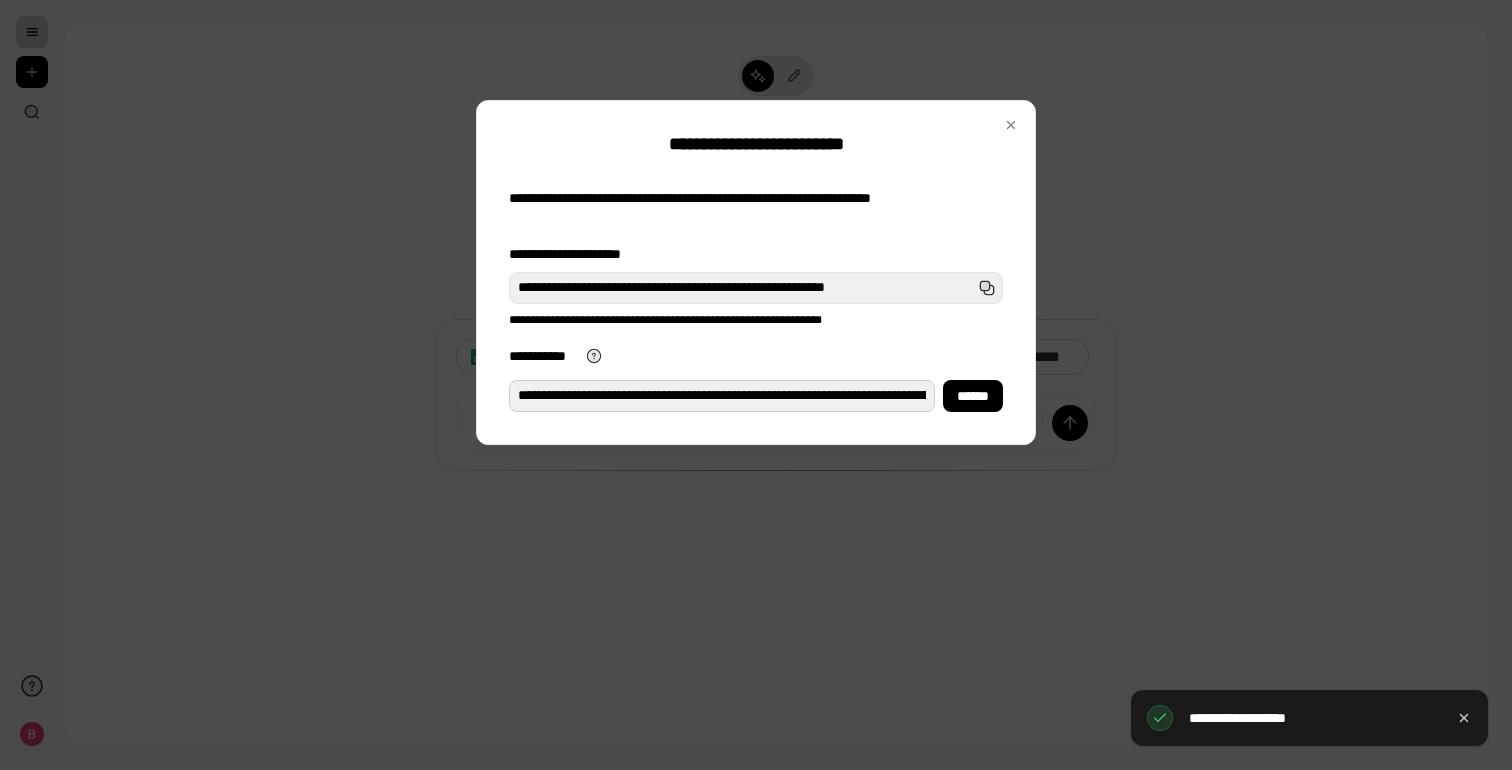 scroll, scrollTop: 0, scrollLeft: 499, axis: horizontal 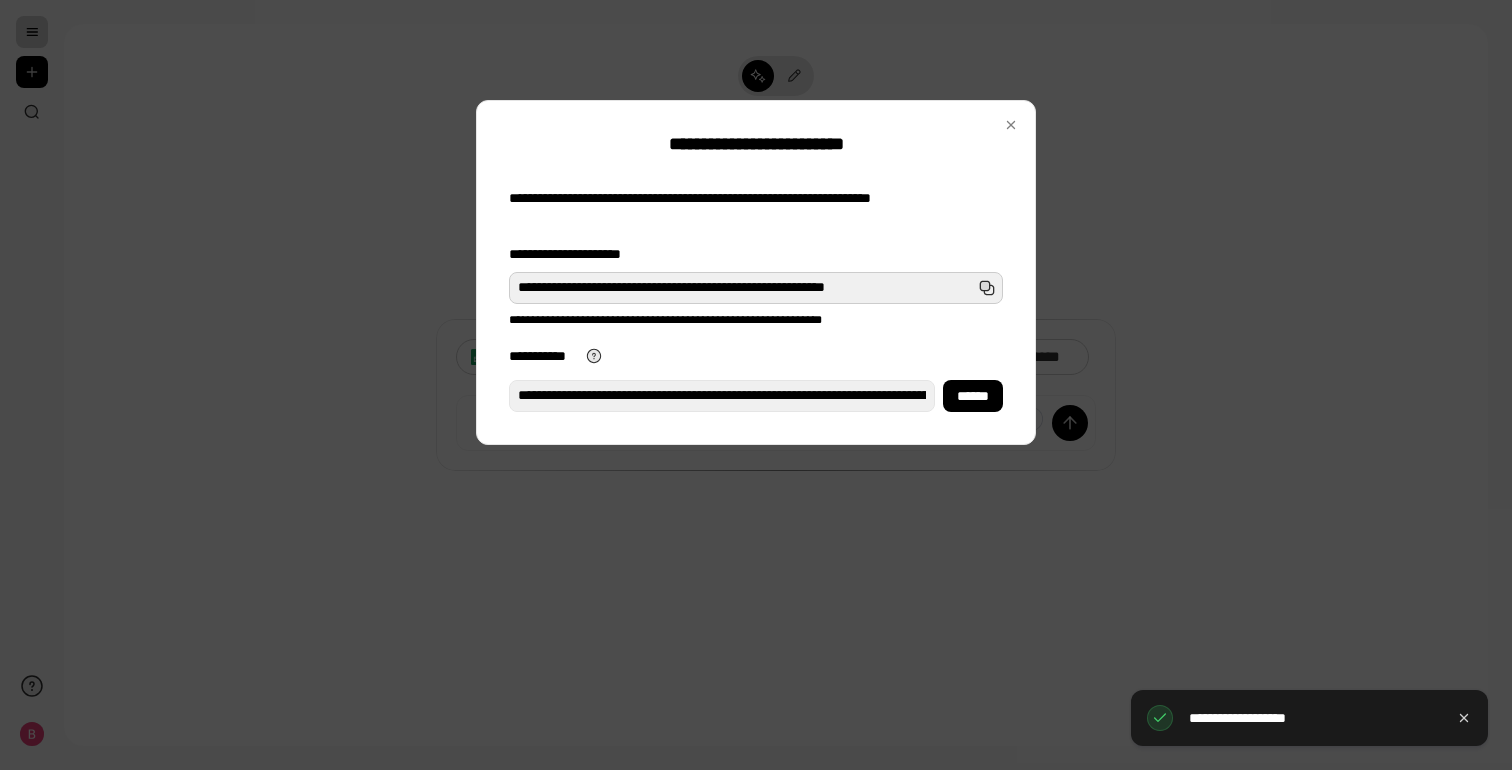 click on "**********" at bounding box center [756, 288] 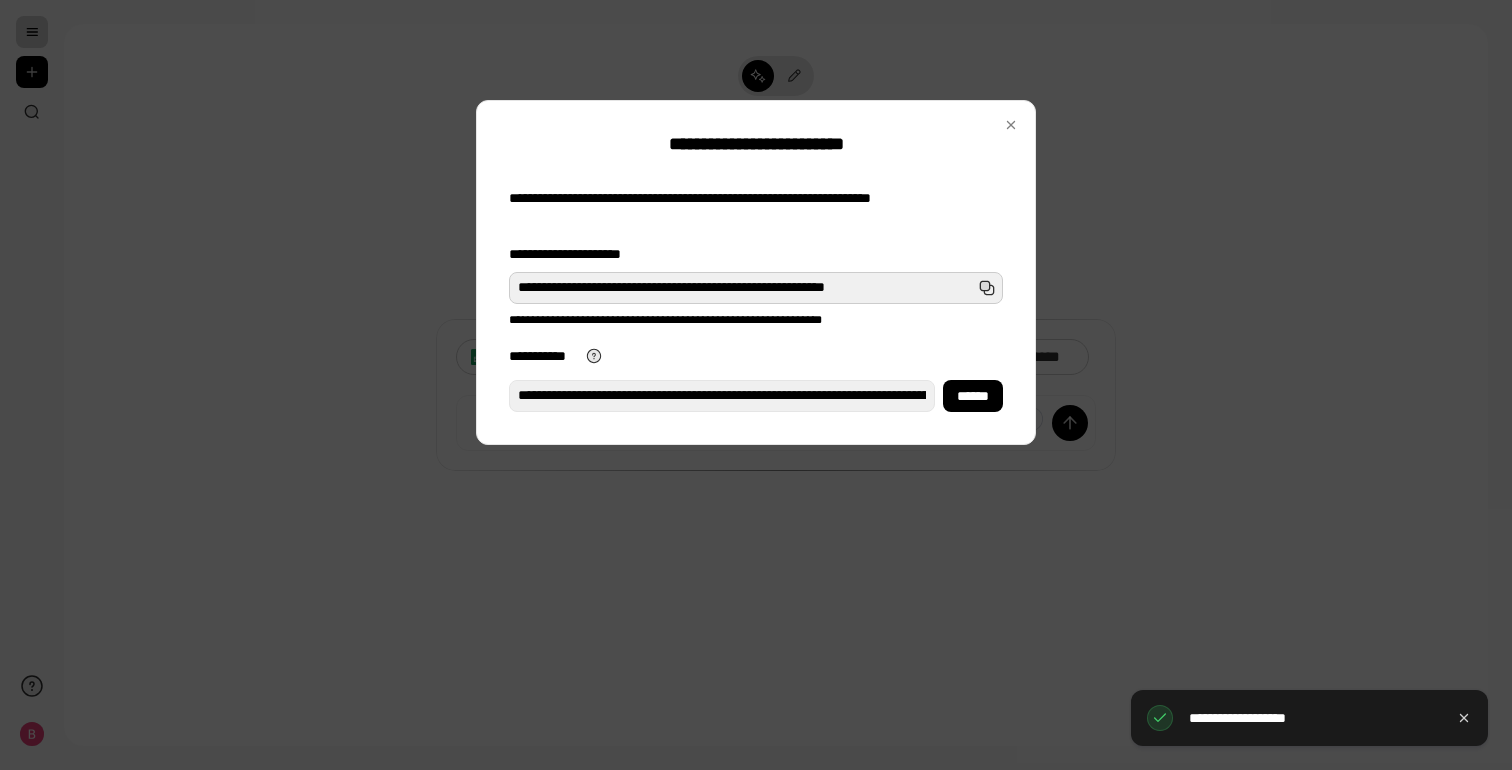 scroll, scrollTop: 0, scrollLeft: 4, axis: horizontal 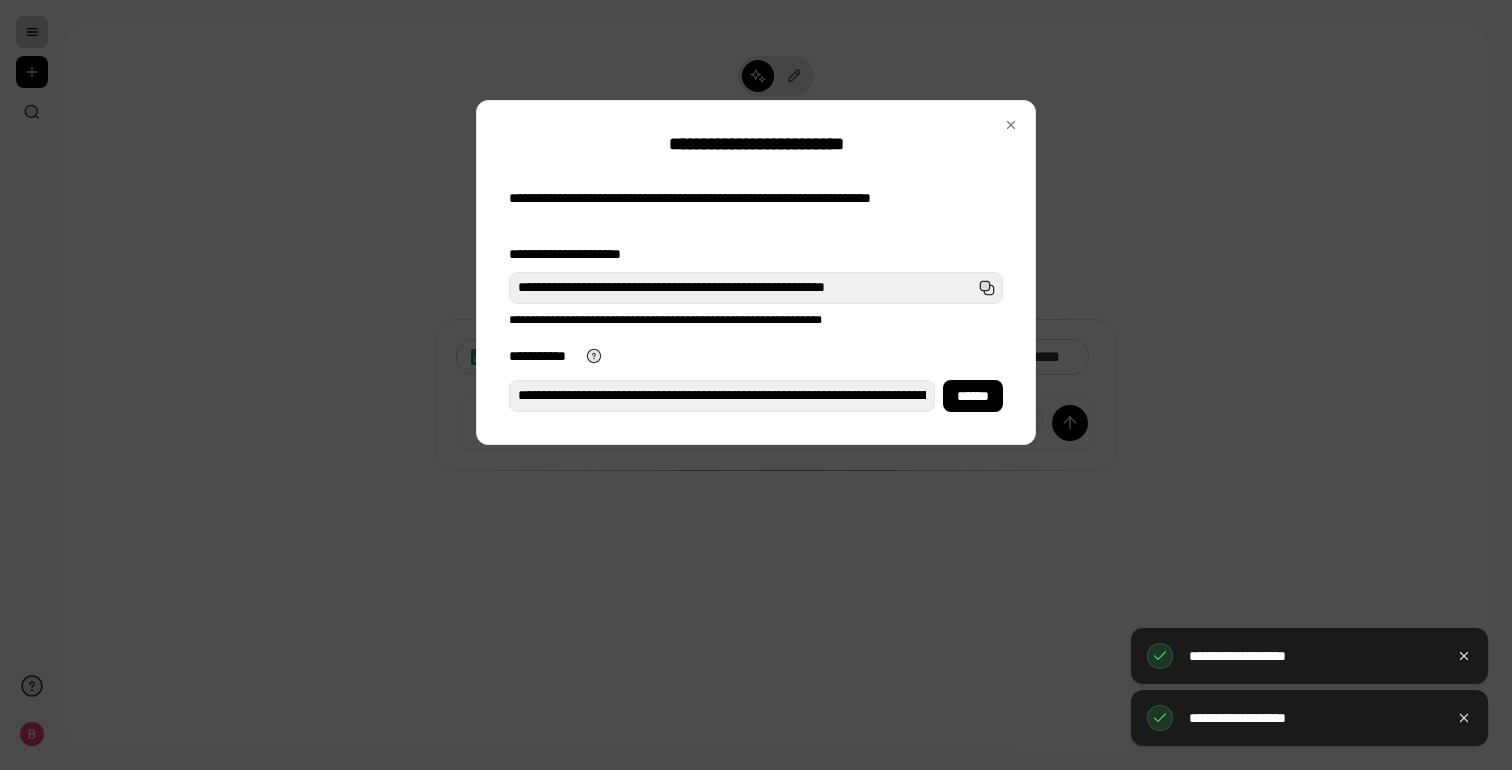 click on "**********" at bounding box center [756, 328] 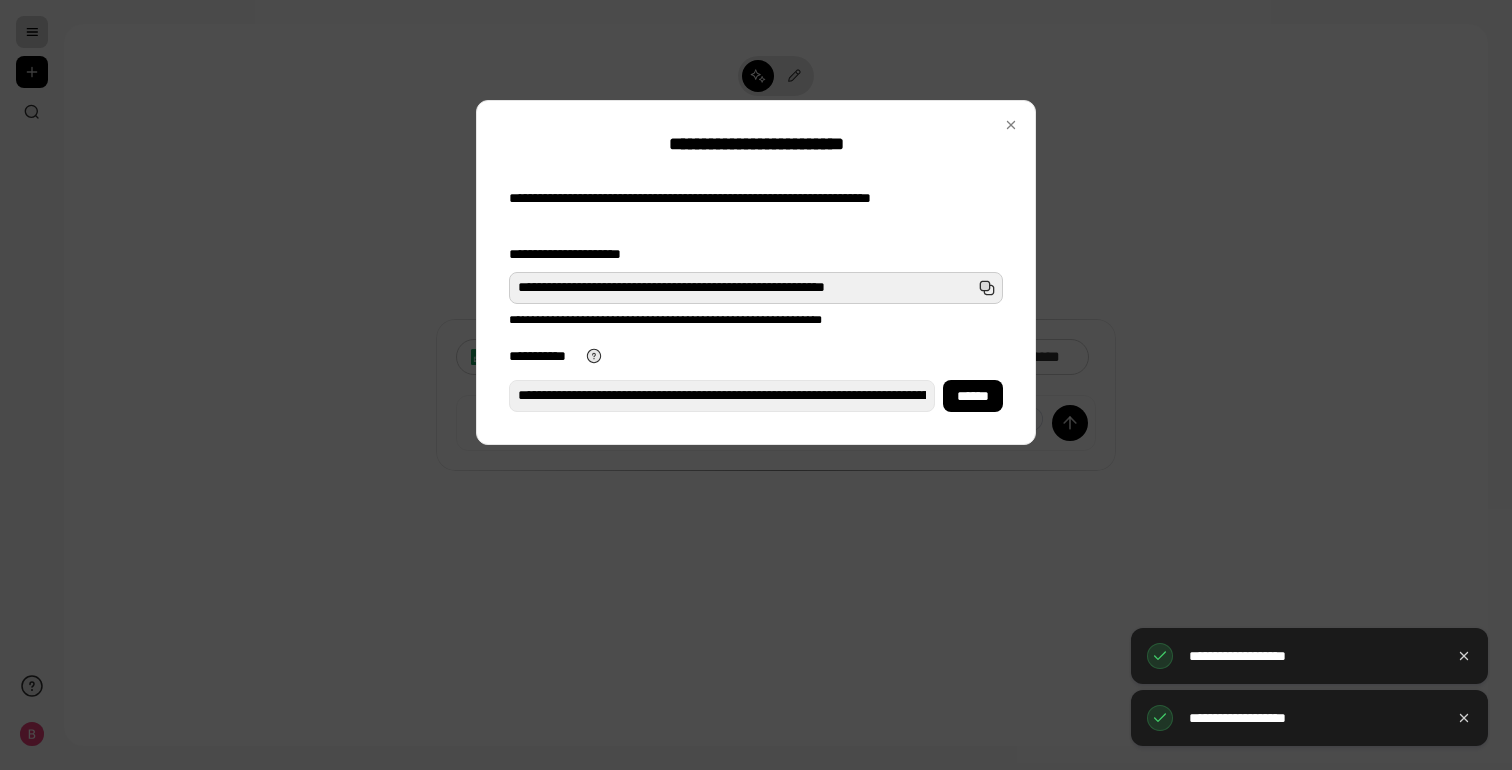 scroll, scrollTop: 0, scrollLeft: 4, axis: horizontal 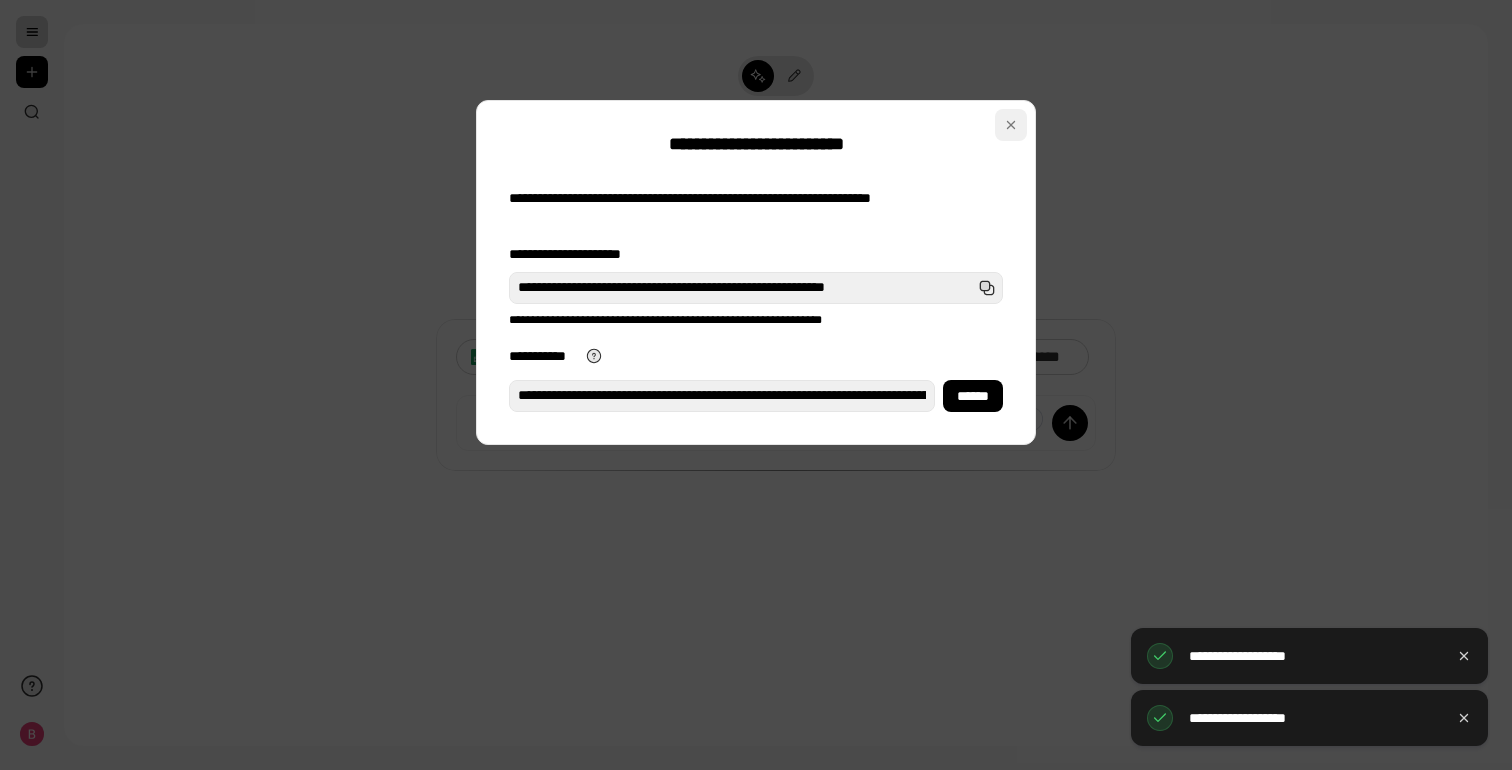 click at bounding box center [1011, 125] 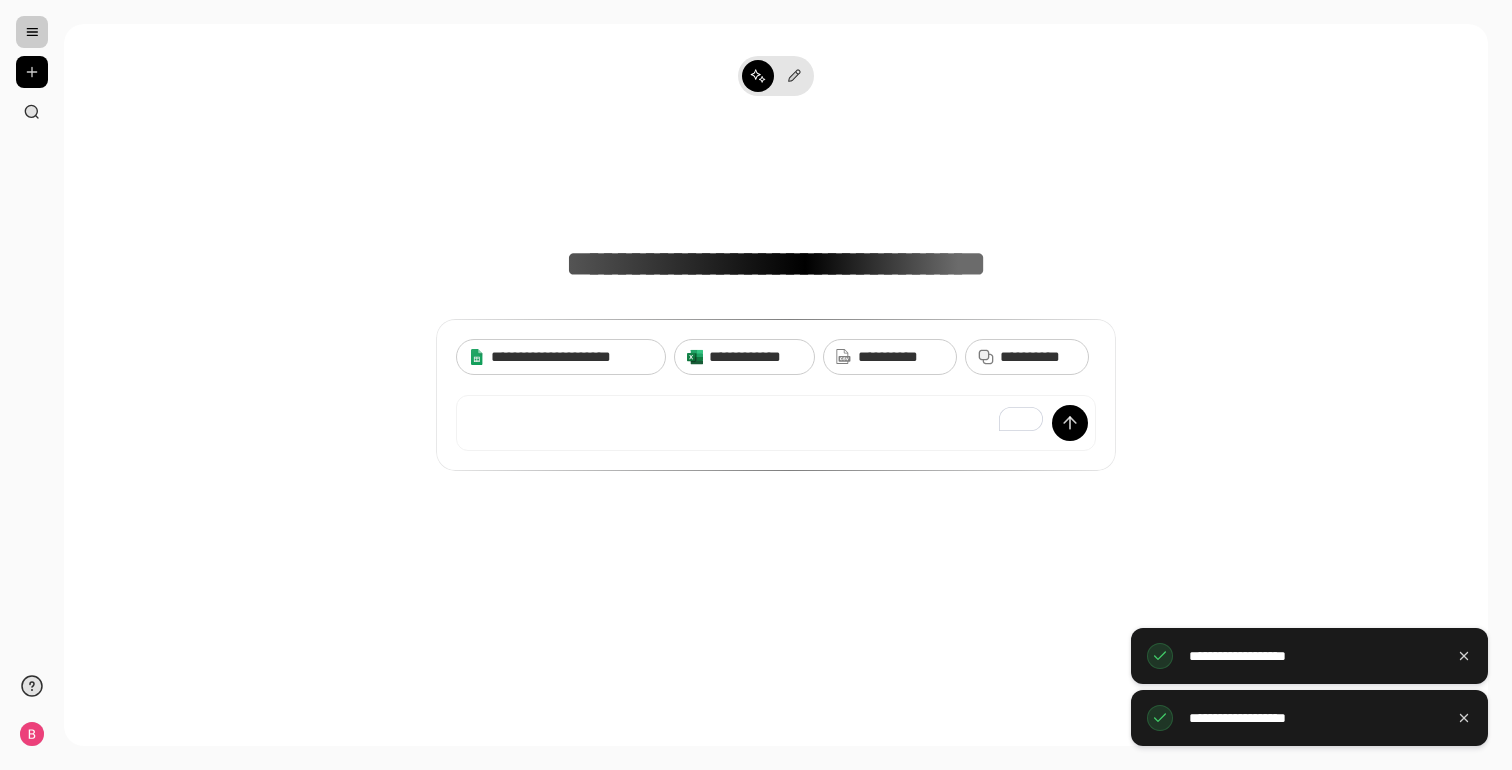 scroll, scrollTop: 0, scrollLeft: 0, axis: both 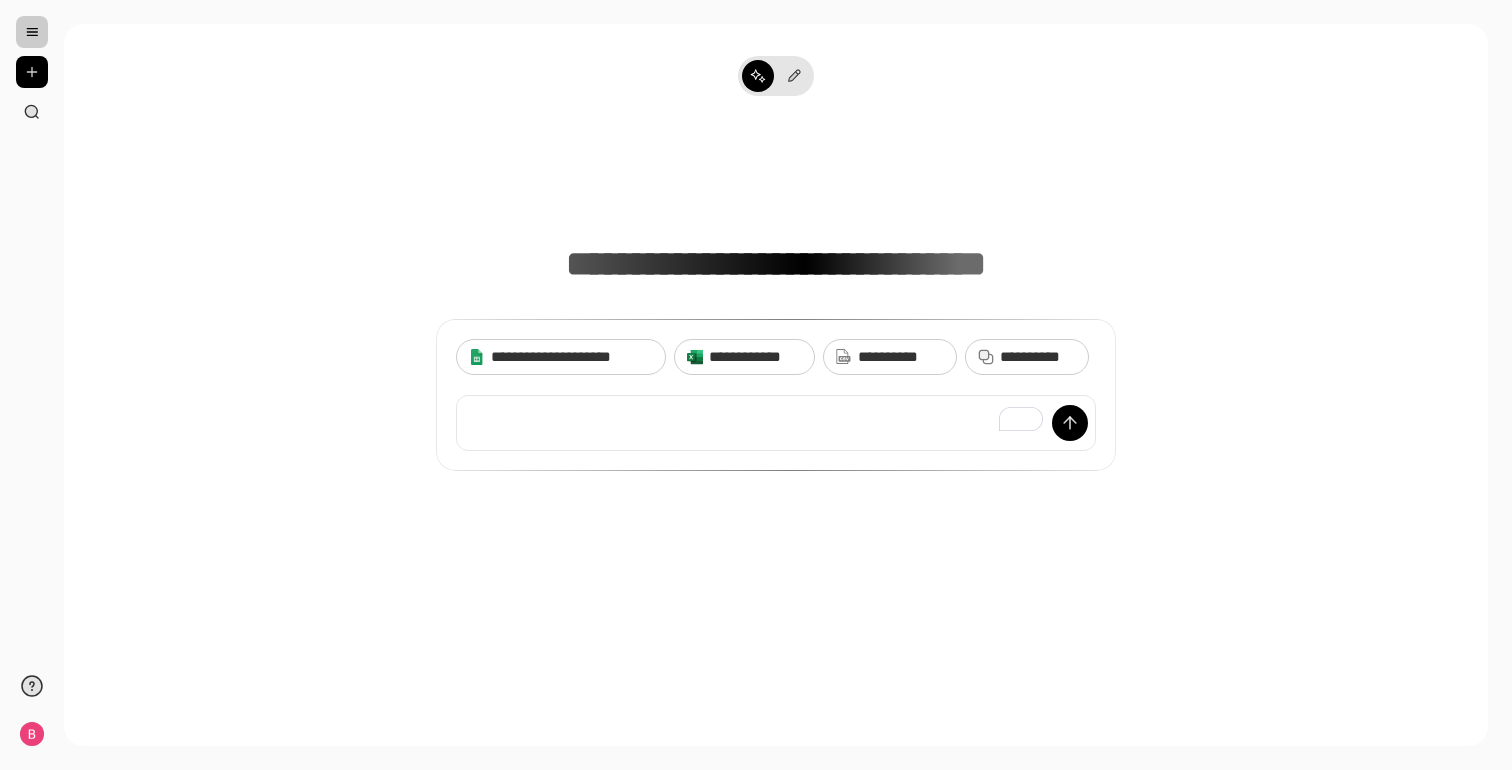 click at bounding box center [776, 423] 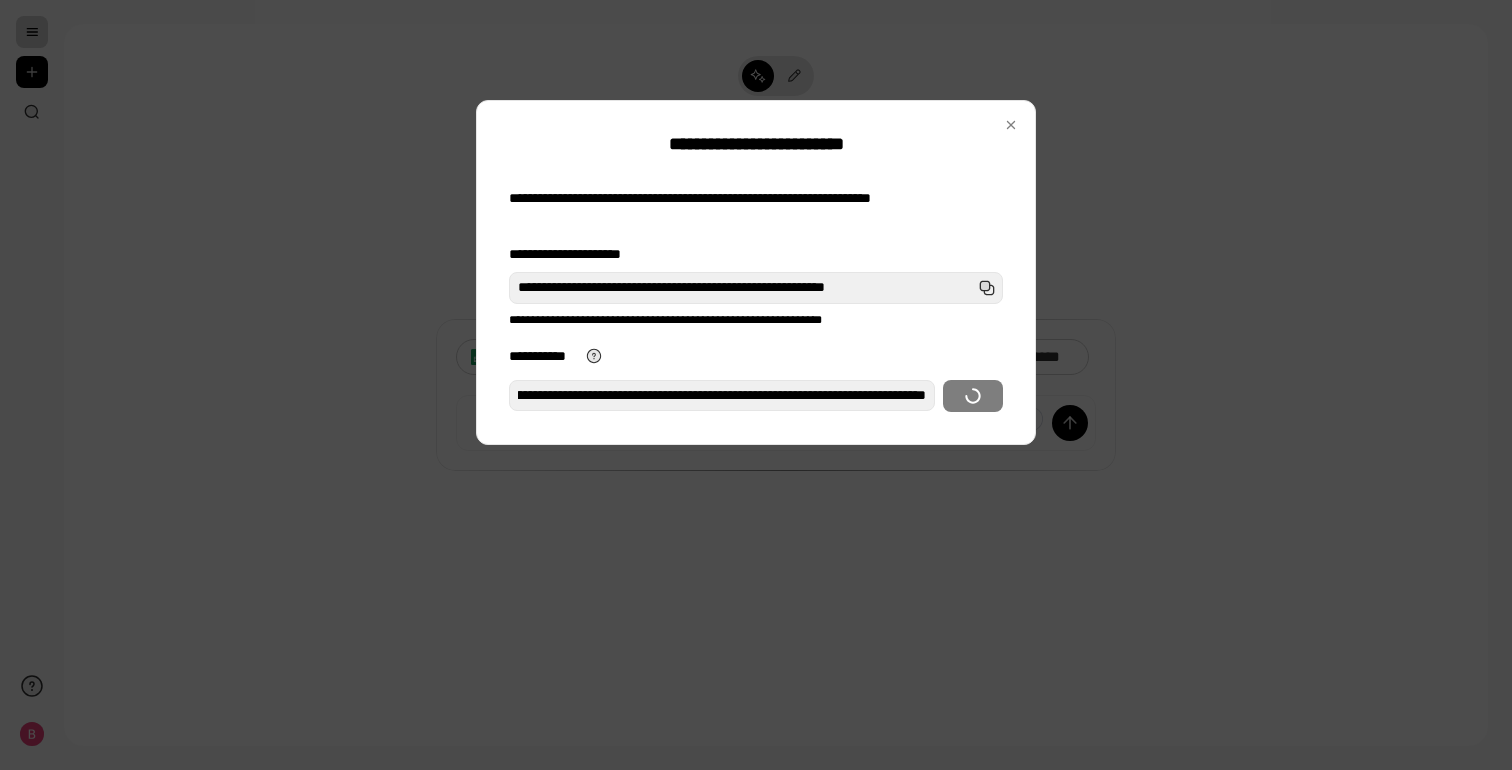 scroll, scrollTop: 0, scrollLeft: 0, axis: both 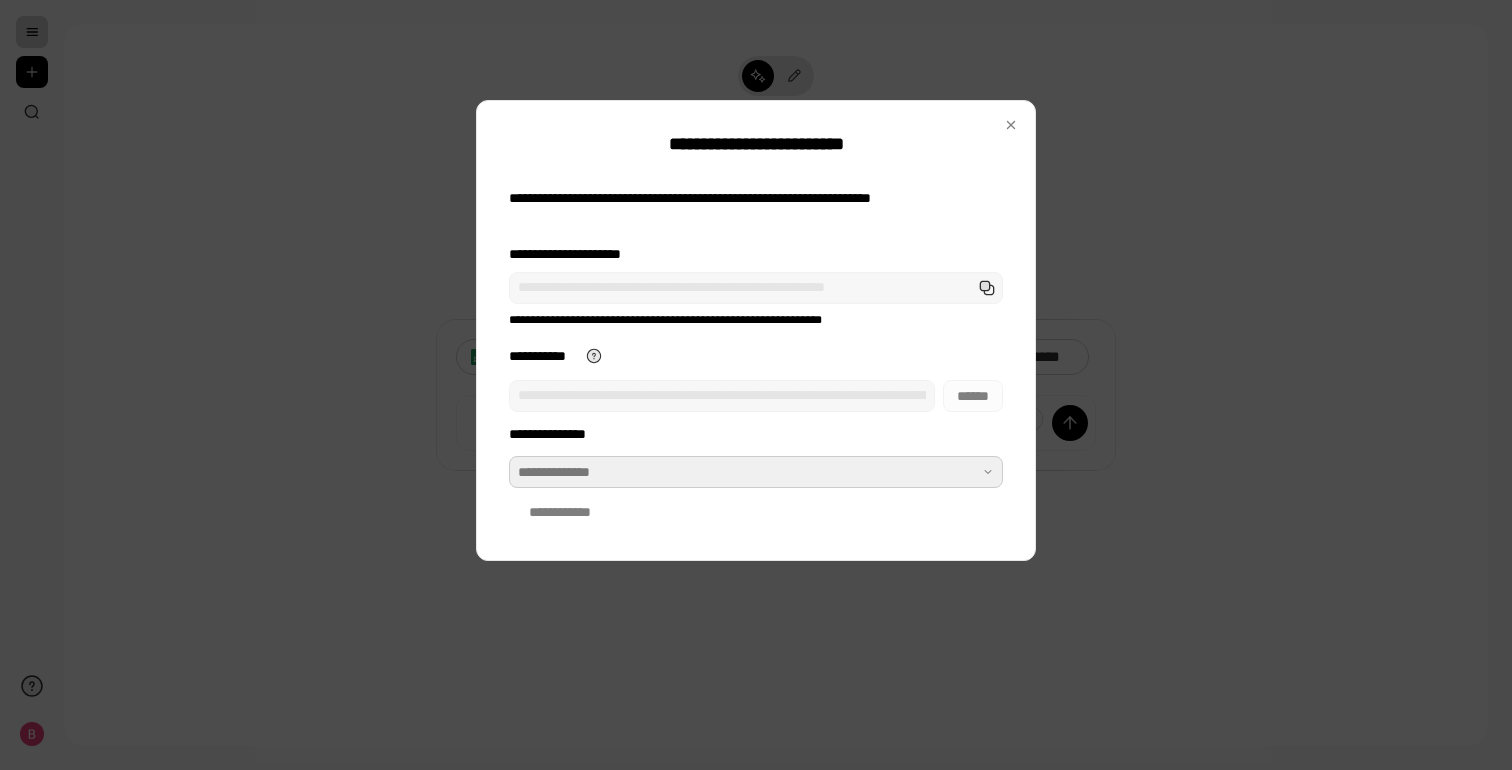 click at bounding box center [756, 472] 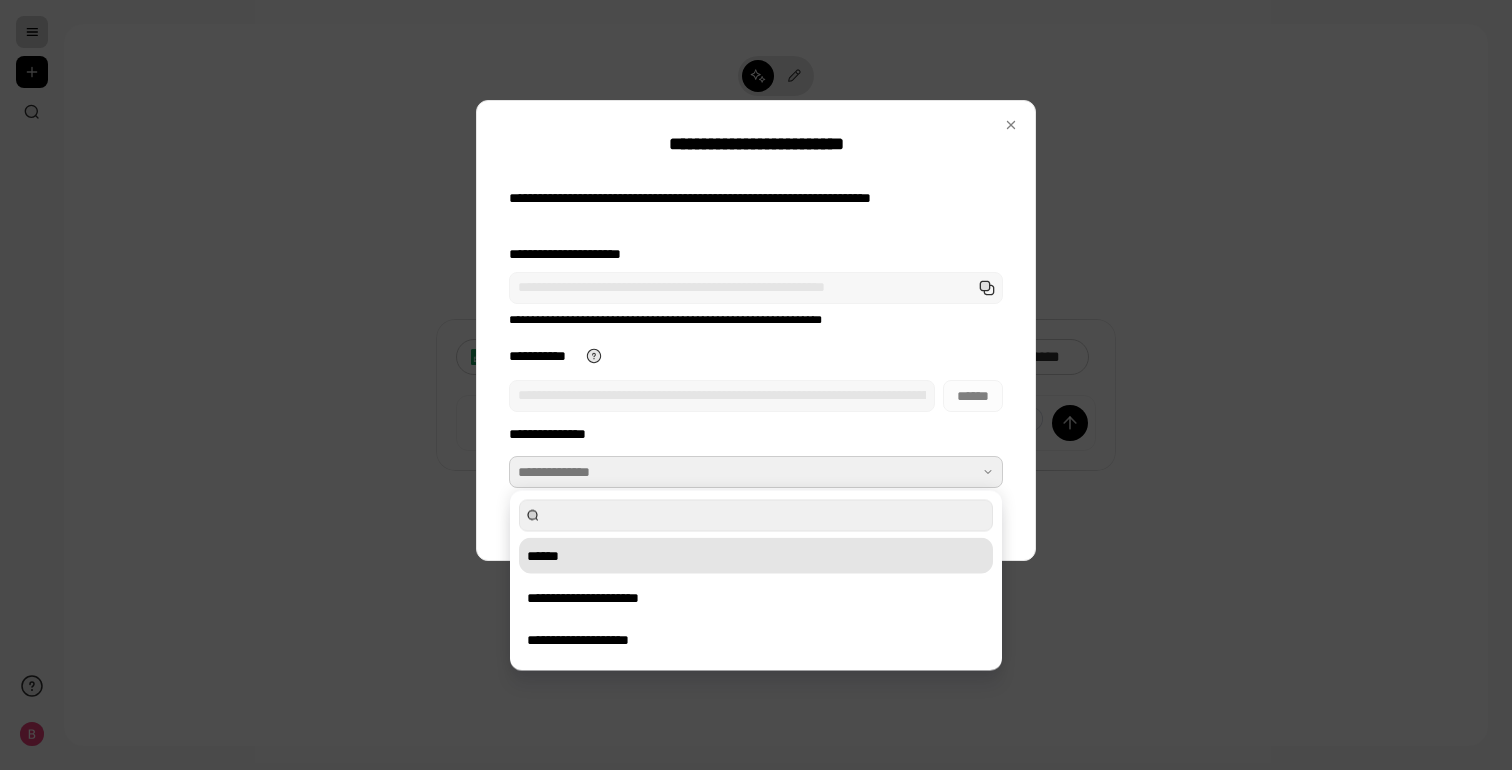 click on "******" at bounding box center [756, 556] 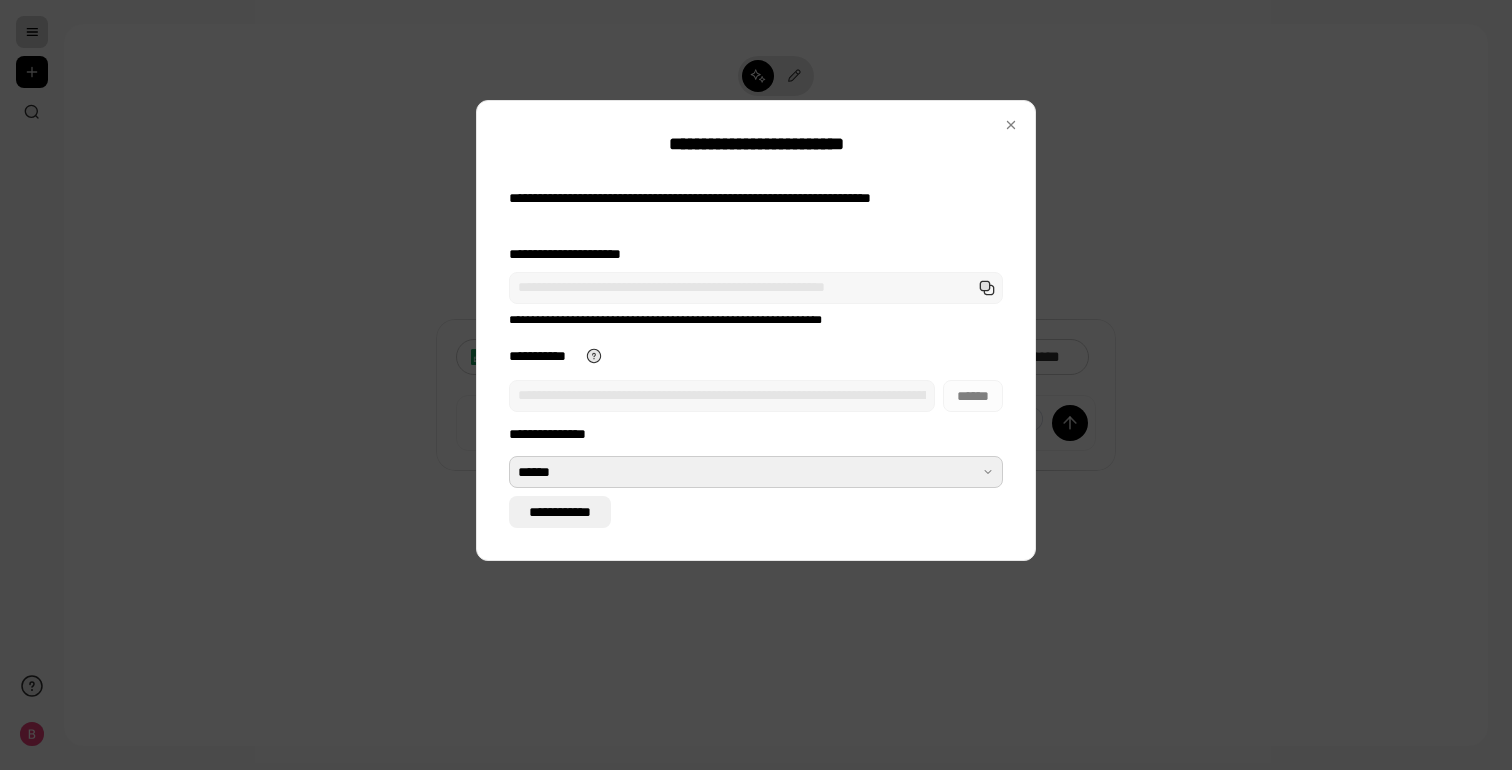 click on "**********" at bounding box center (560, 512) 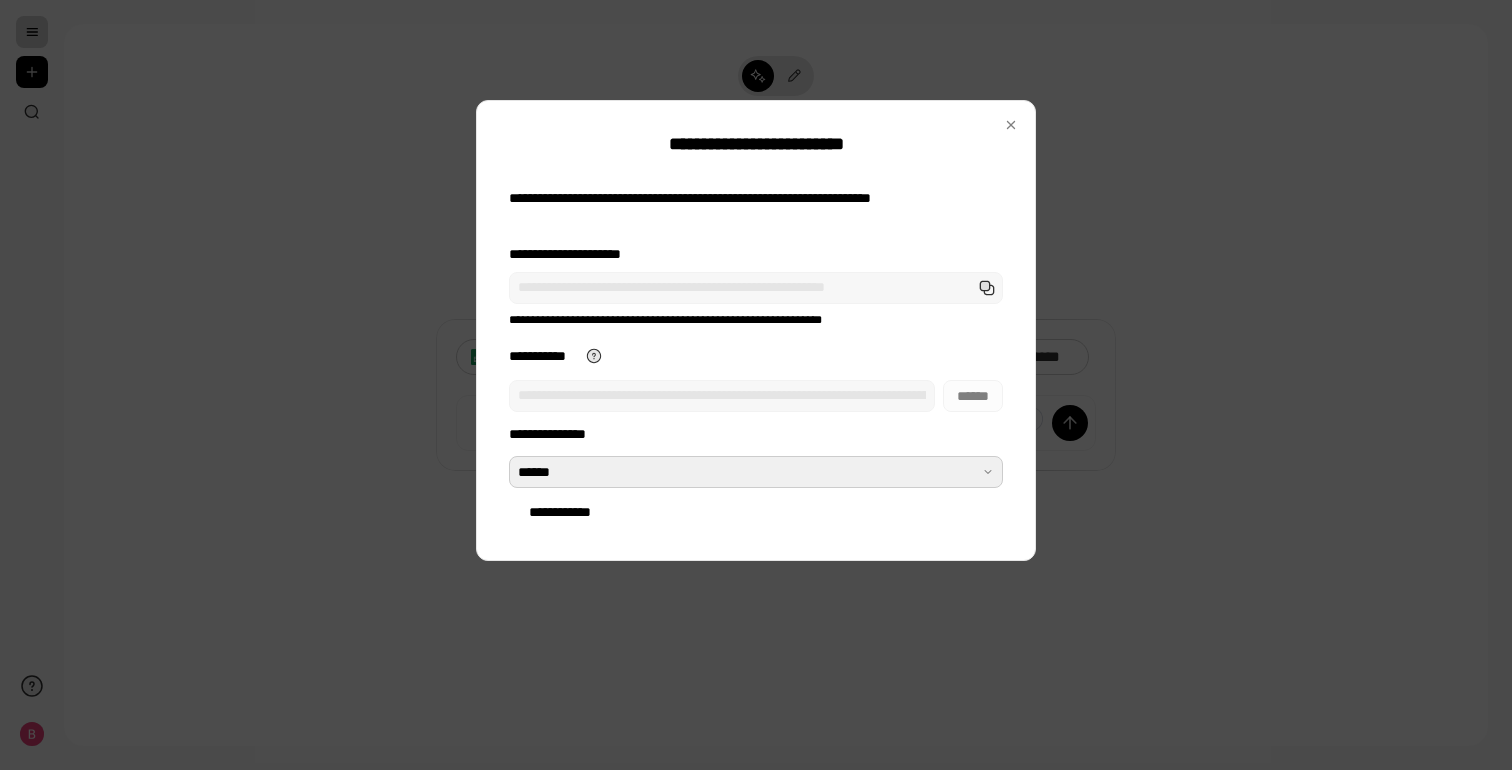 click at bounding box center (756, 472) 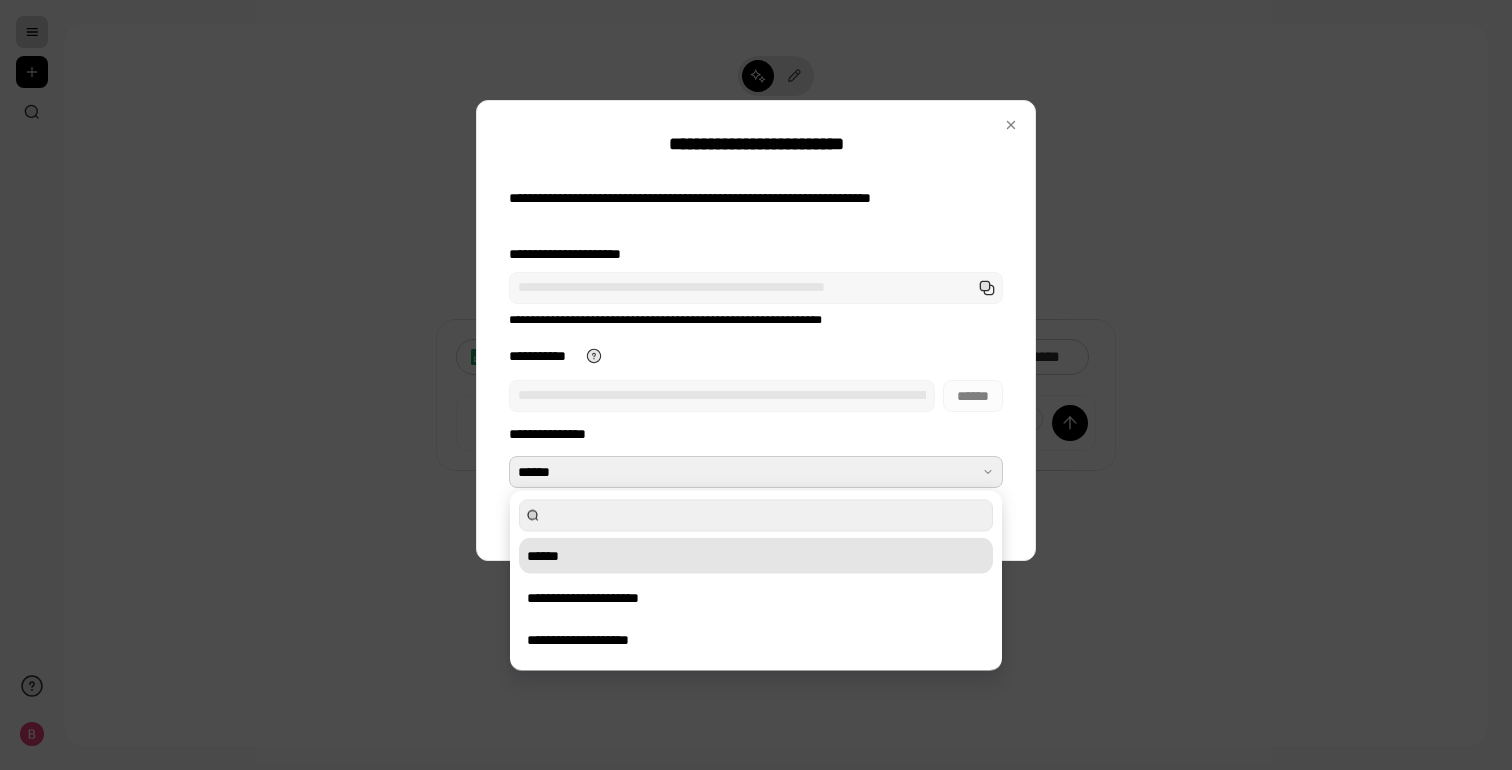 click on "******" at bounding box center (756, 556) 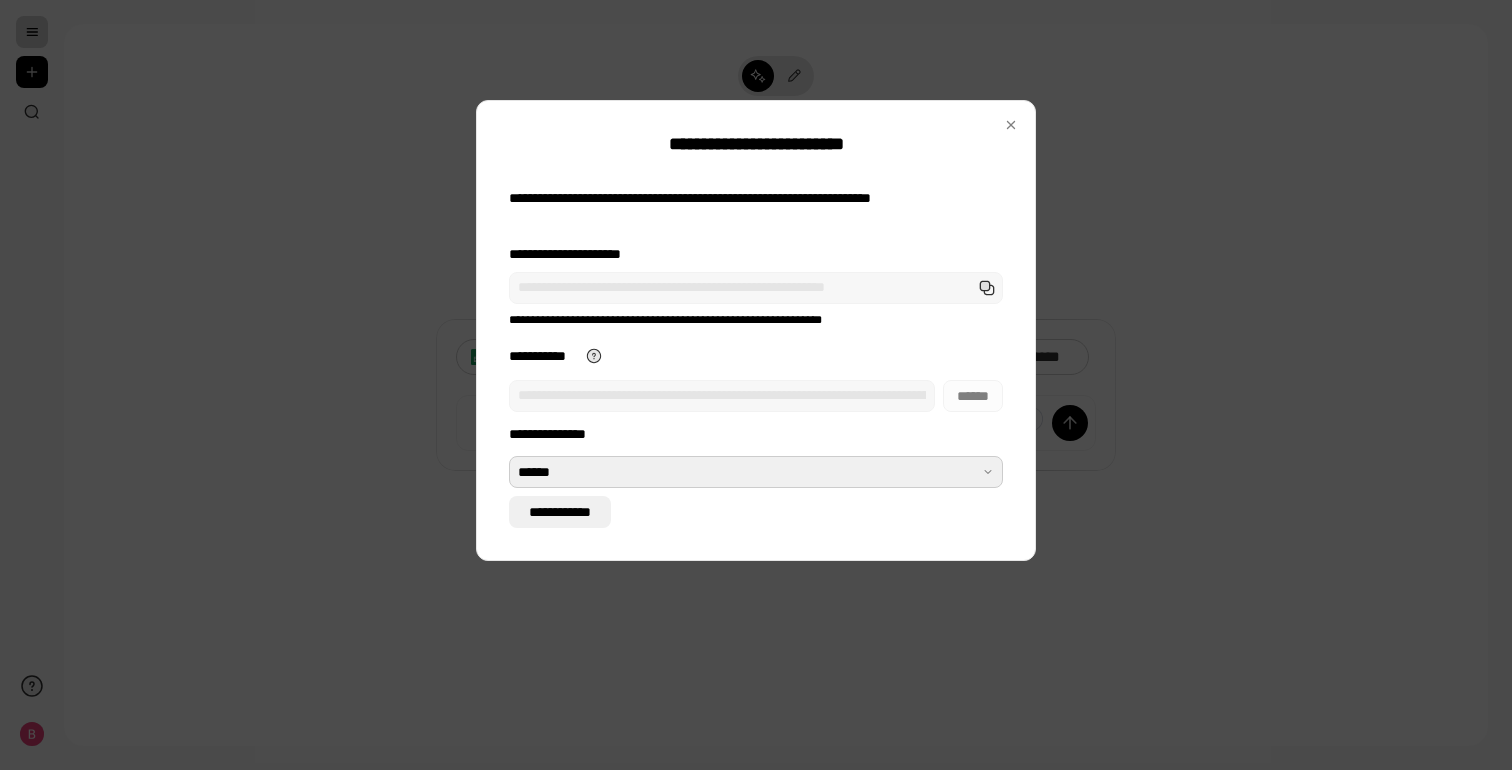 click on "**********" at bounding box center [560, 512] 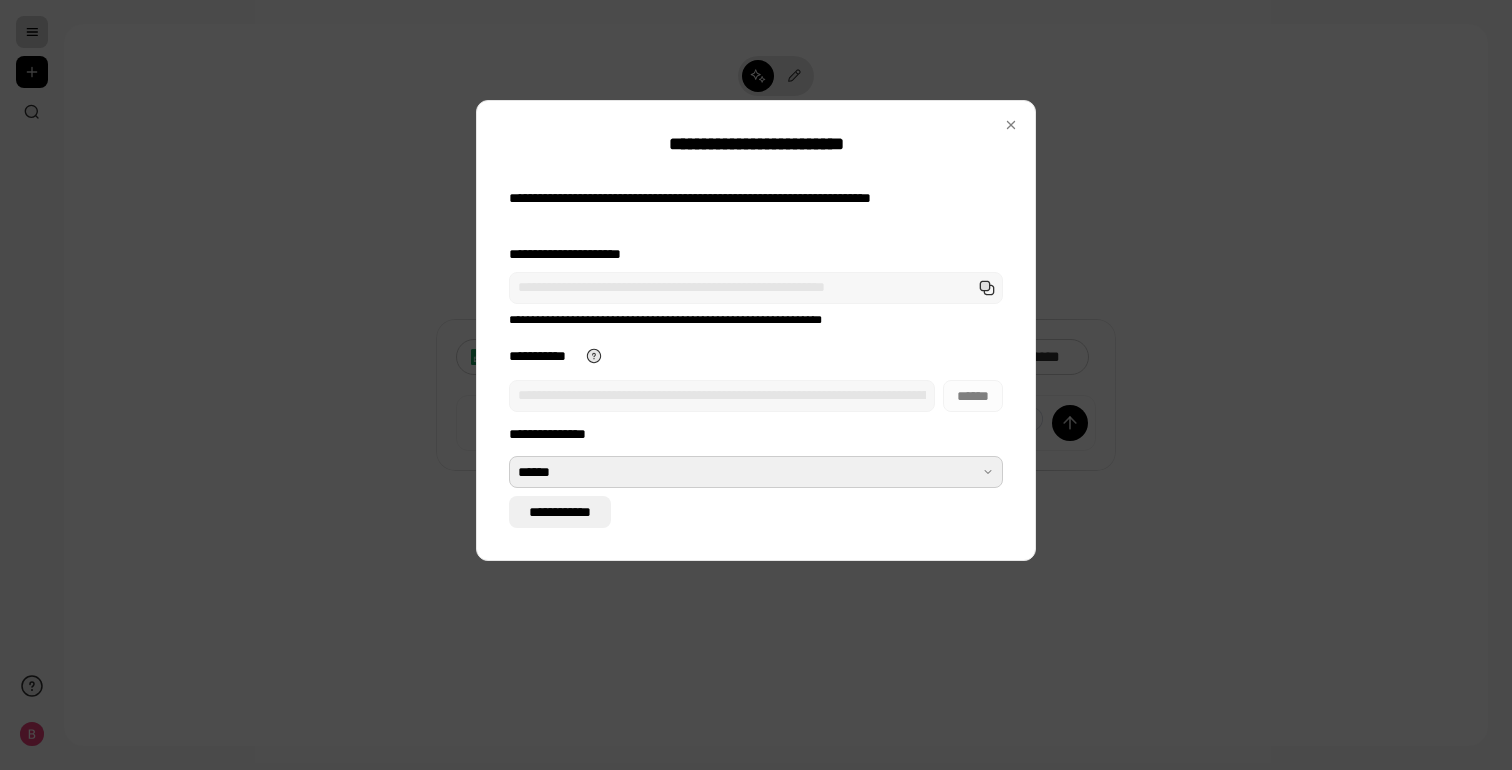 click on "**********" at bounding box center [560, 512] 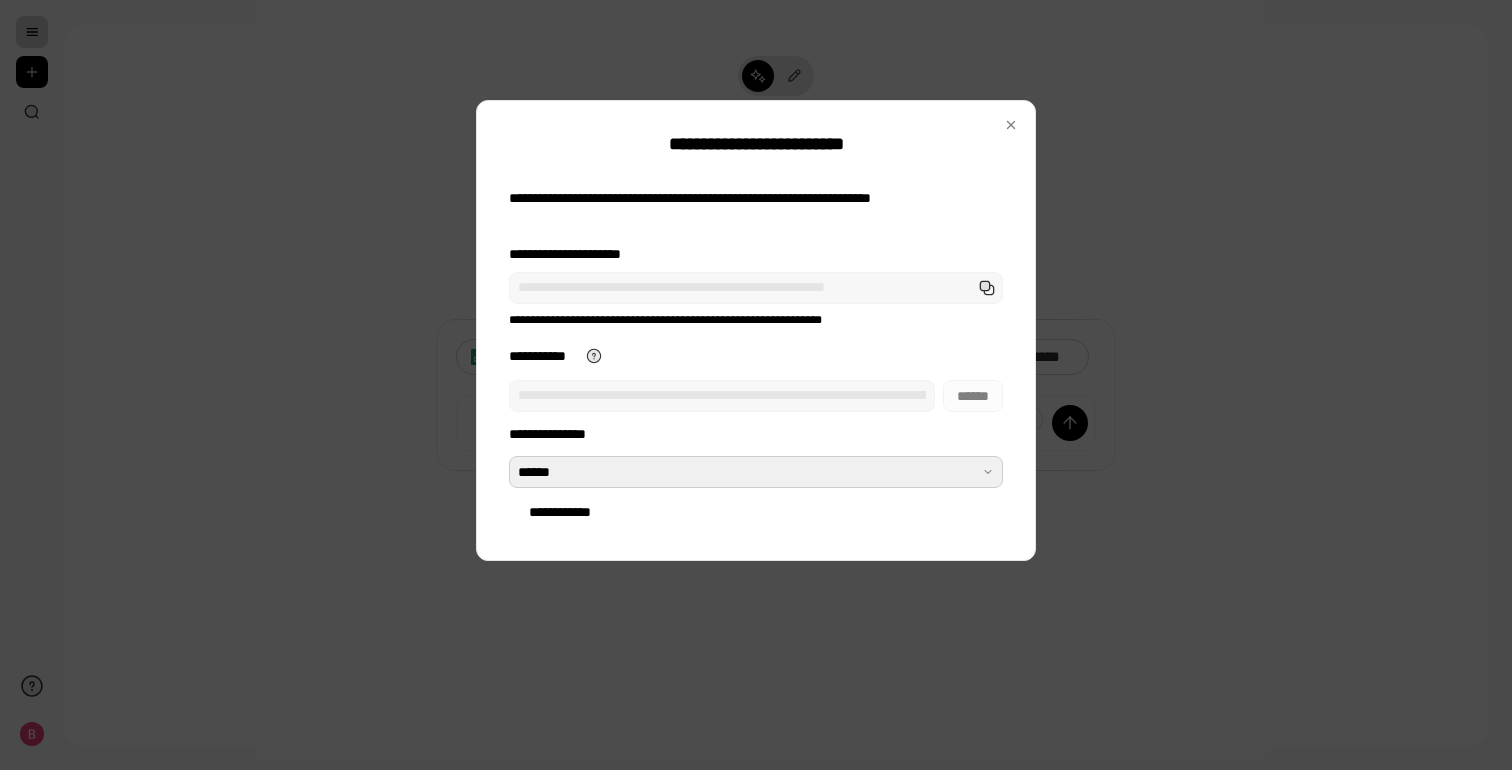 click on "**********" at bounding box center (756, 492) 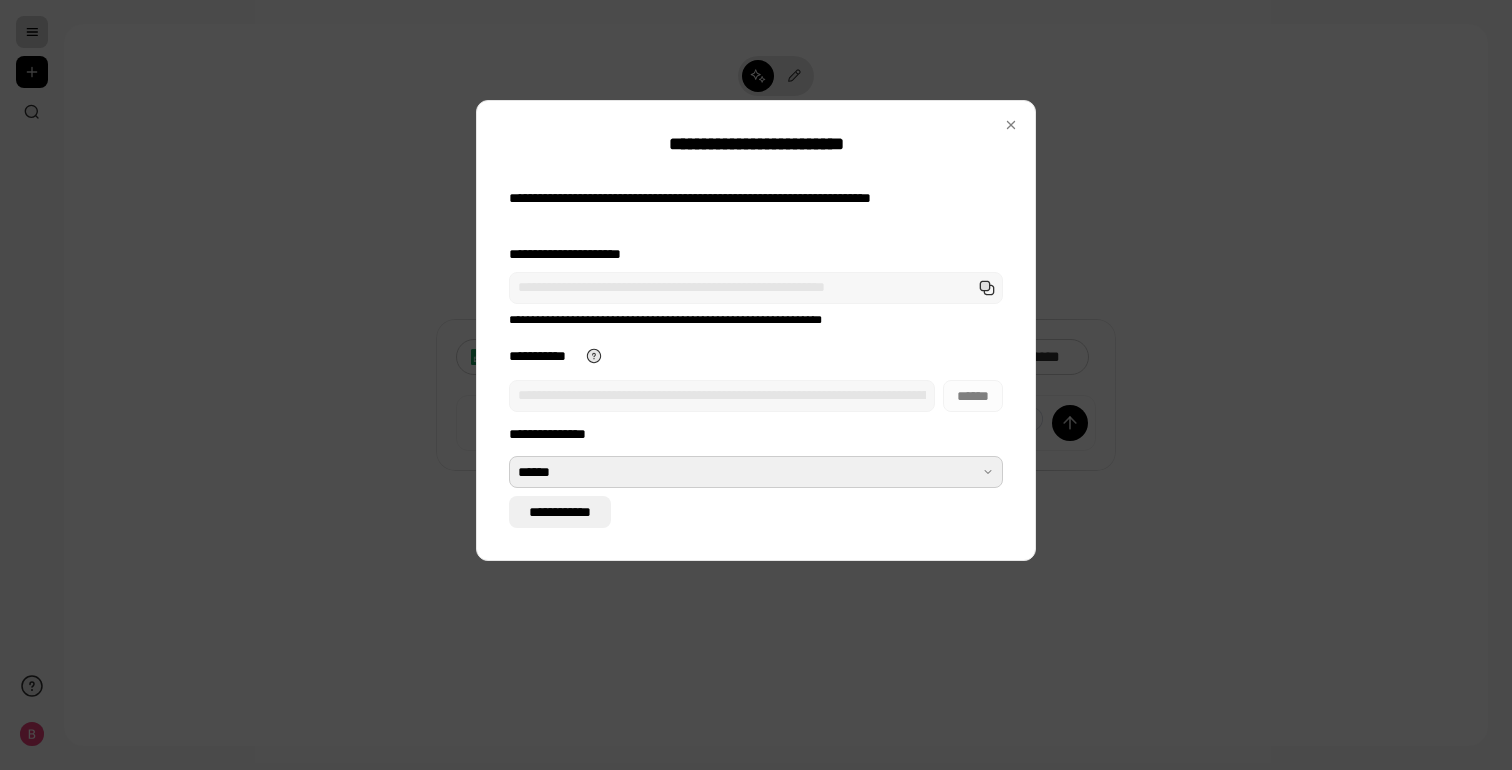 click on "**********" at bounding box center [560, 512] 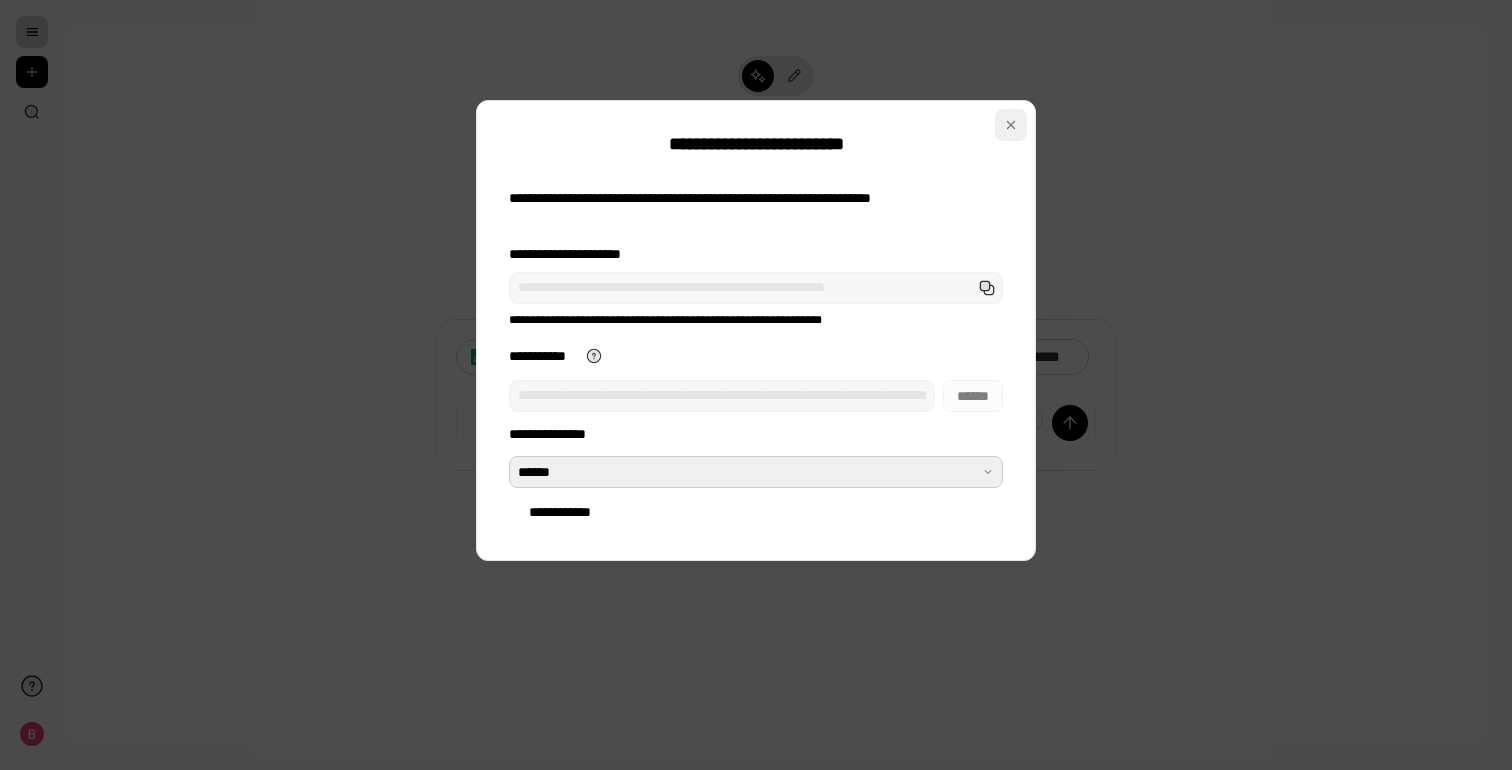 click at bounding box center [1011, 125] 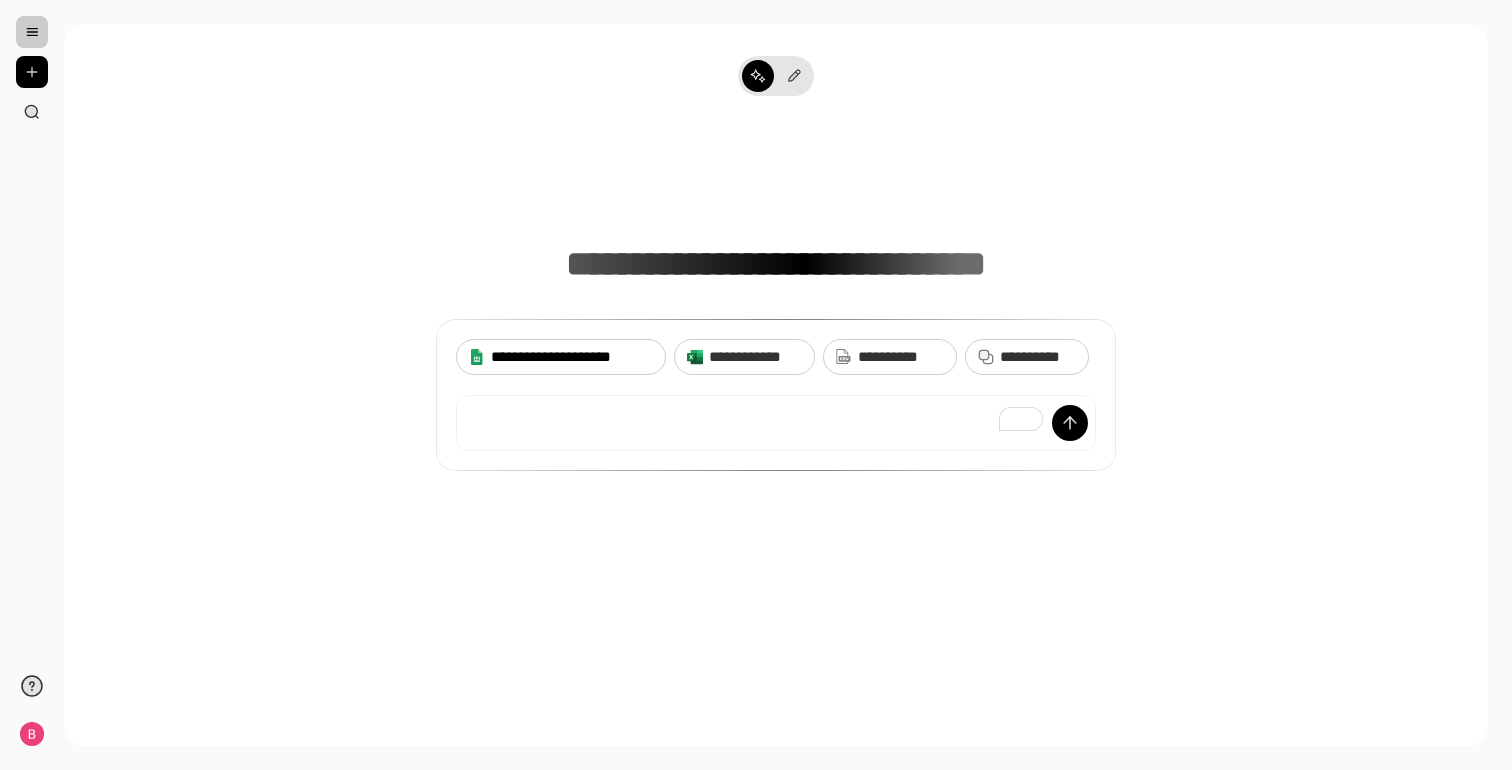 click on "**********" at bounding box center [572, 357] 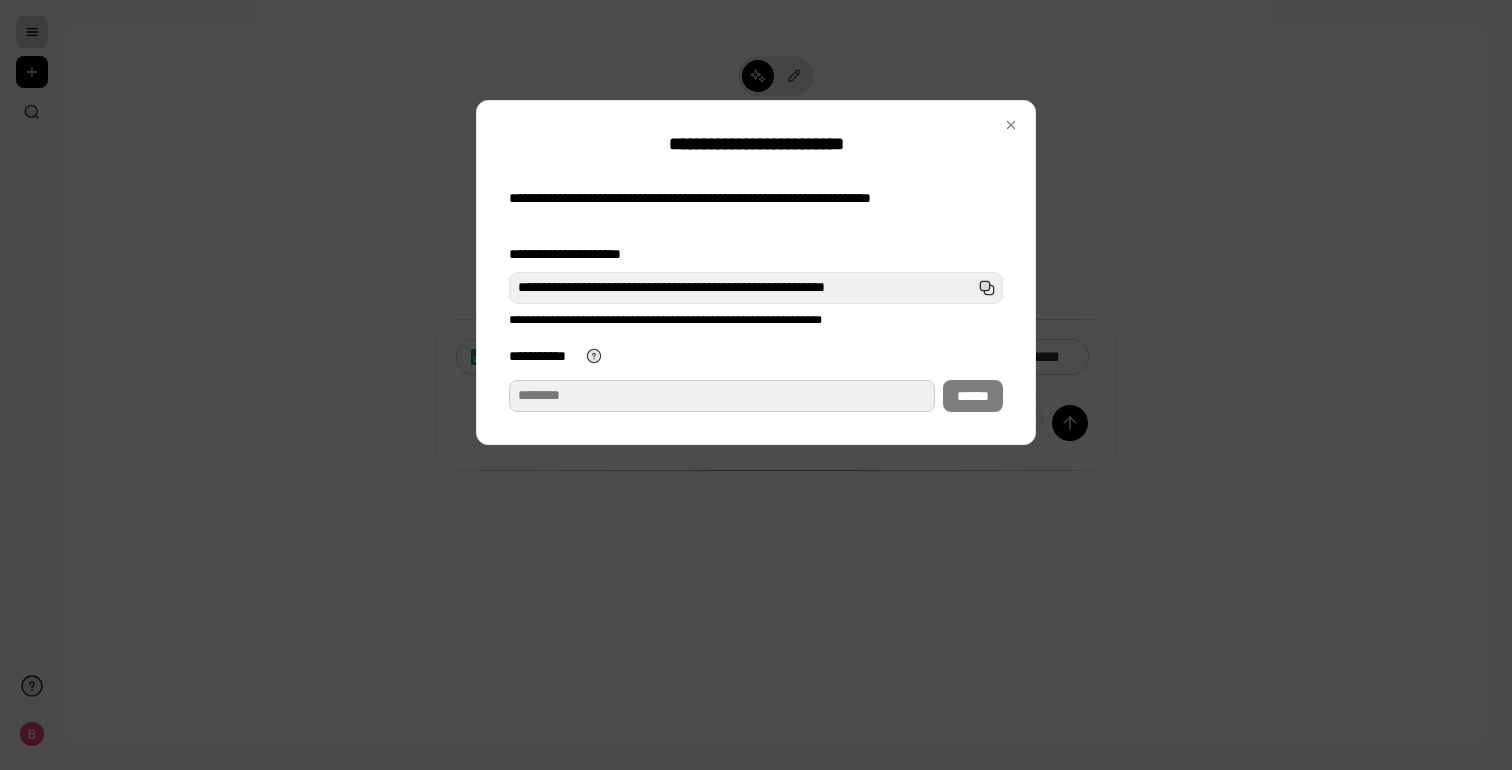 paste on "**********" 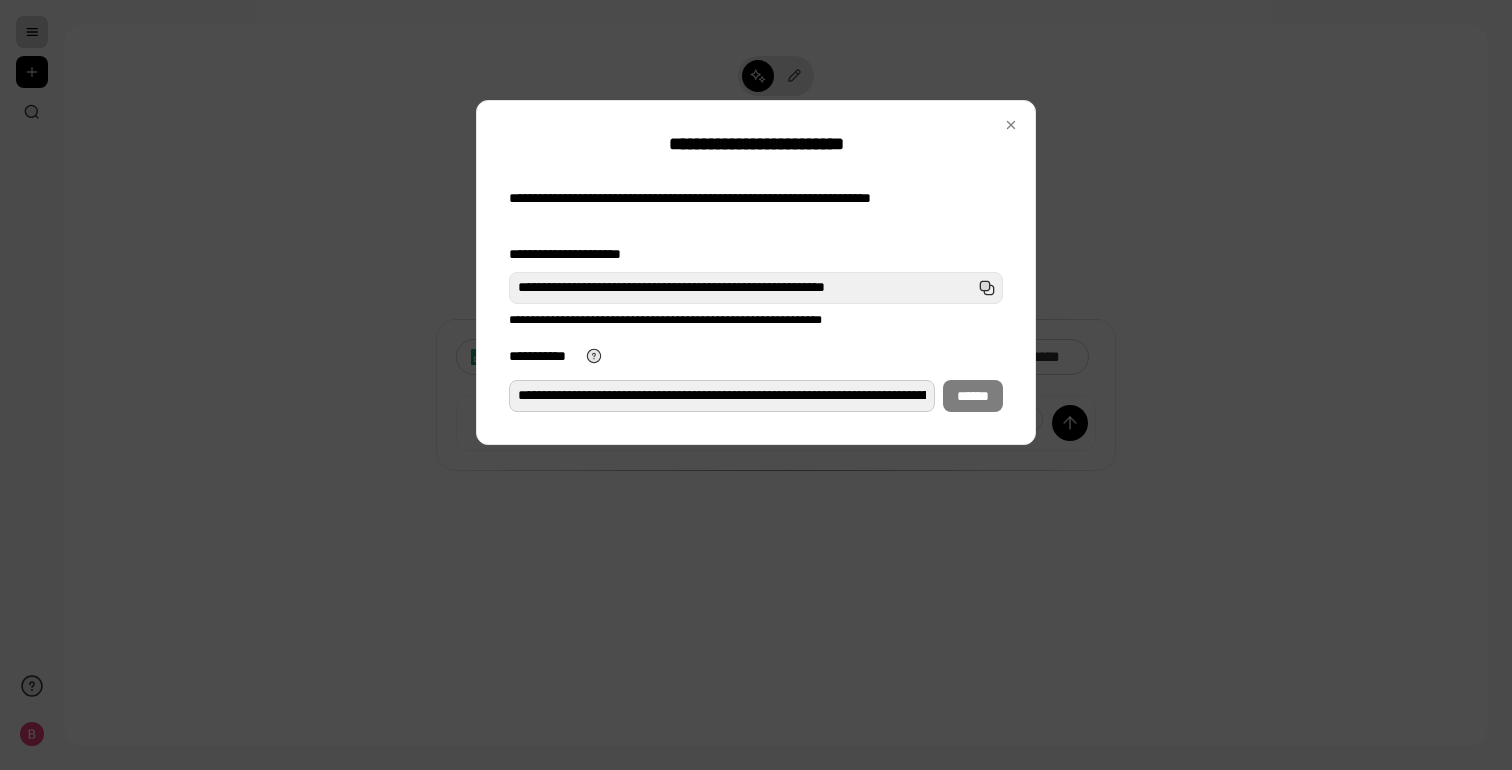 scroll, scrollTop: 0, scrollLeft: 347, axis: horizontal 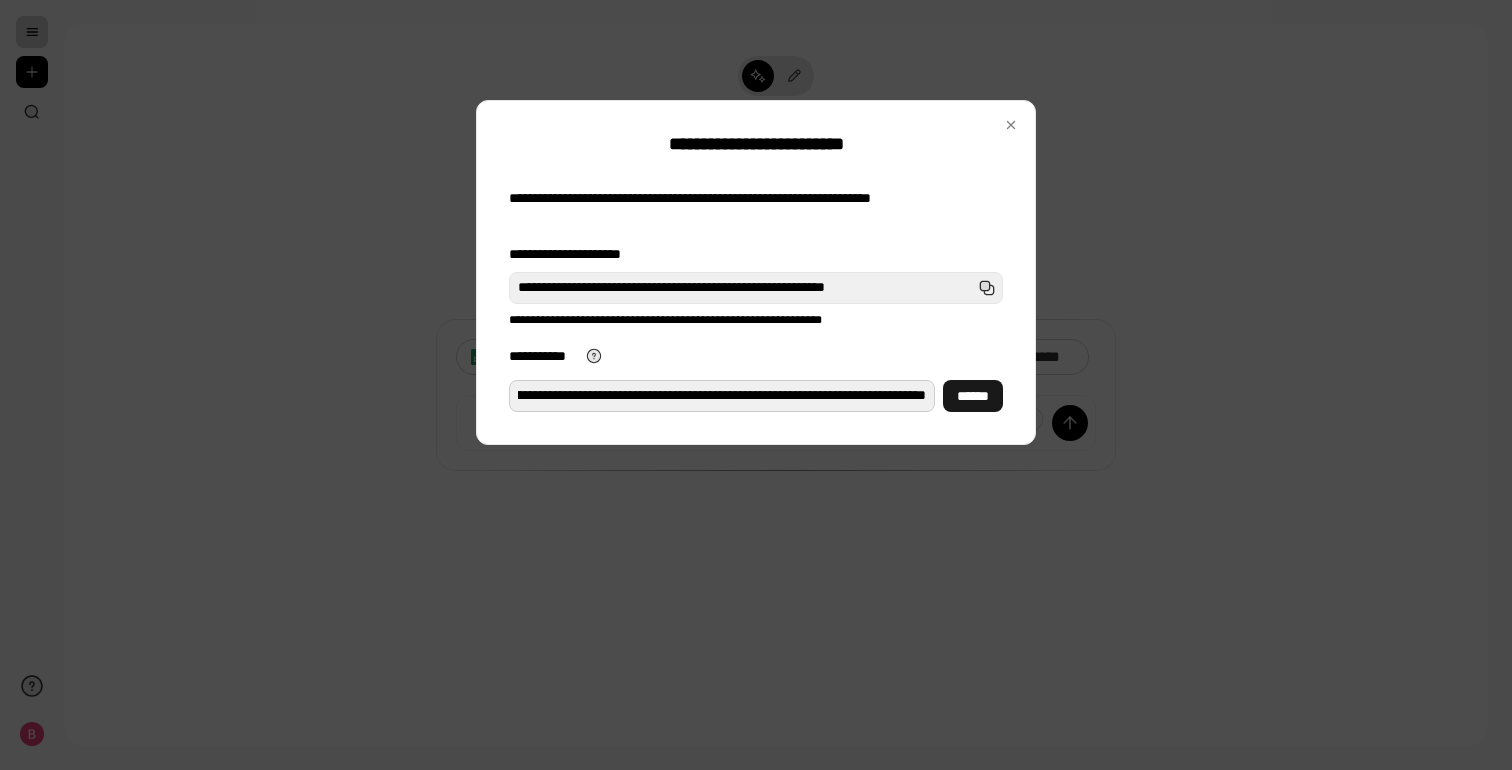 type on "**********" 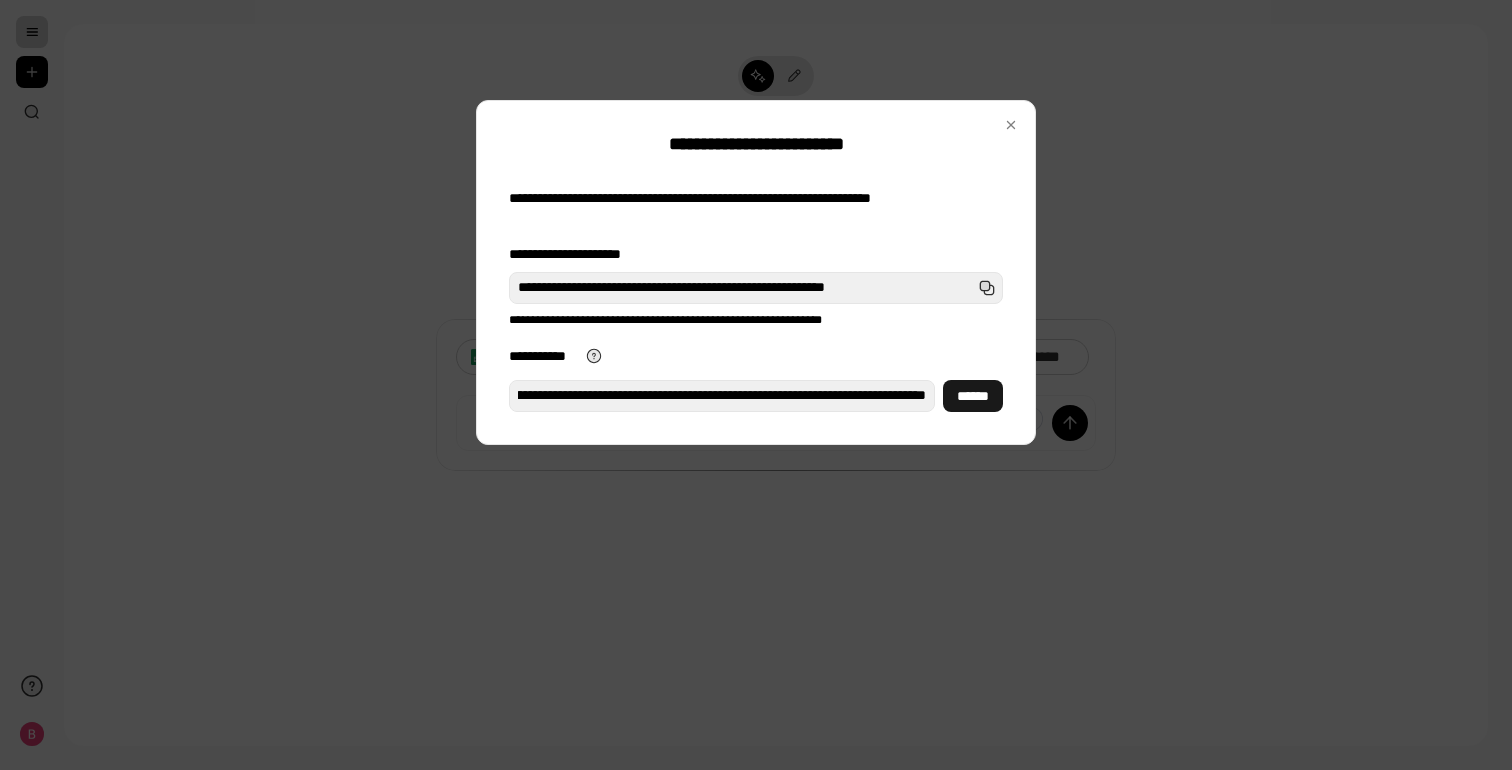 scroll, scrollTop: 0, scrollLeft: 0, axis: both 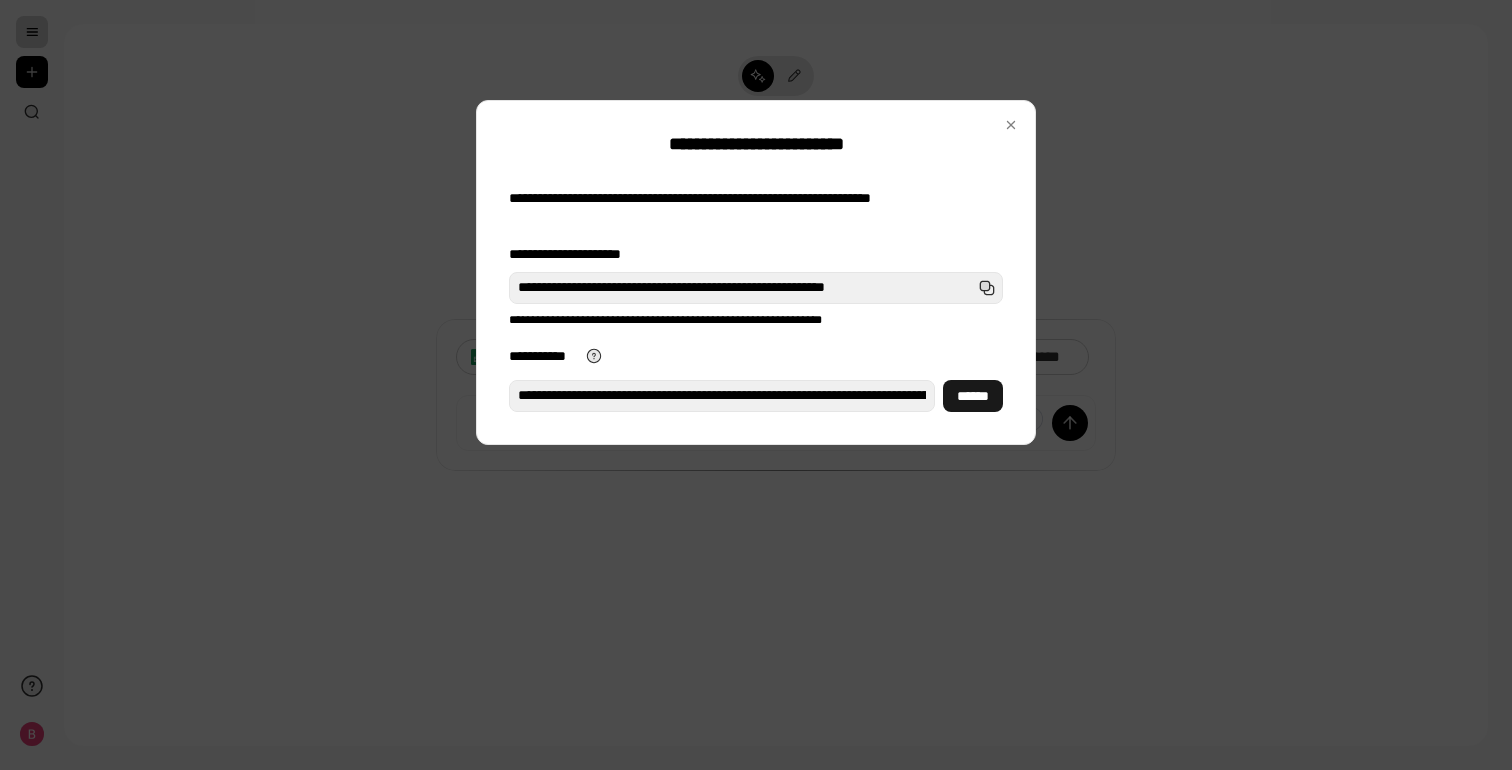 click on "******" at bounding box center [973, 396] 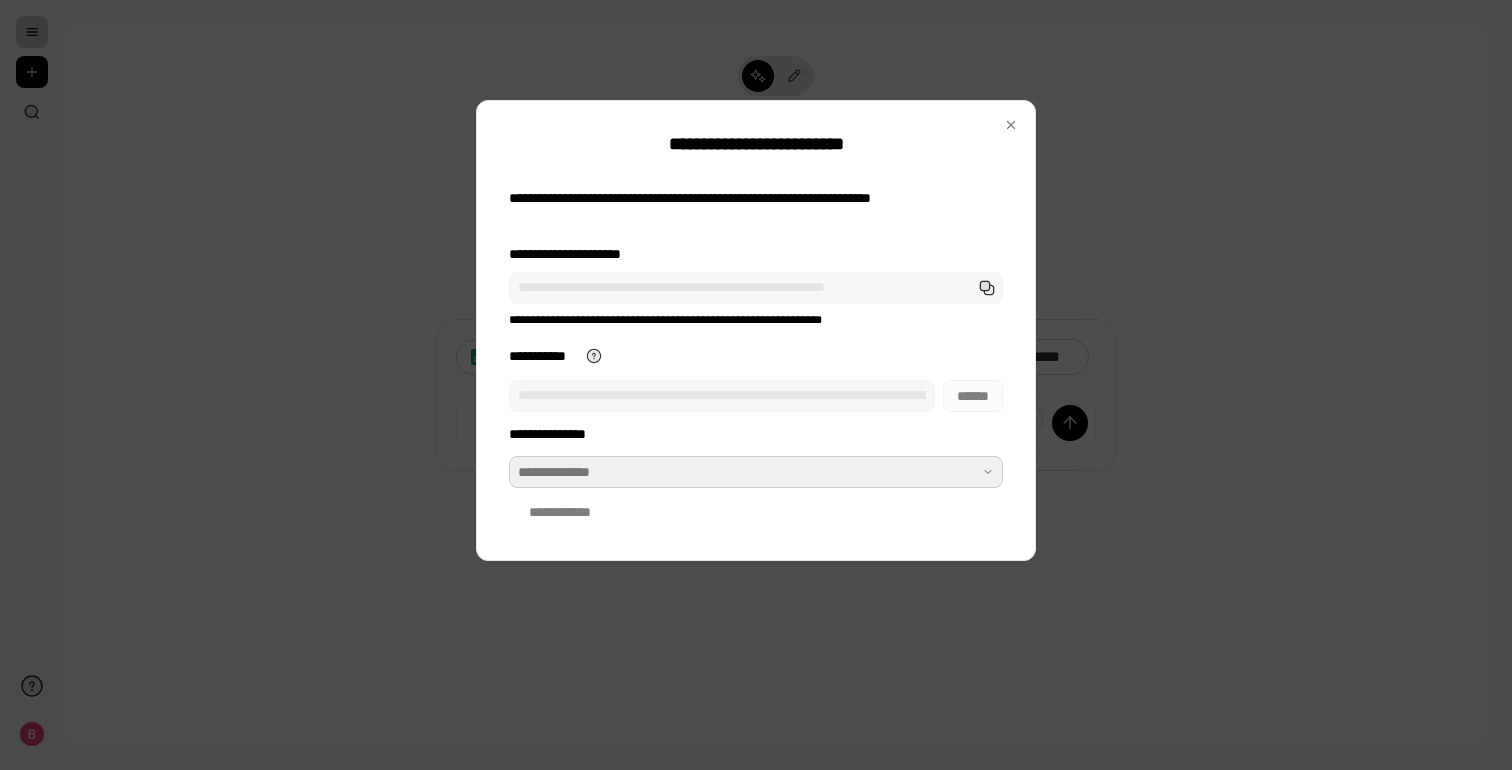 click at bounding box center [756, 472] 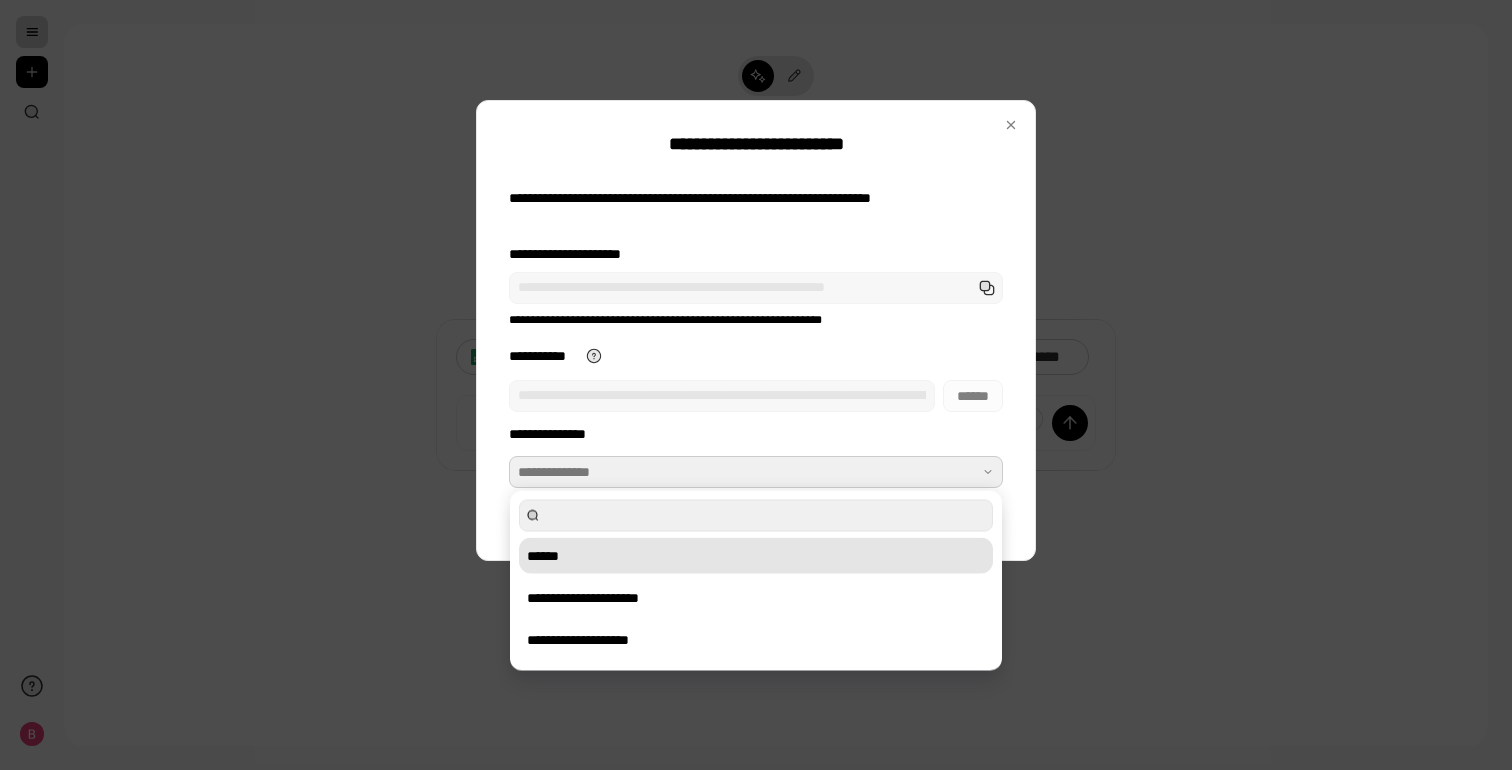 click on "******" at bounding box center (756, 556) 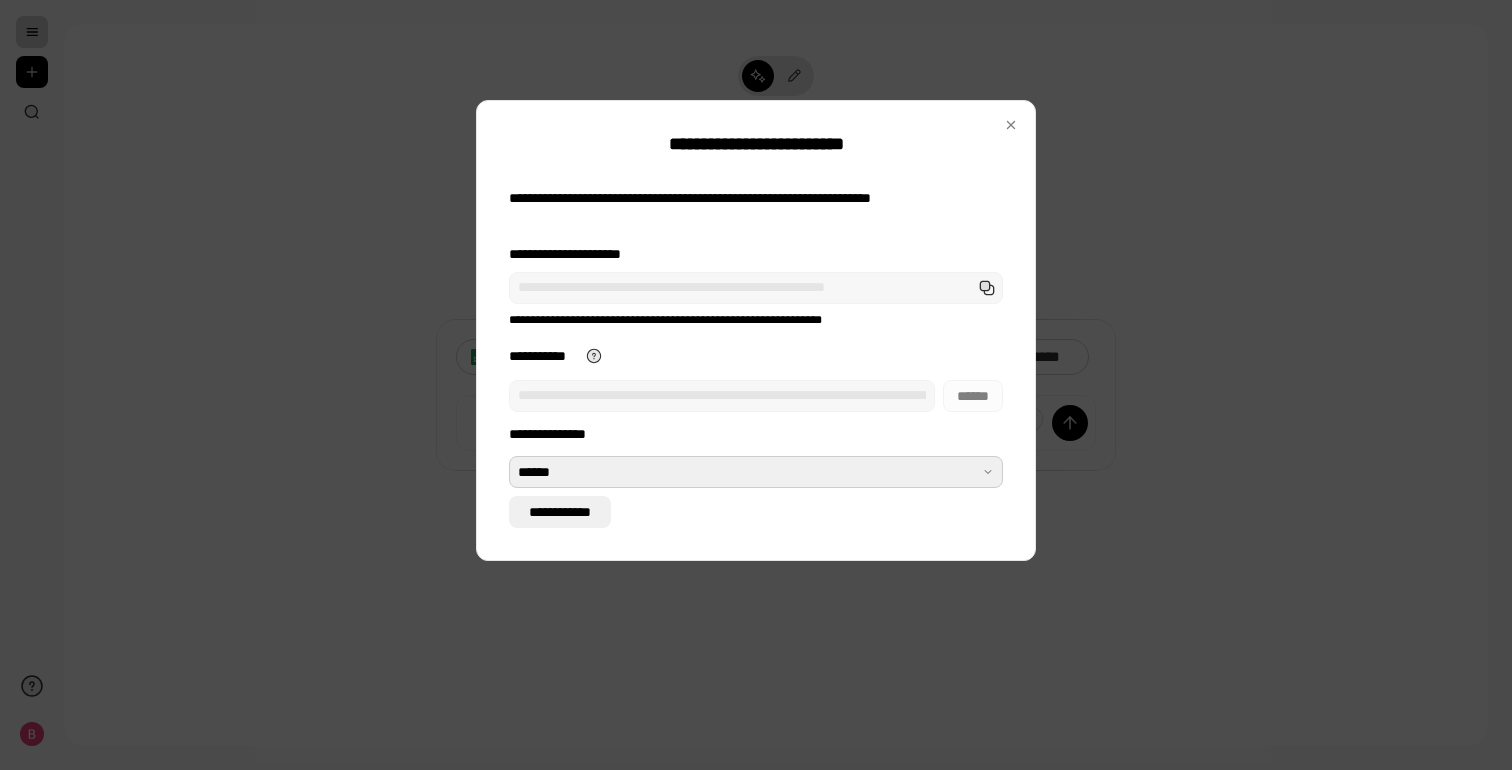 click on "**********" at bounding box center (560, 512) 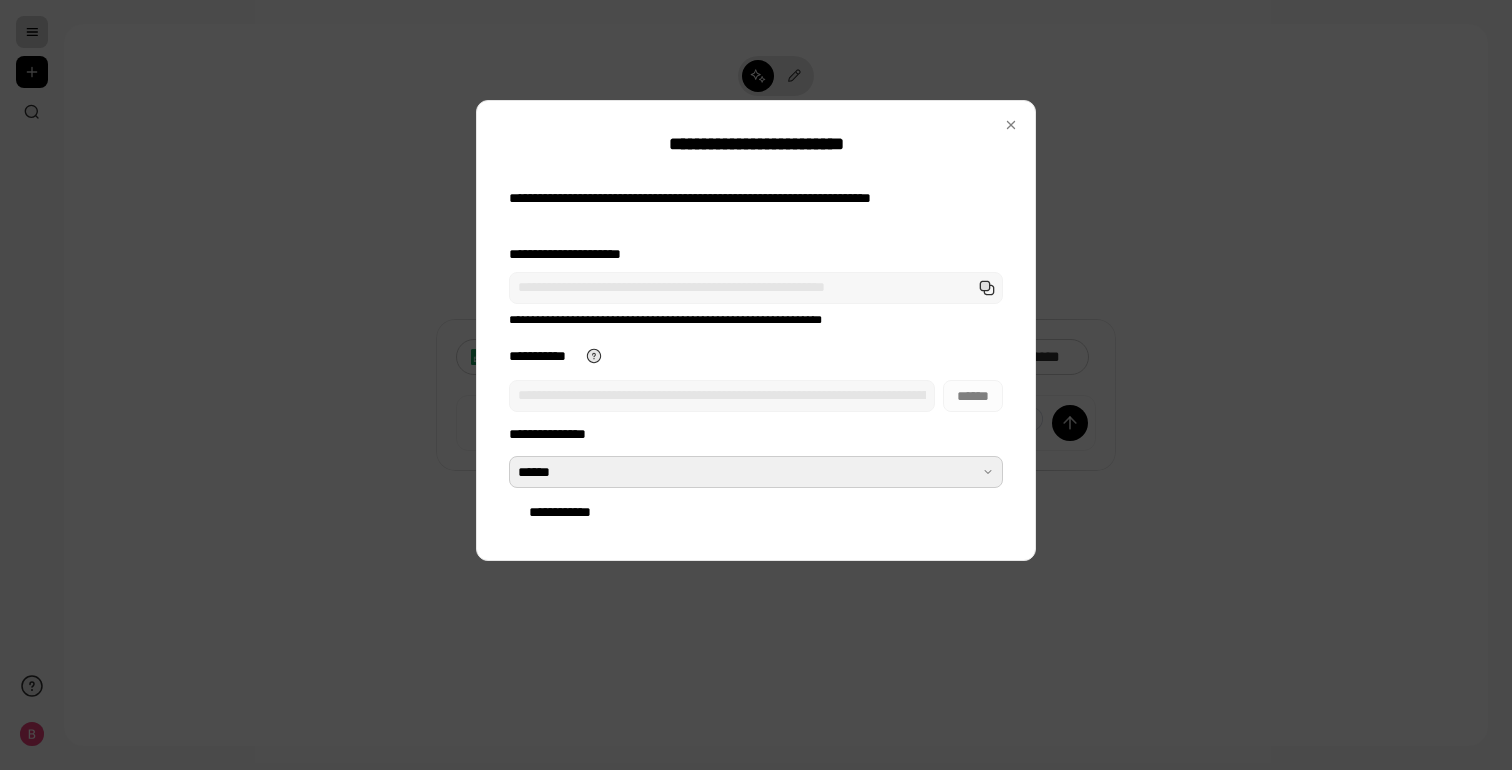 click on "**********" at bounding box center [756, 492] 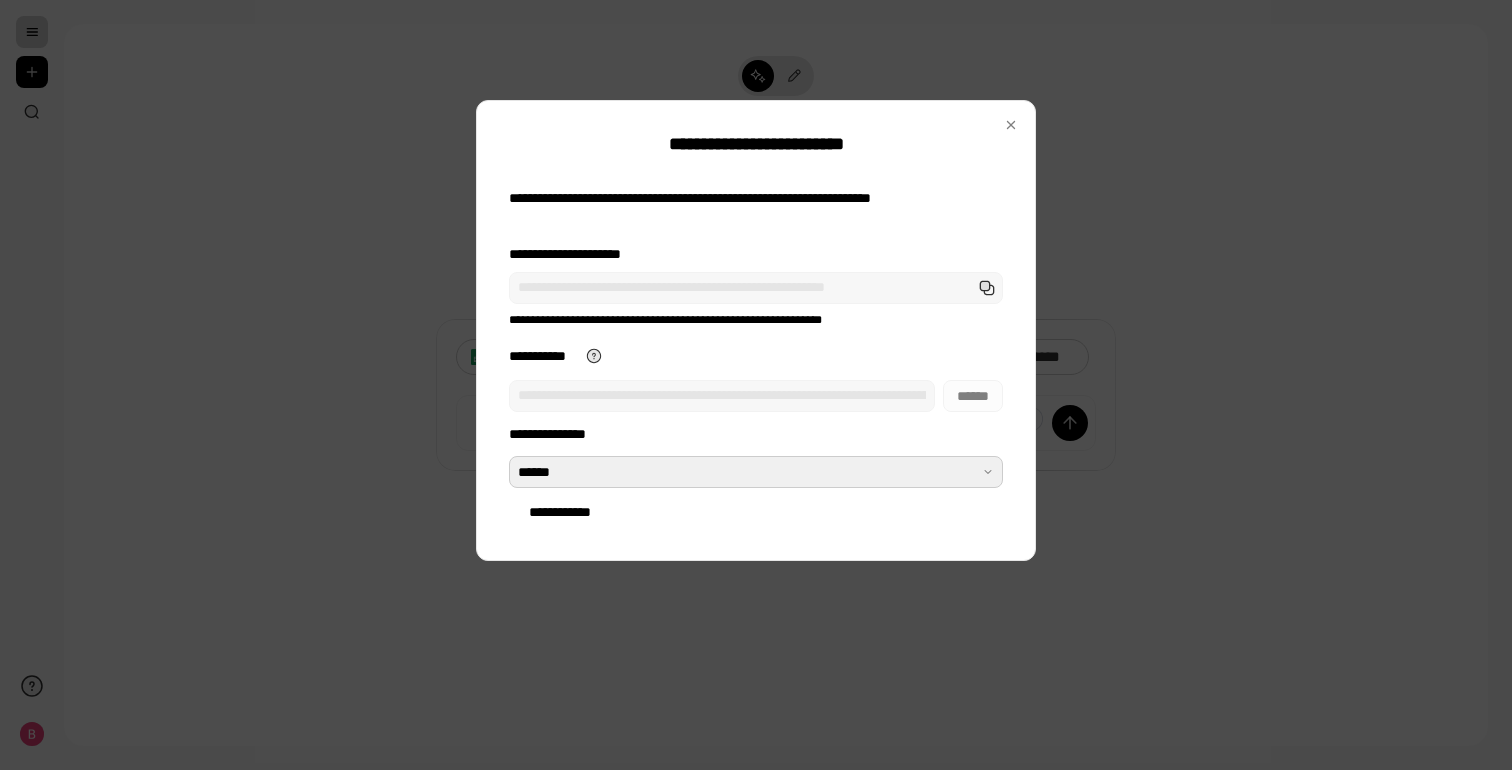 click at bounding box center (756, 472) 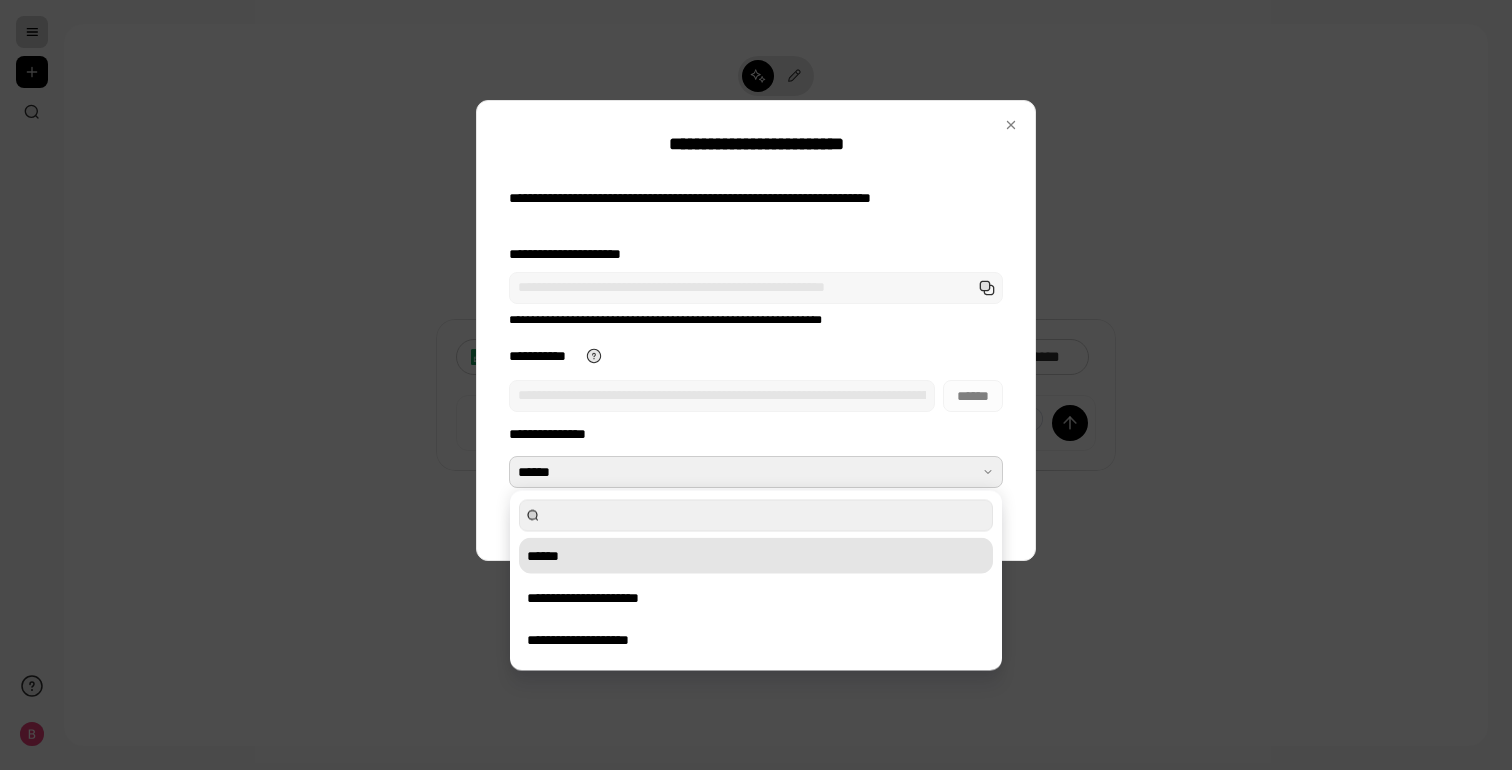 click on "**********" at bounding box center [756, 598] 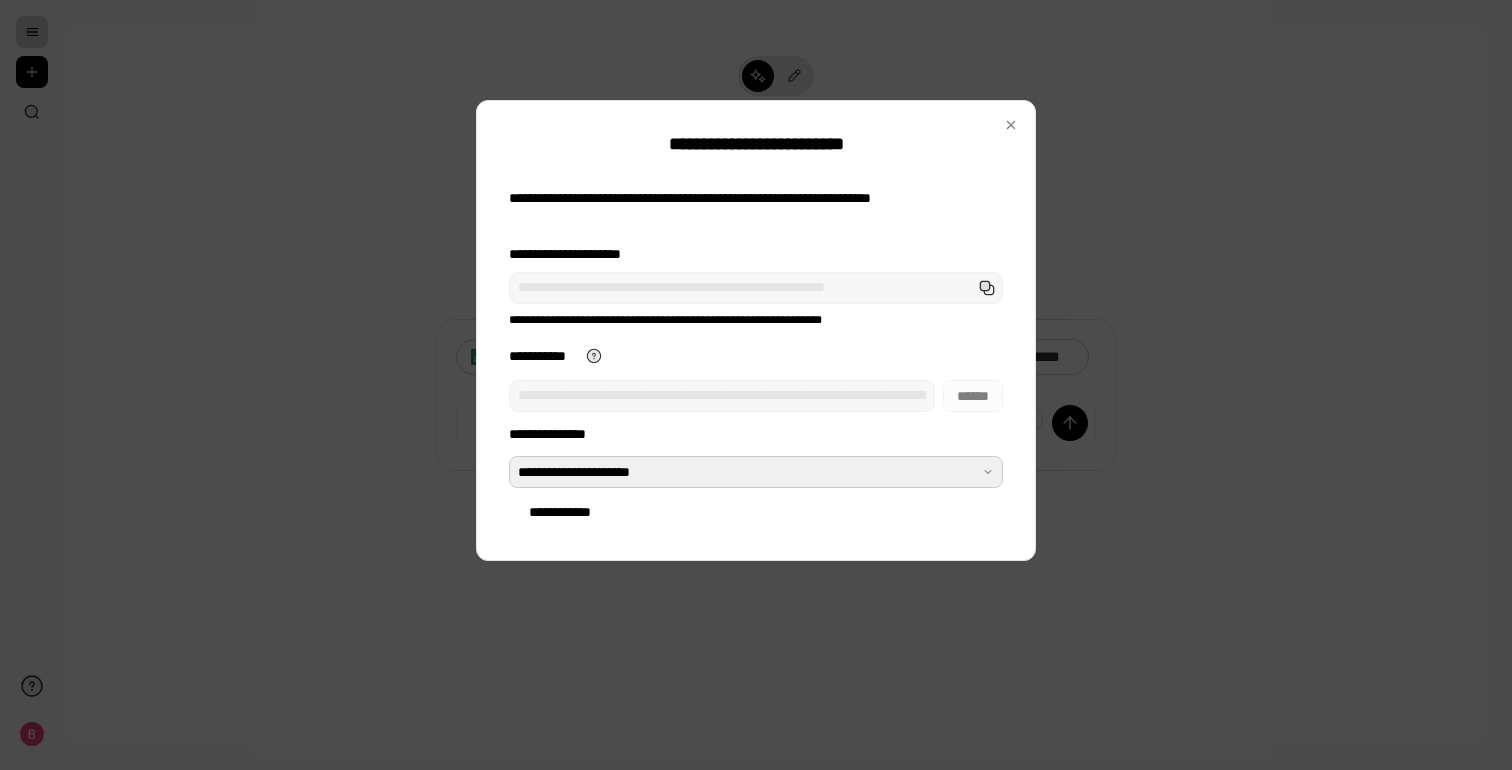 click at bounding box center [756, 472] 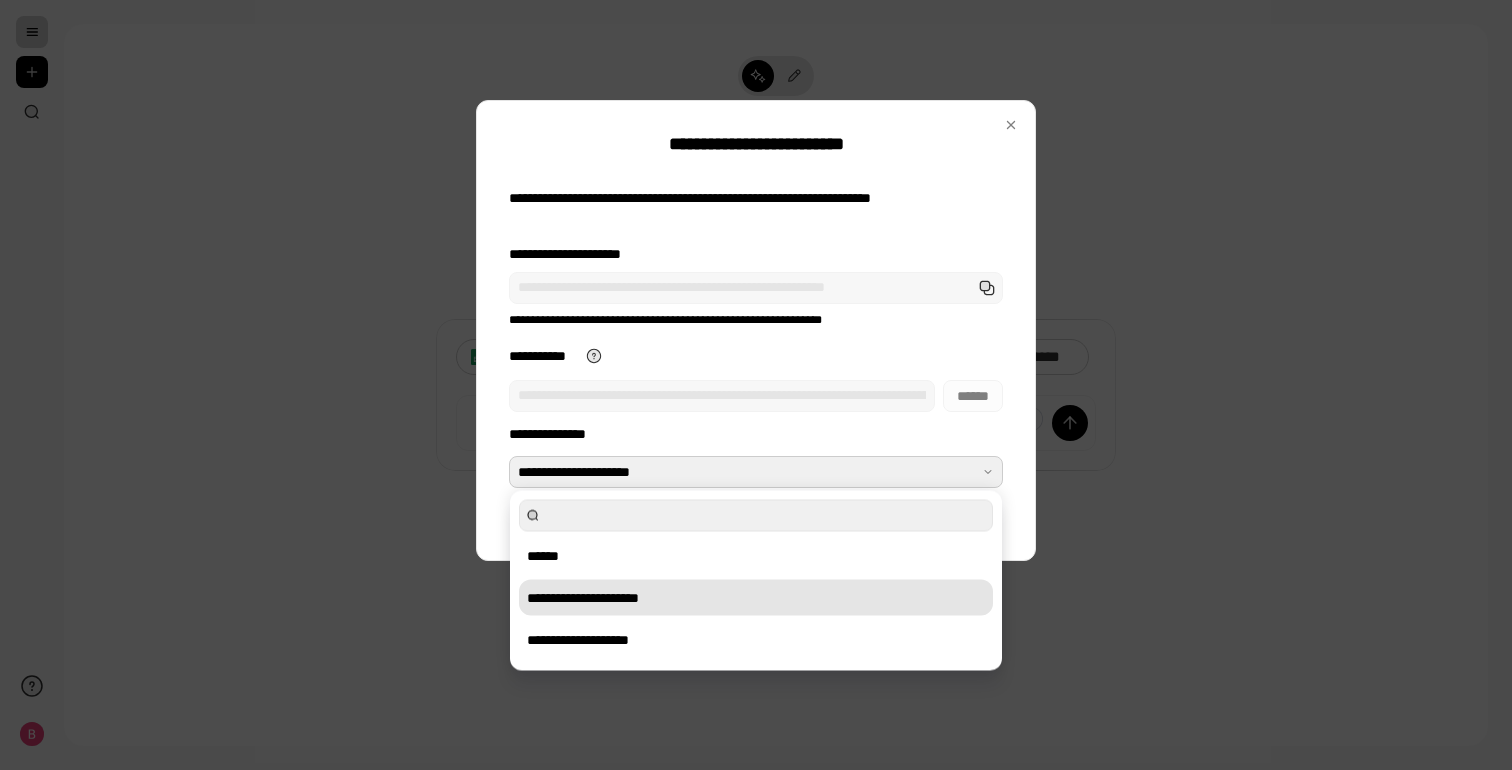click on "**********" at bounding box center [756, 598] 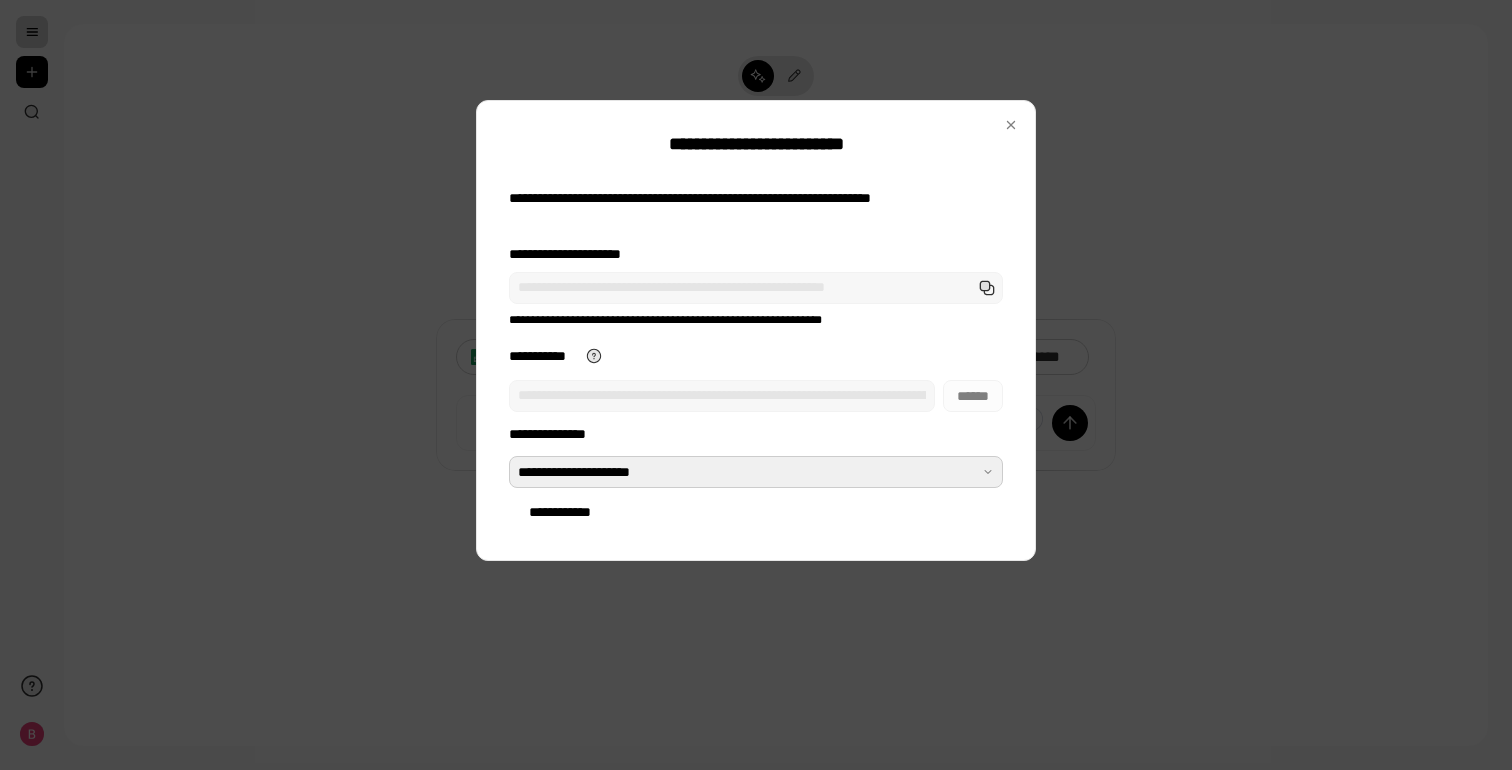 click at bounding box center (756, 472) 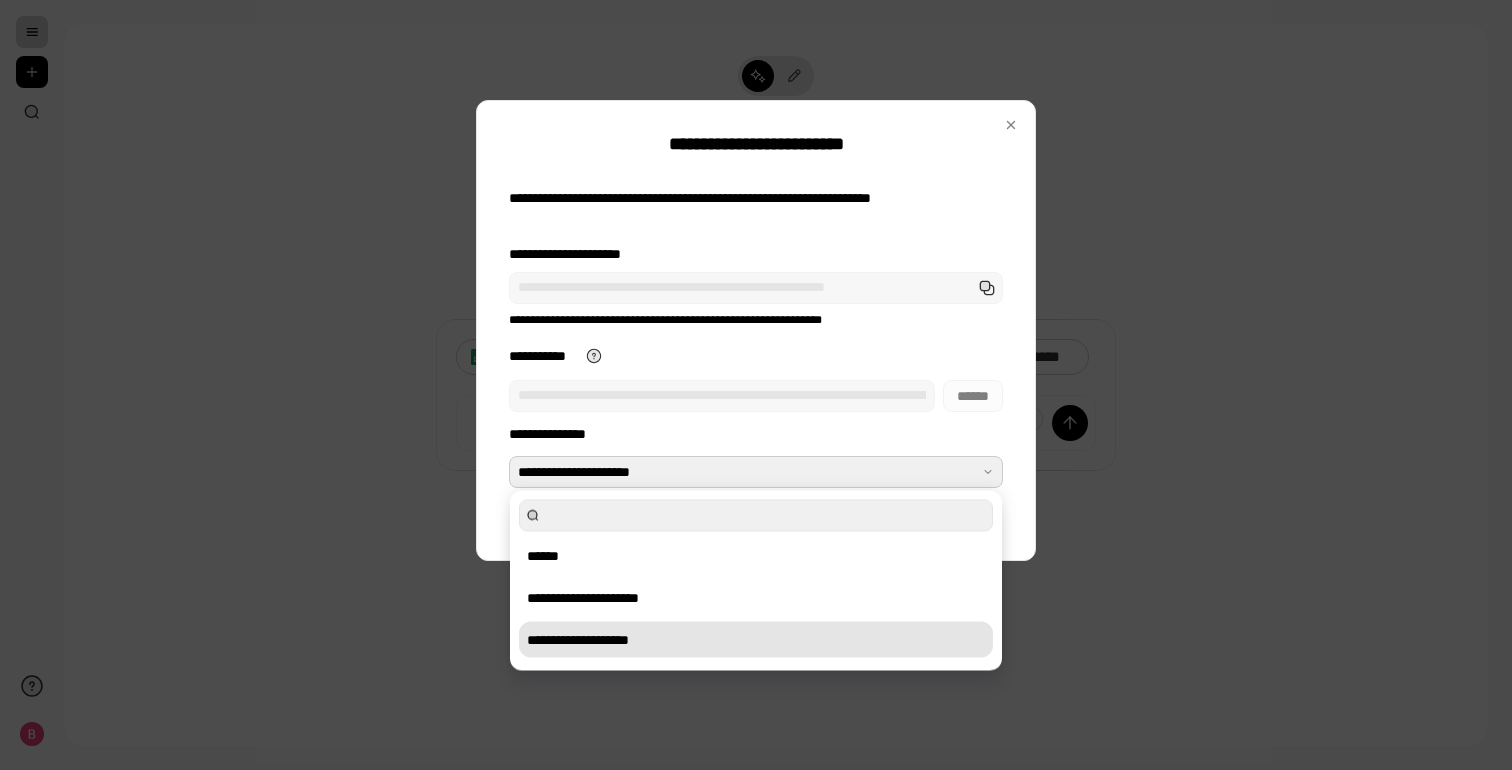 click on "**********" at bounding box center (756, 640) 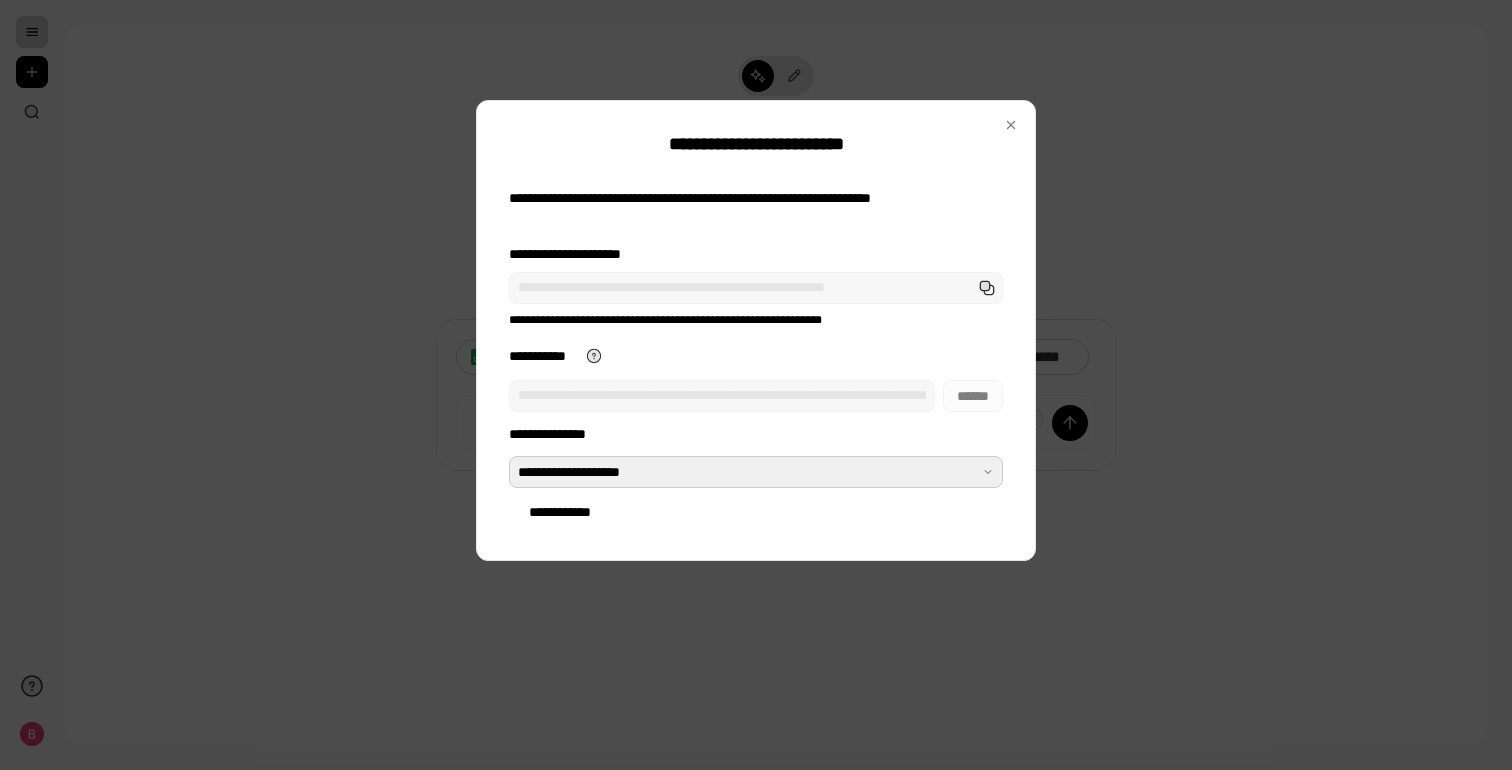 click at bounding box center (756, 472) 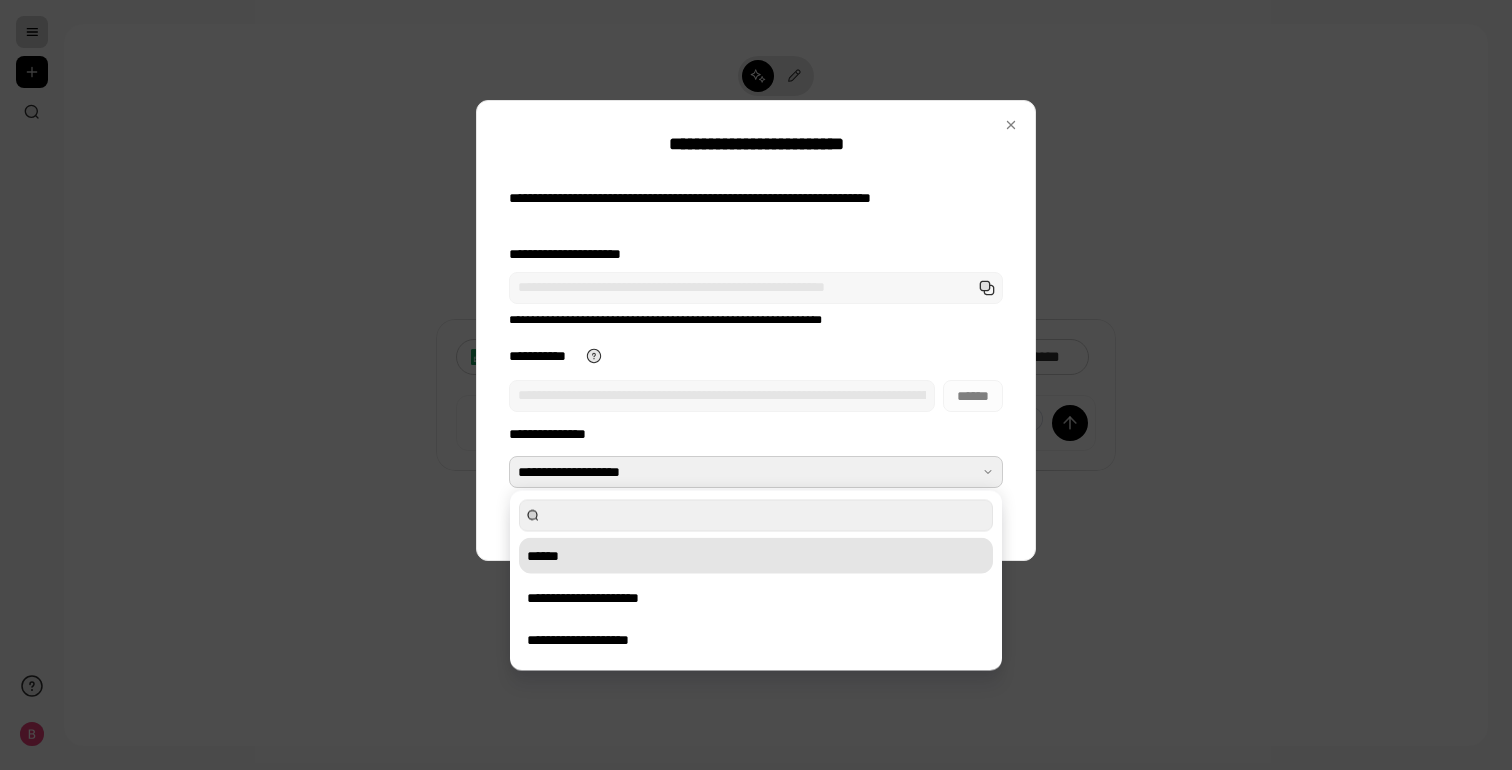 click on "******" at bounding box center [756, 556] 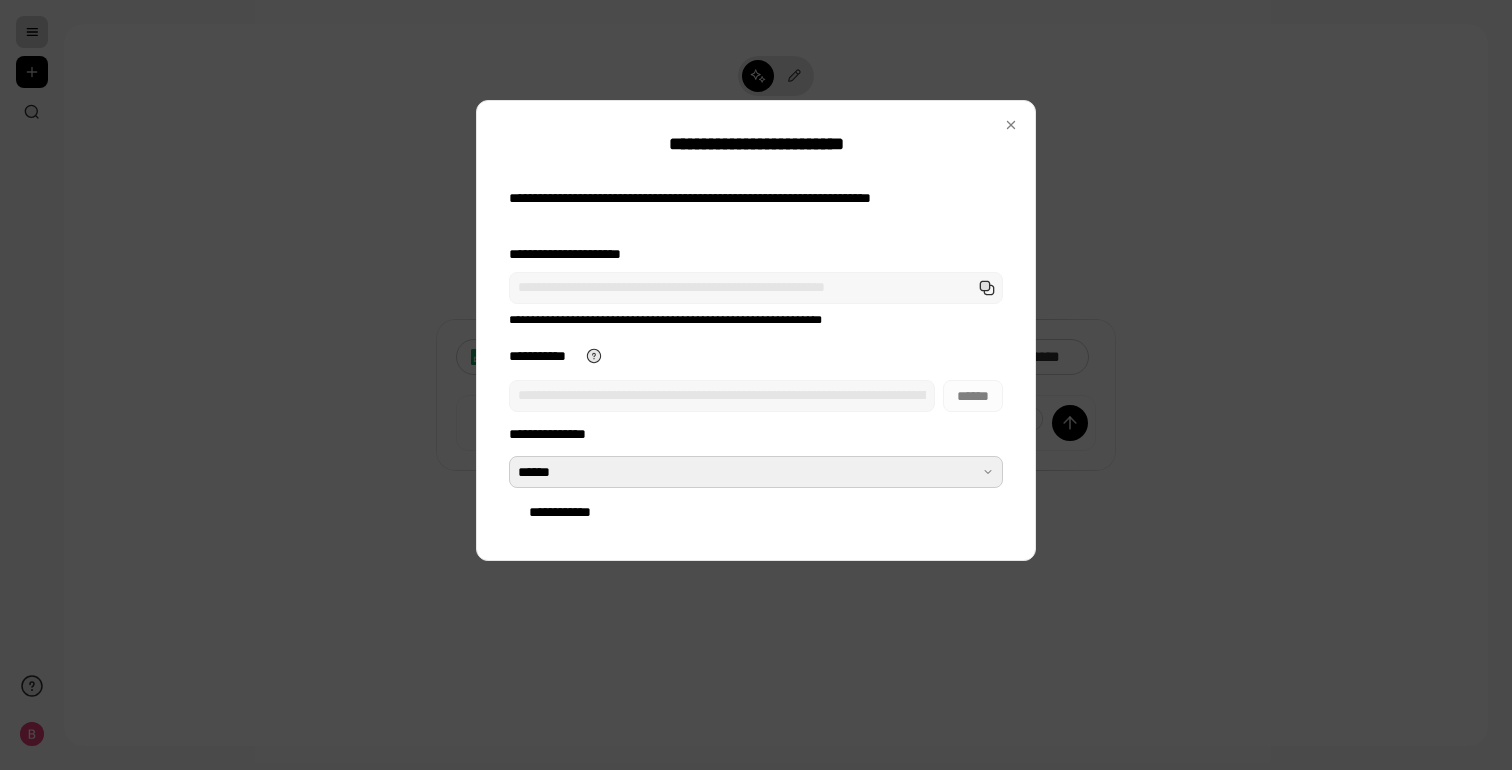 click on "**********" at bounding box center [756, 492] 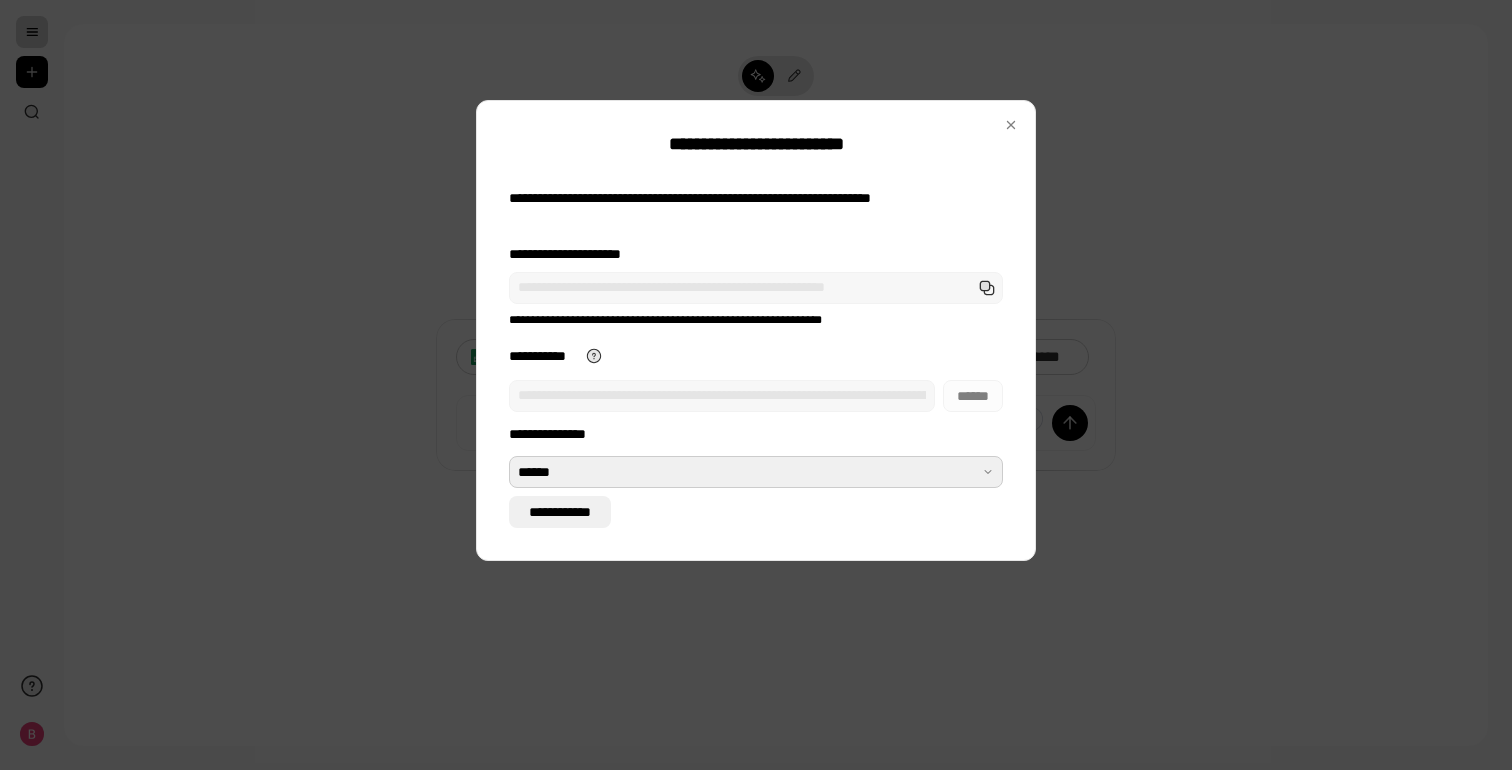 click on "**********" at bounding box center [560, 512] 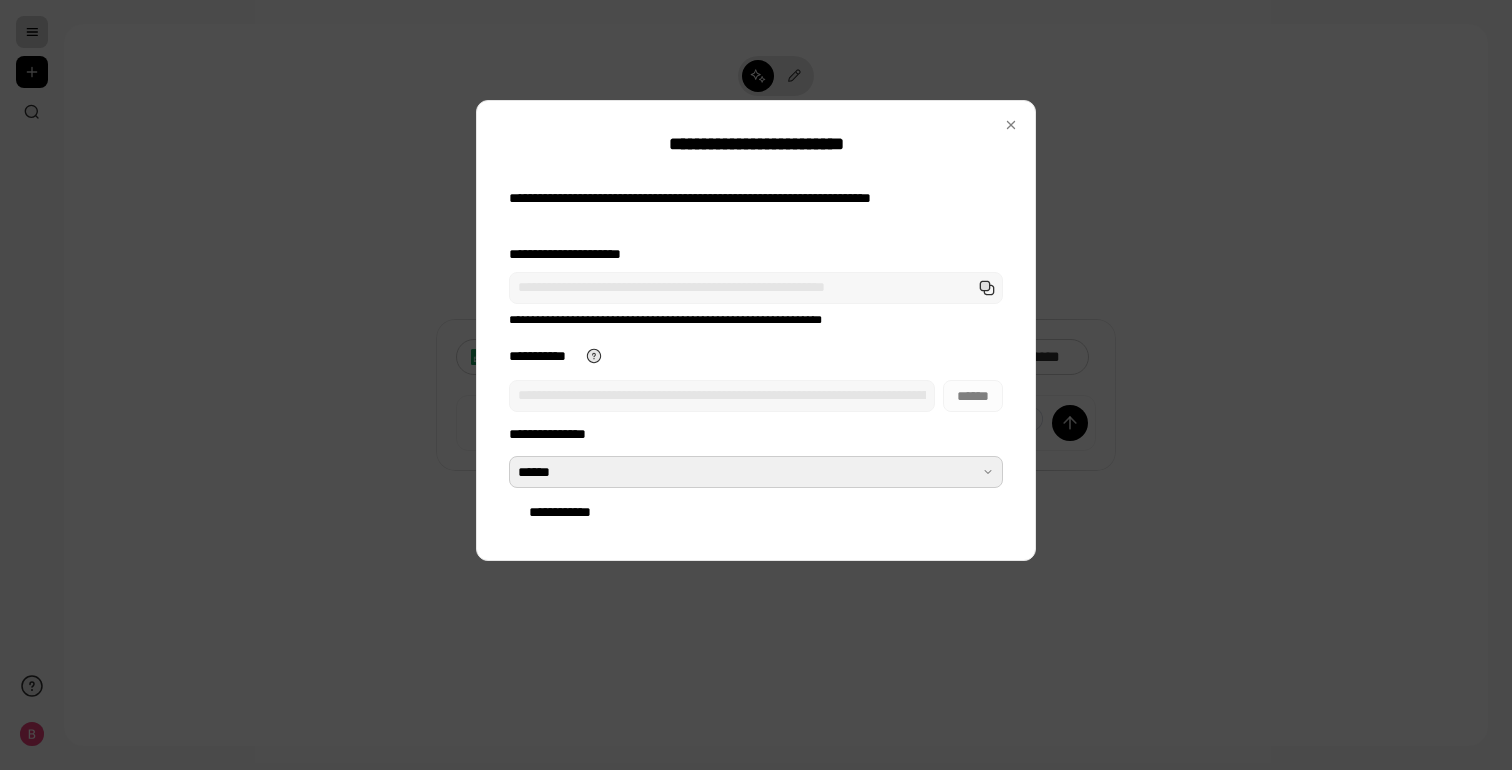click on "**********" at bounding box center (756, 492) 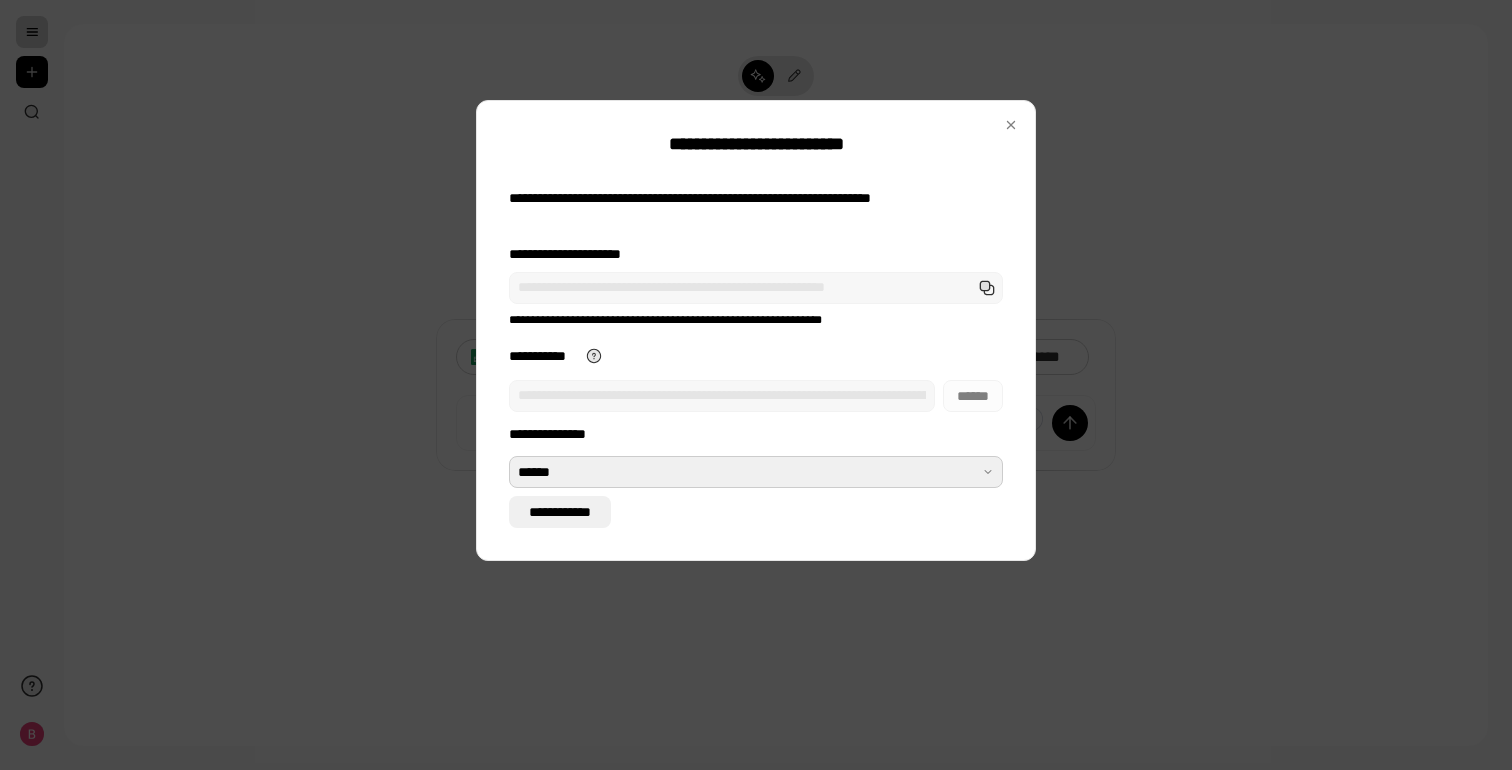 click on "**********" at bounding box center (560, 512) 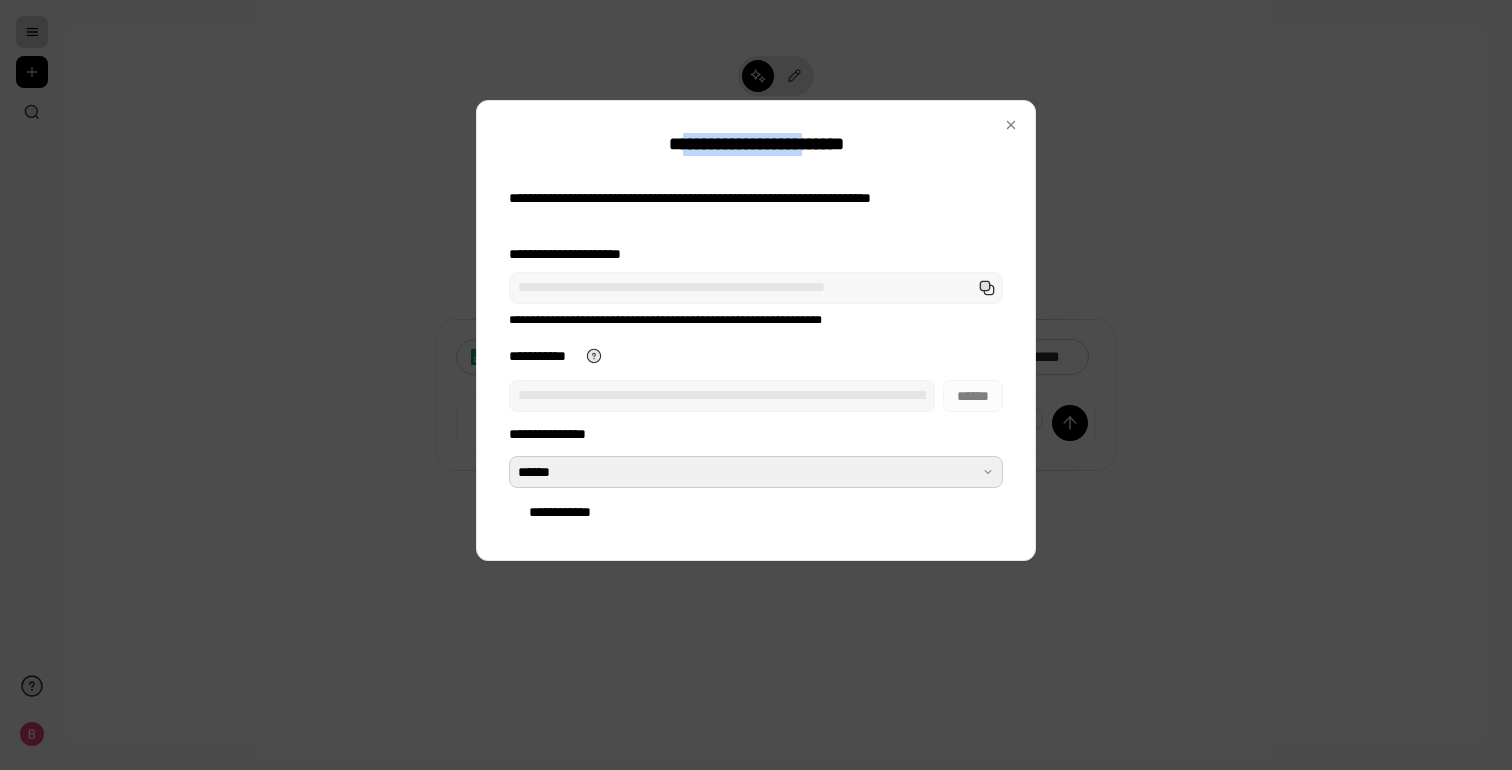 drag, startPoint x: 659, startPoint y: 146, endPoint x: 807, endPoint y: 146, distance: 148 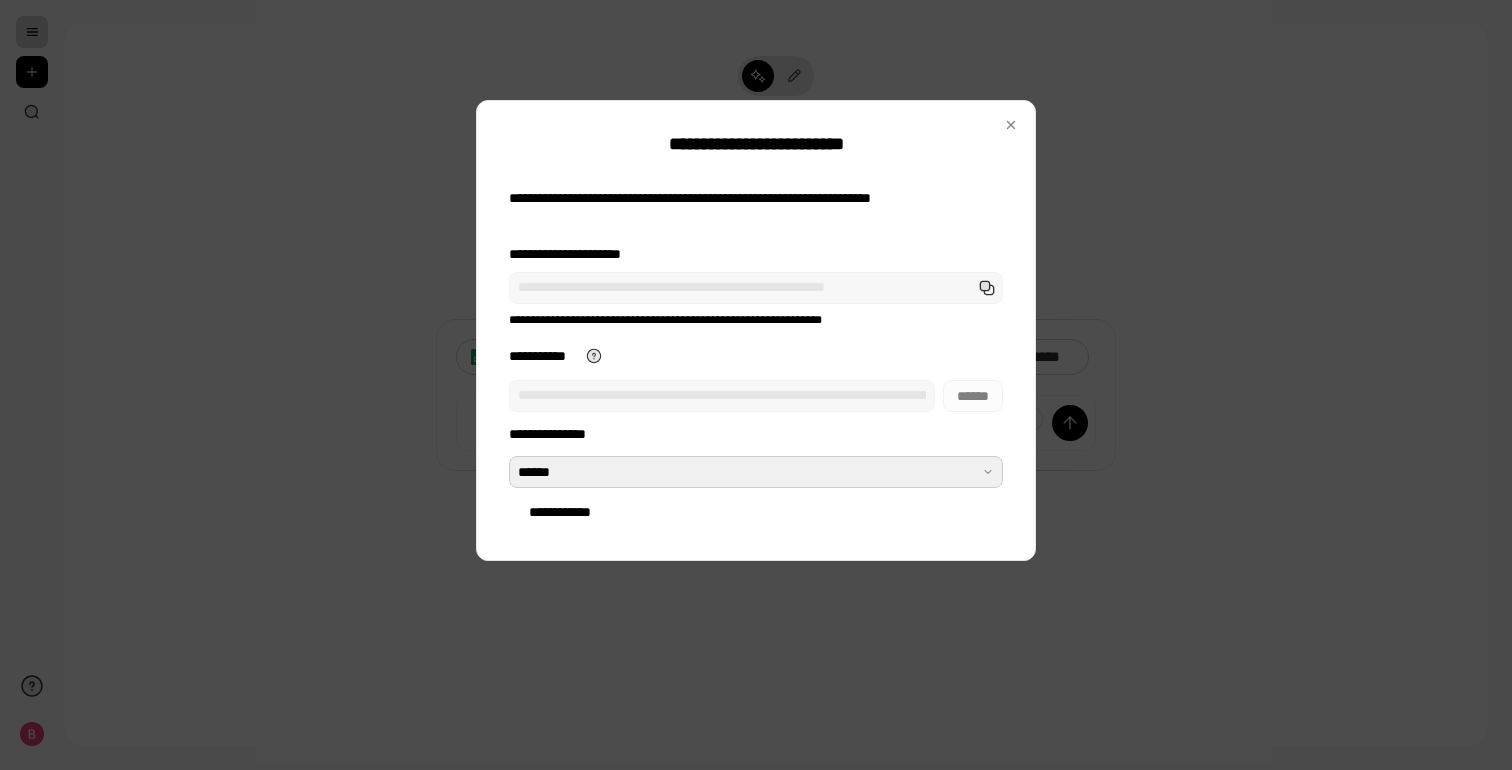 click on "**********" at bounding box center (756, 144) 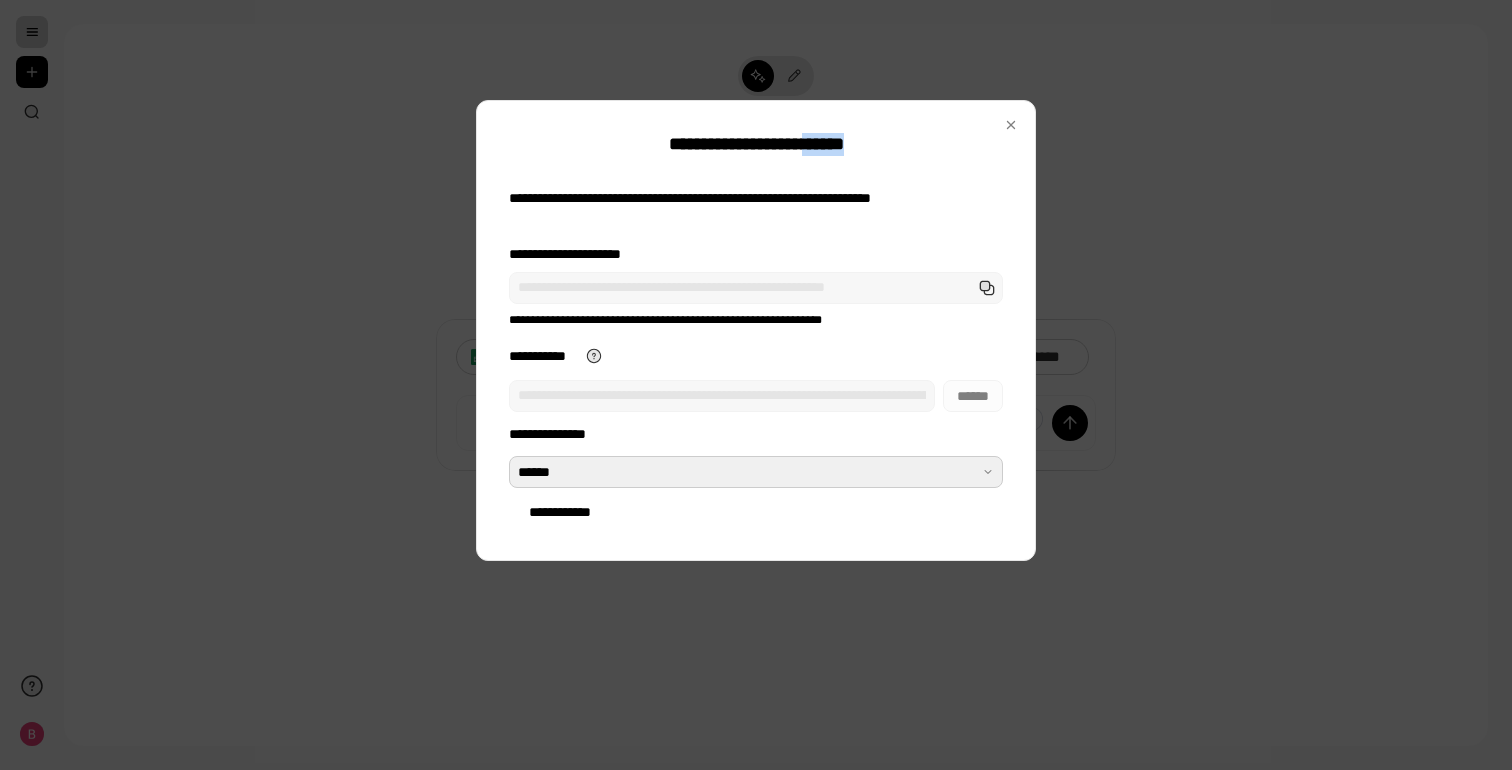 click on "**********" at bounding box center (756, 144) 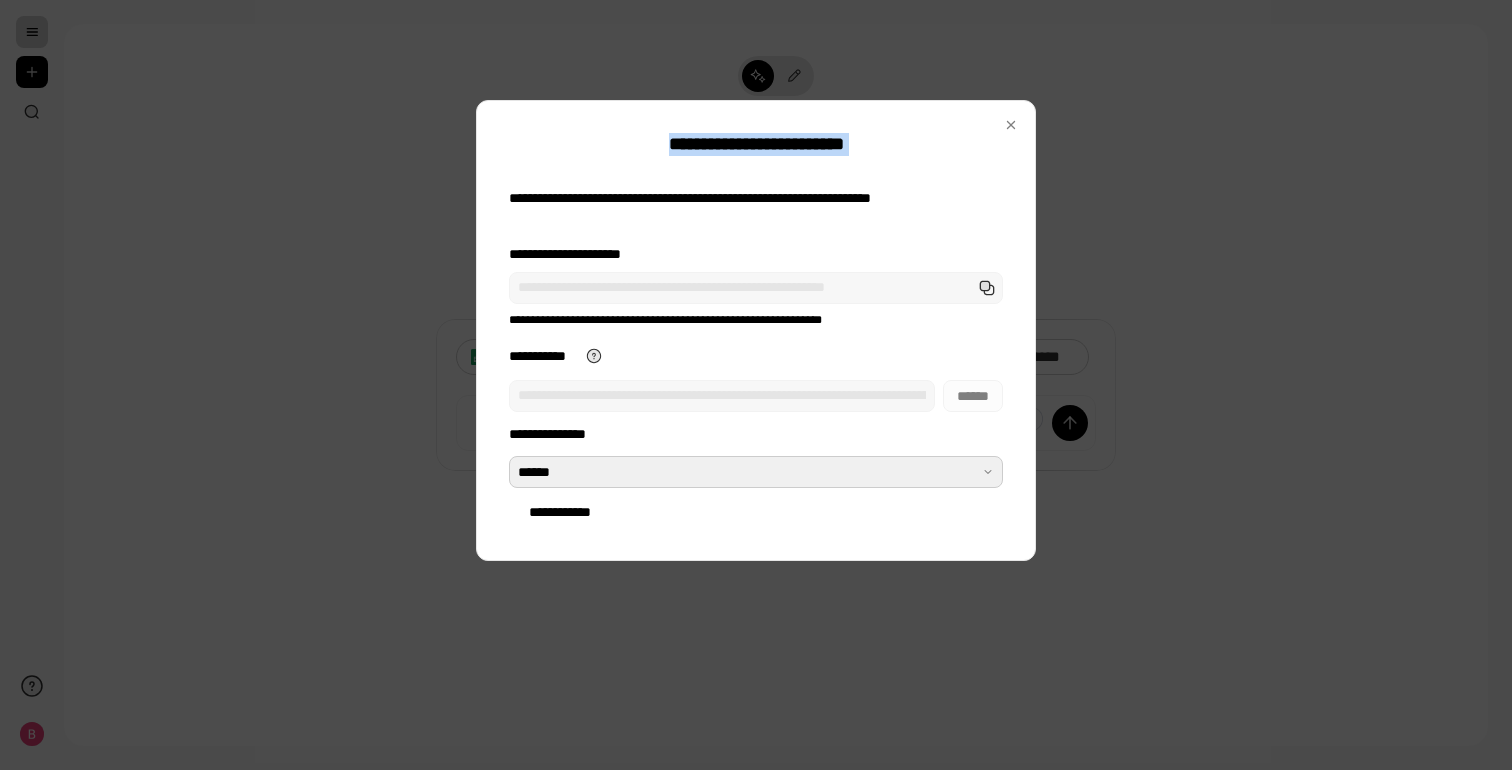 click on "**********" at bounding box center (756, 144) 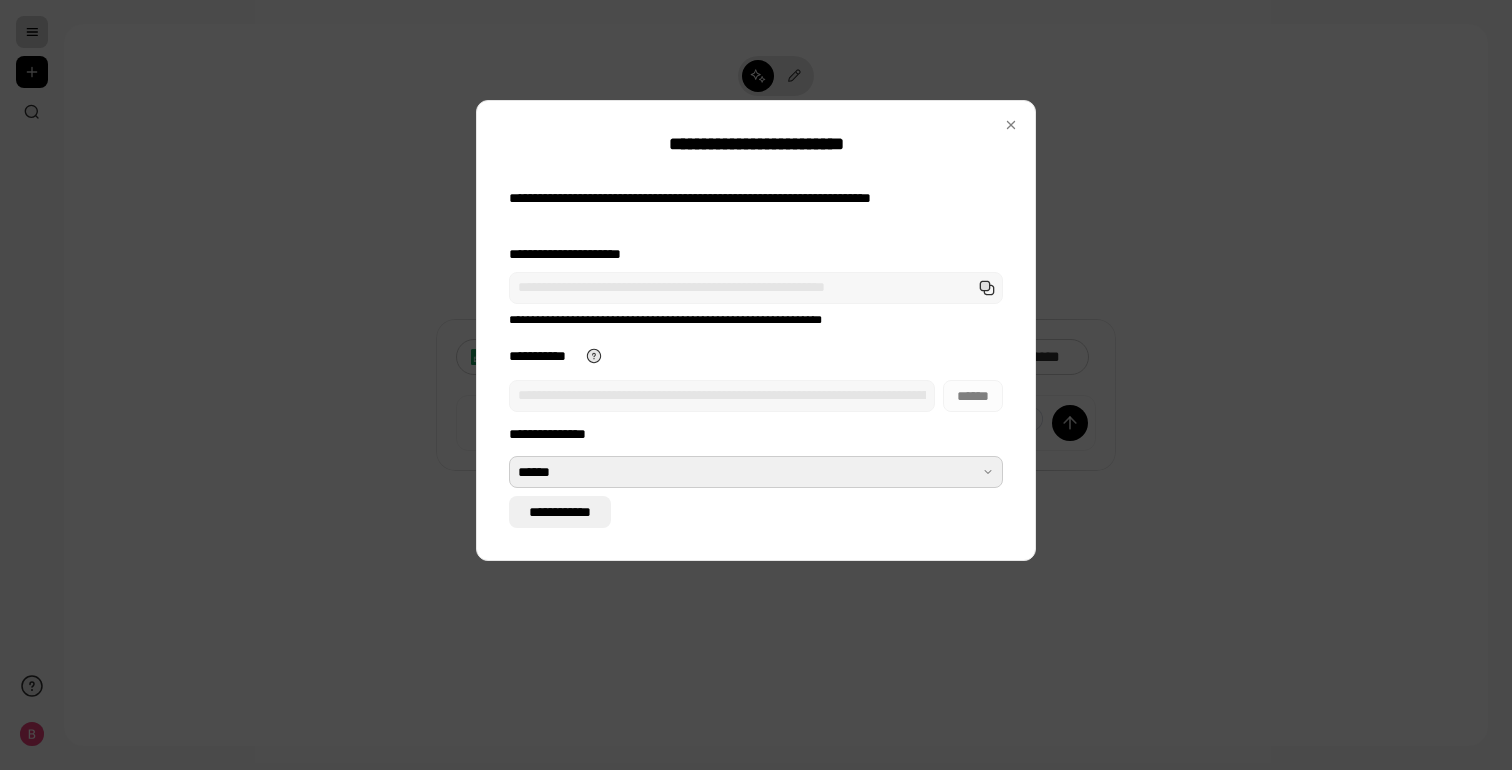 click on "**********" at bounding box center (560, 512) 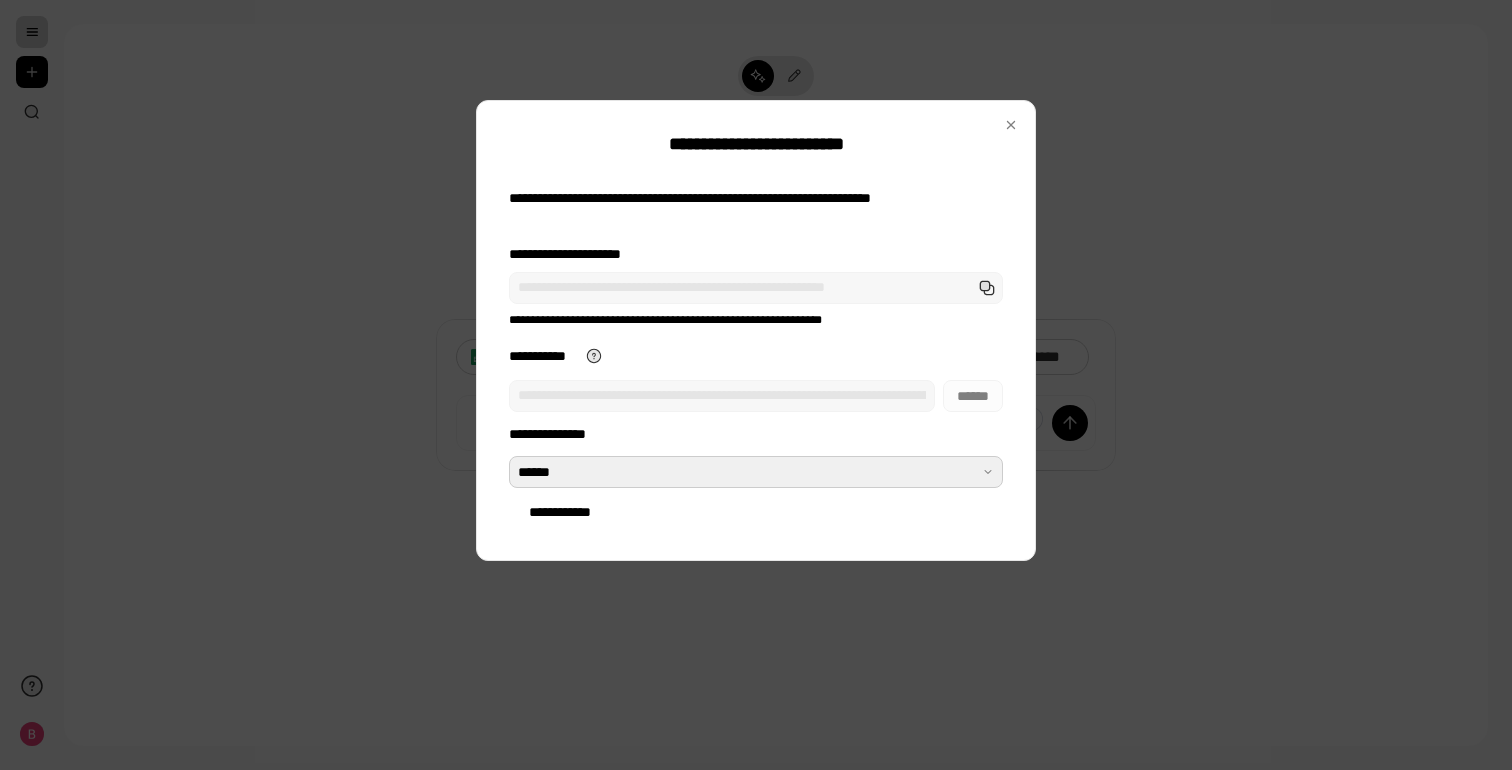 click at bounding box center [756, 472] 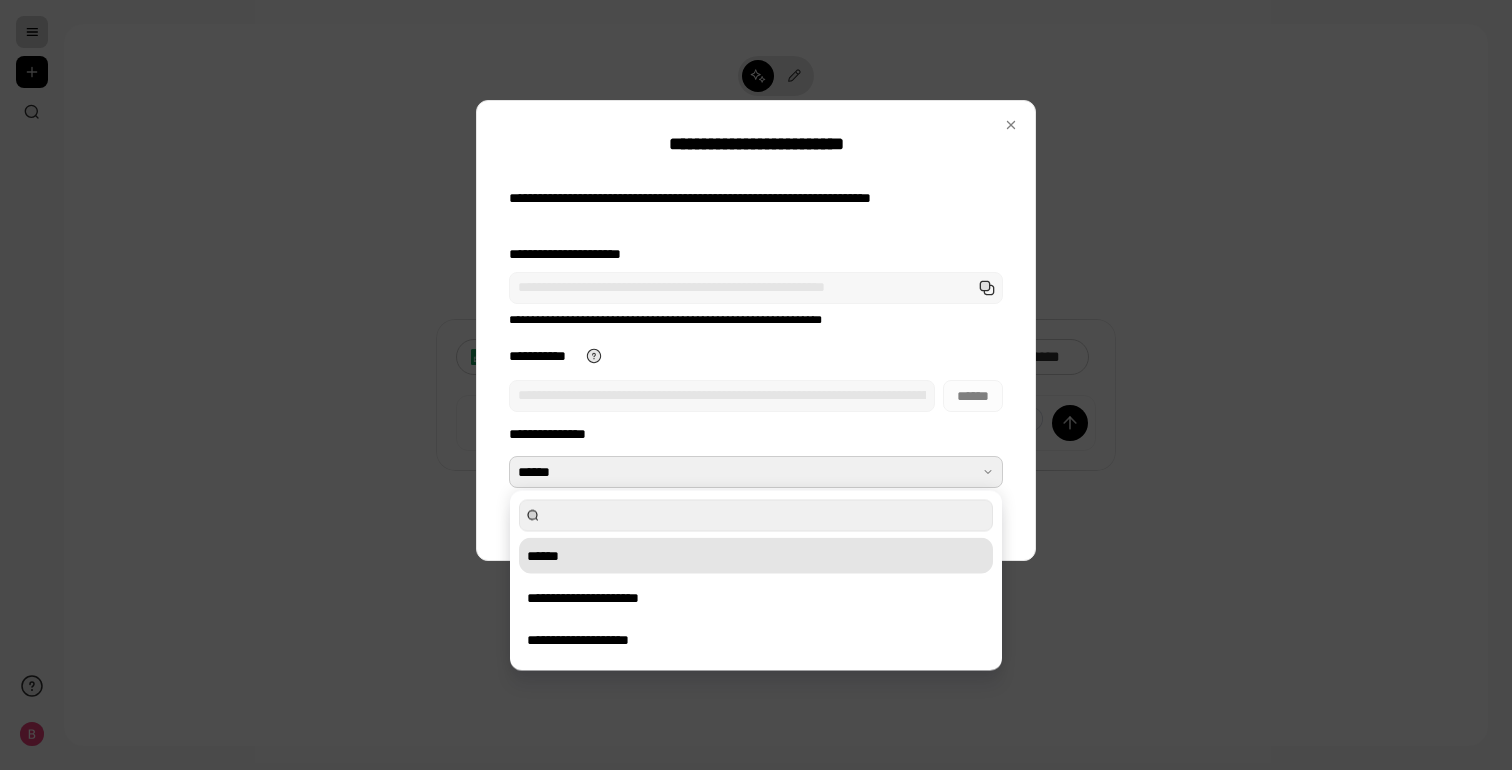 click on "******" at bounding box center (756, 556) 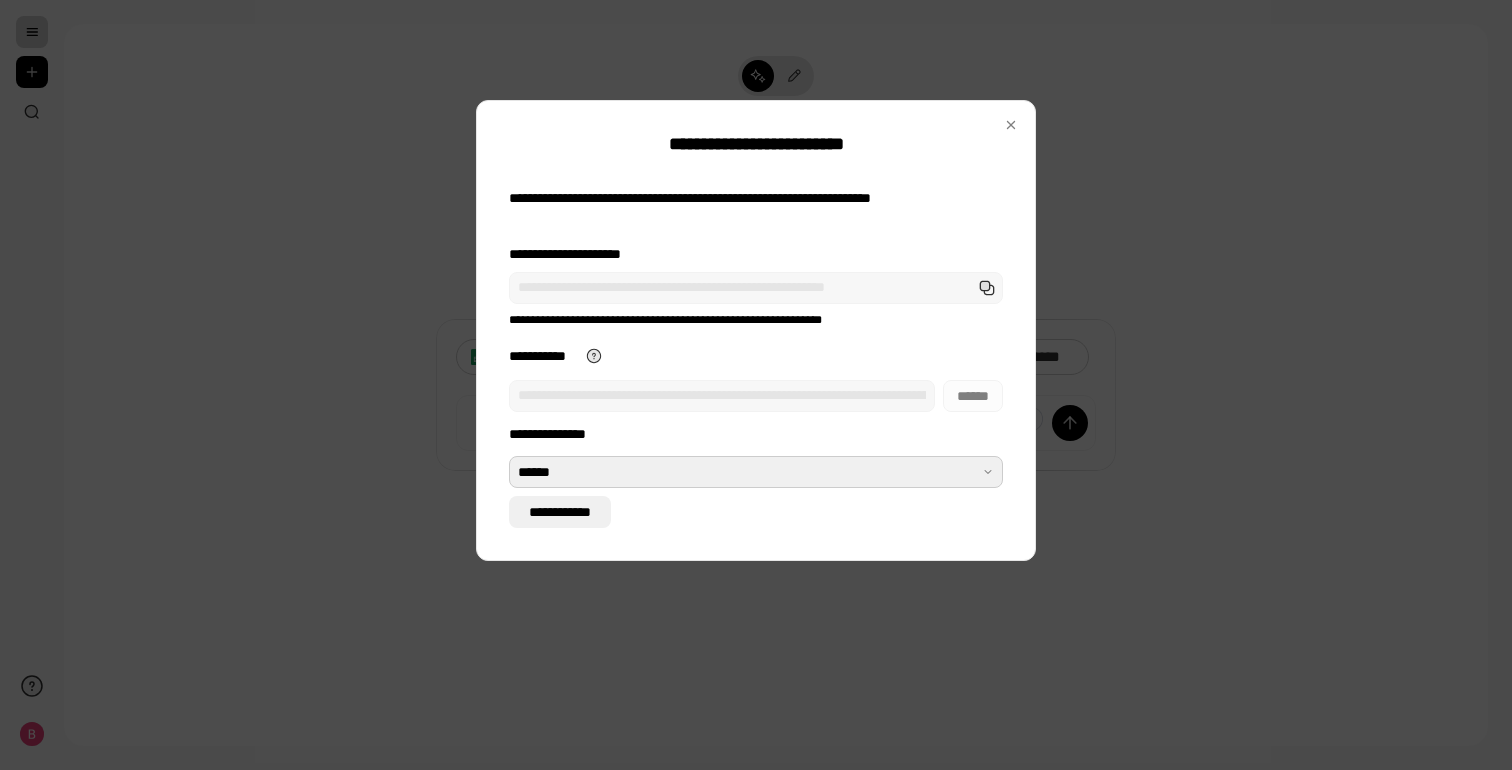 click on "**********" at bounding box center [560, 512] 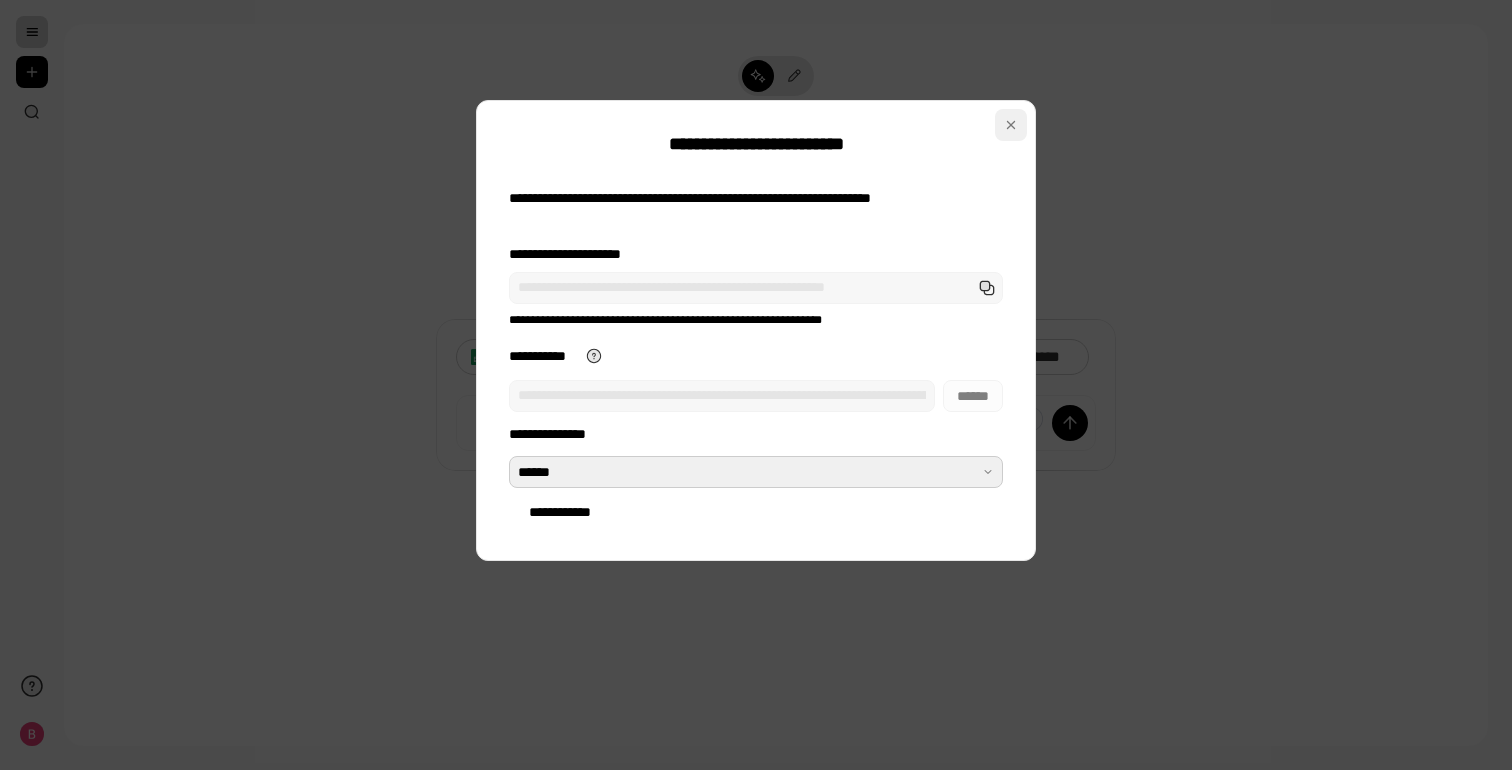 click at bounding box center [1011, 125] 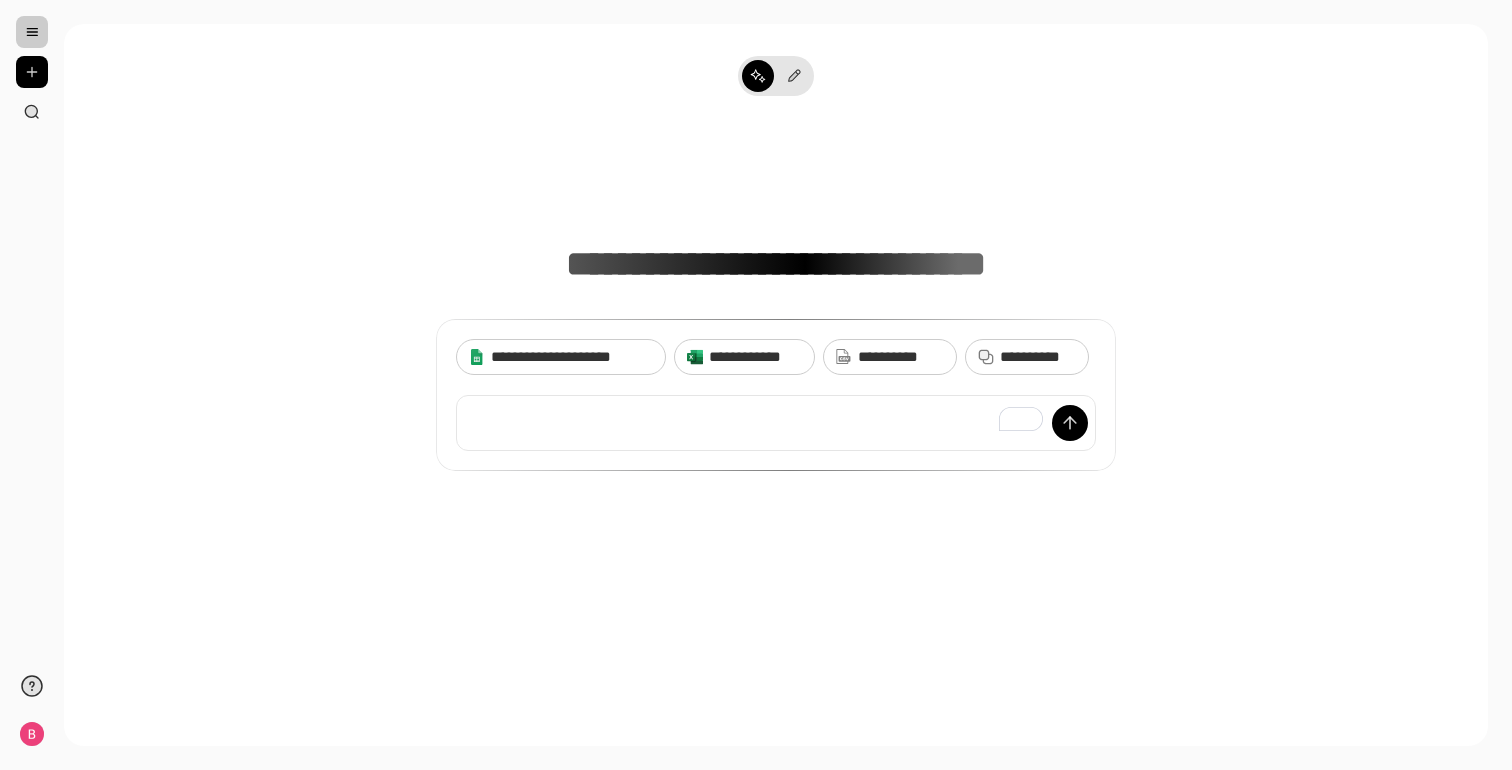 click at bounding box center [776, 423] 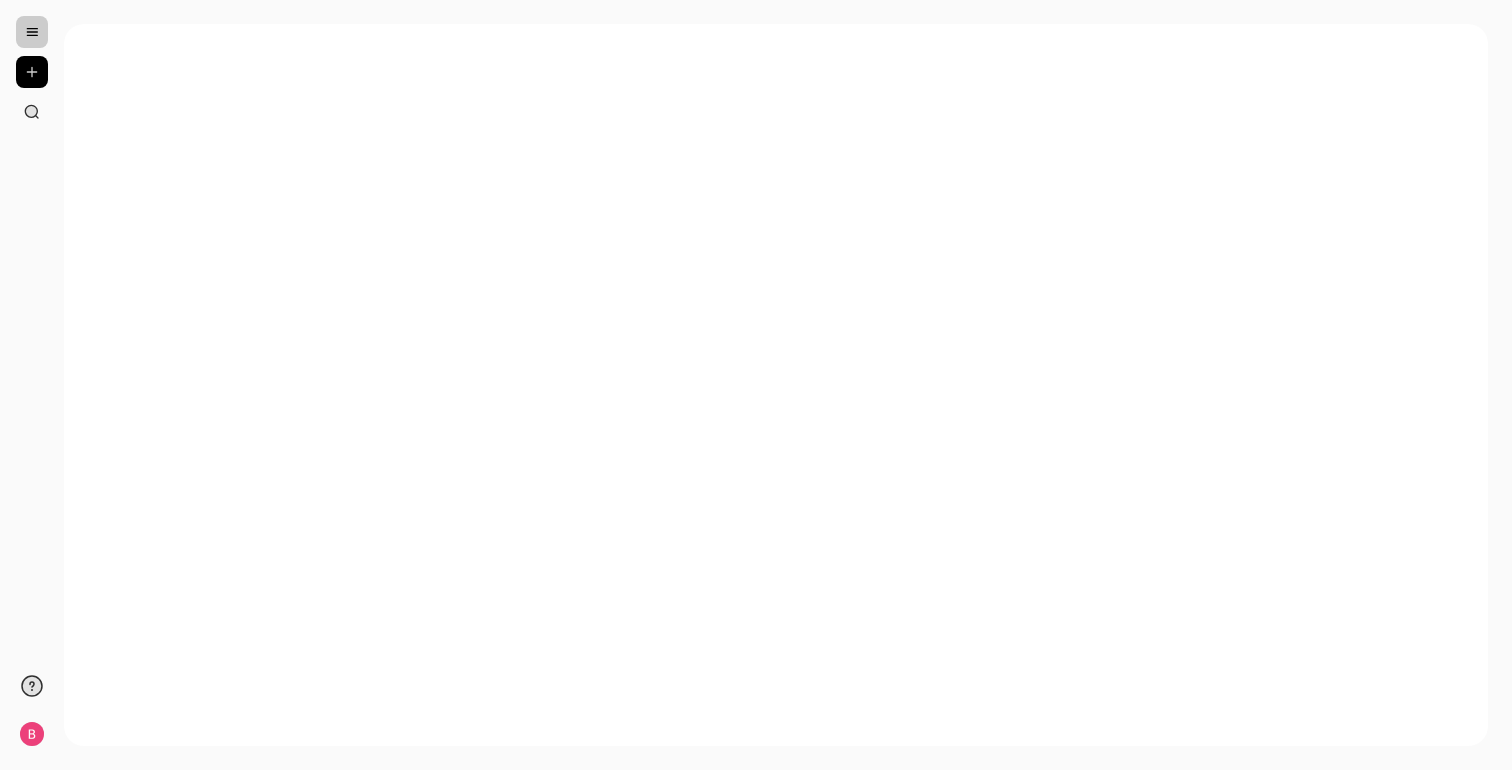 scroll, scrollTop: 0, scrollLeft: 0, axis: both 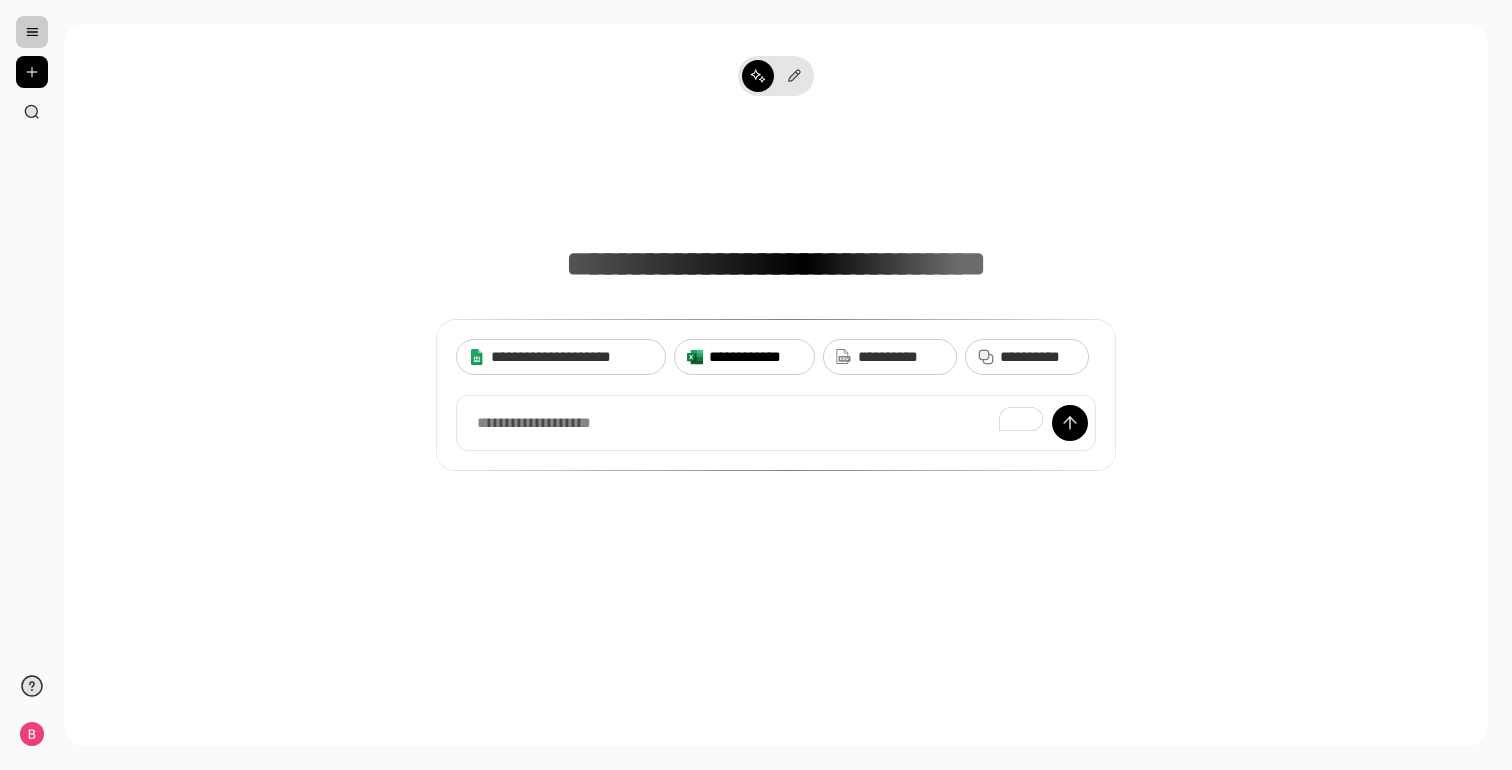 click on "**********" at bounding box center [755, 357] 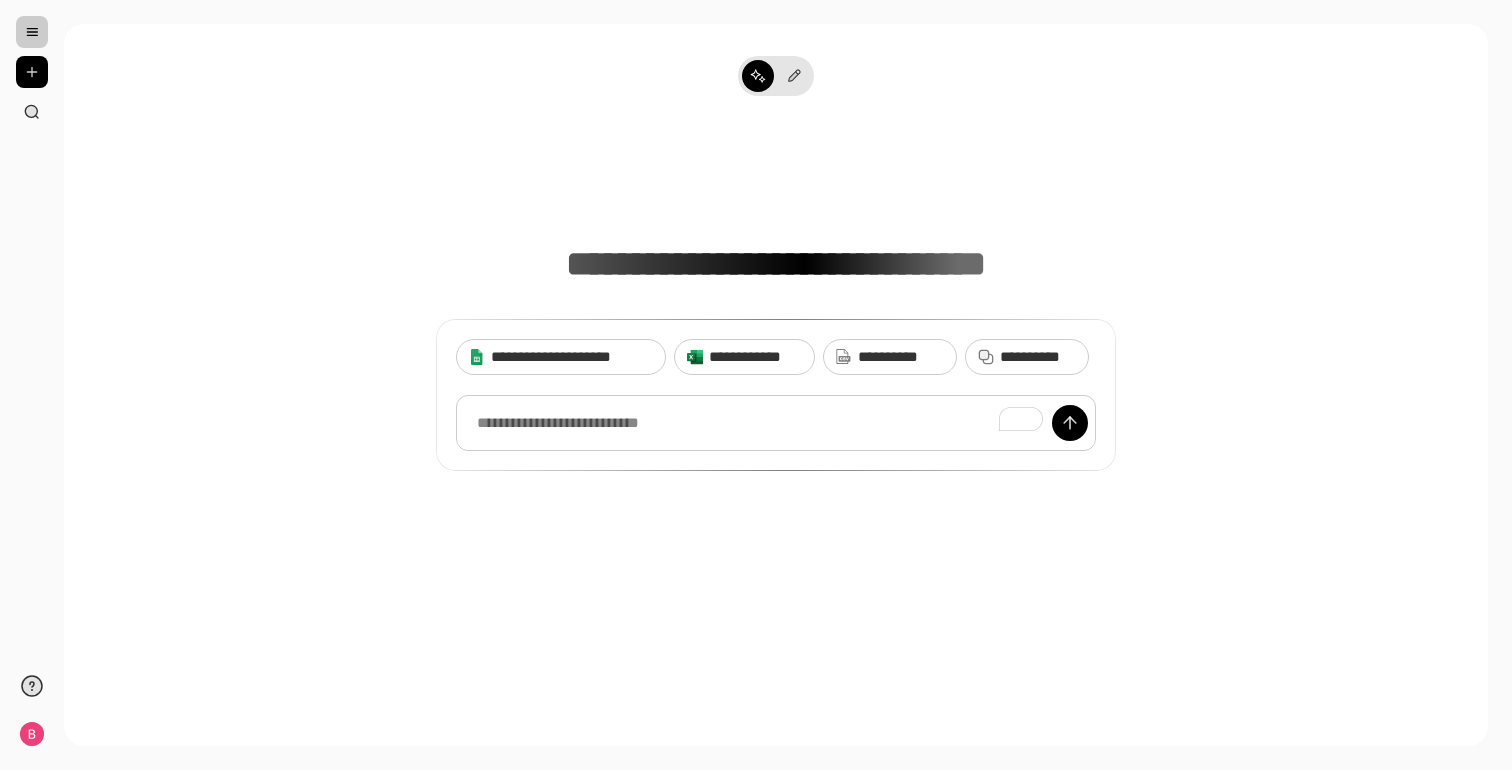 click at bounding box center [776, 423] 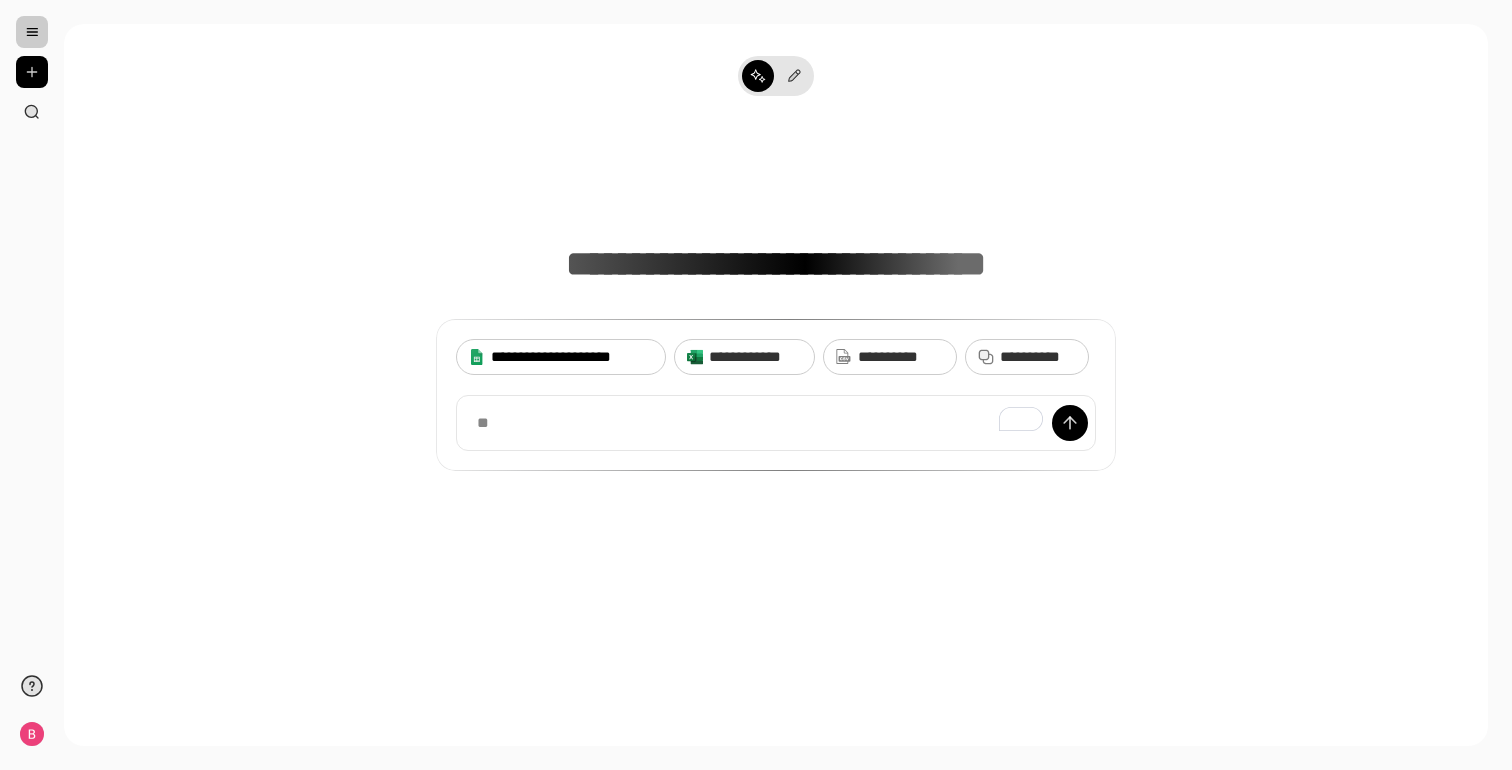 click on "**********" at bounding box center (572, 357) 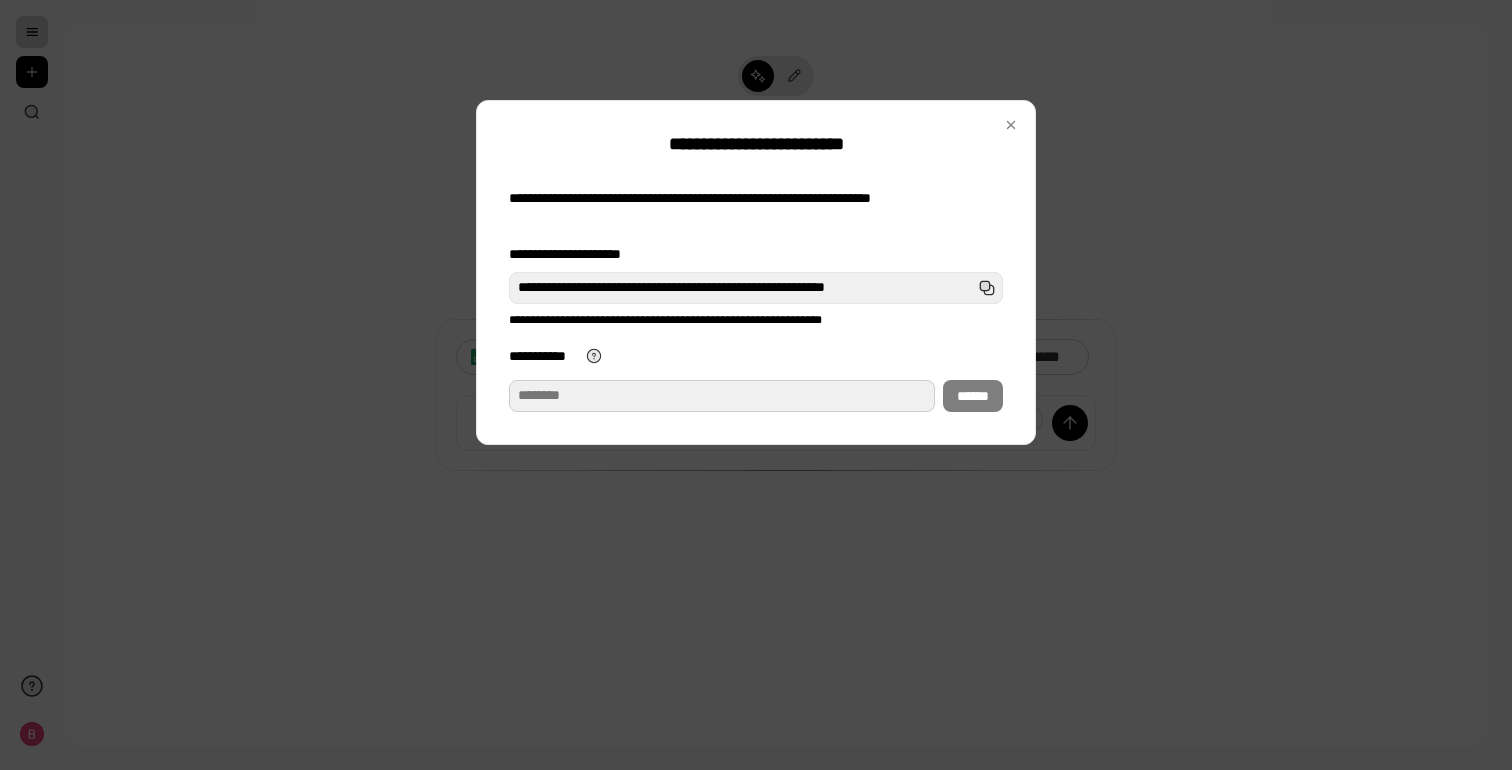 paste on "**********" 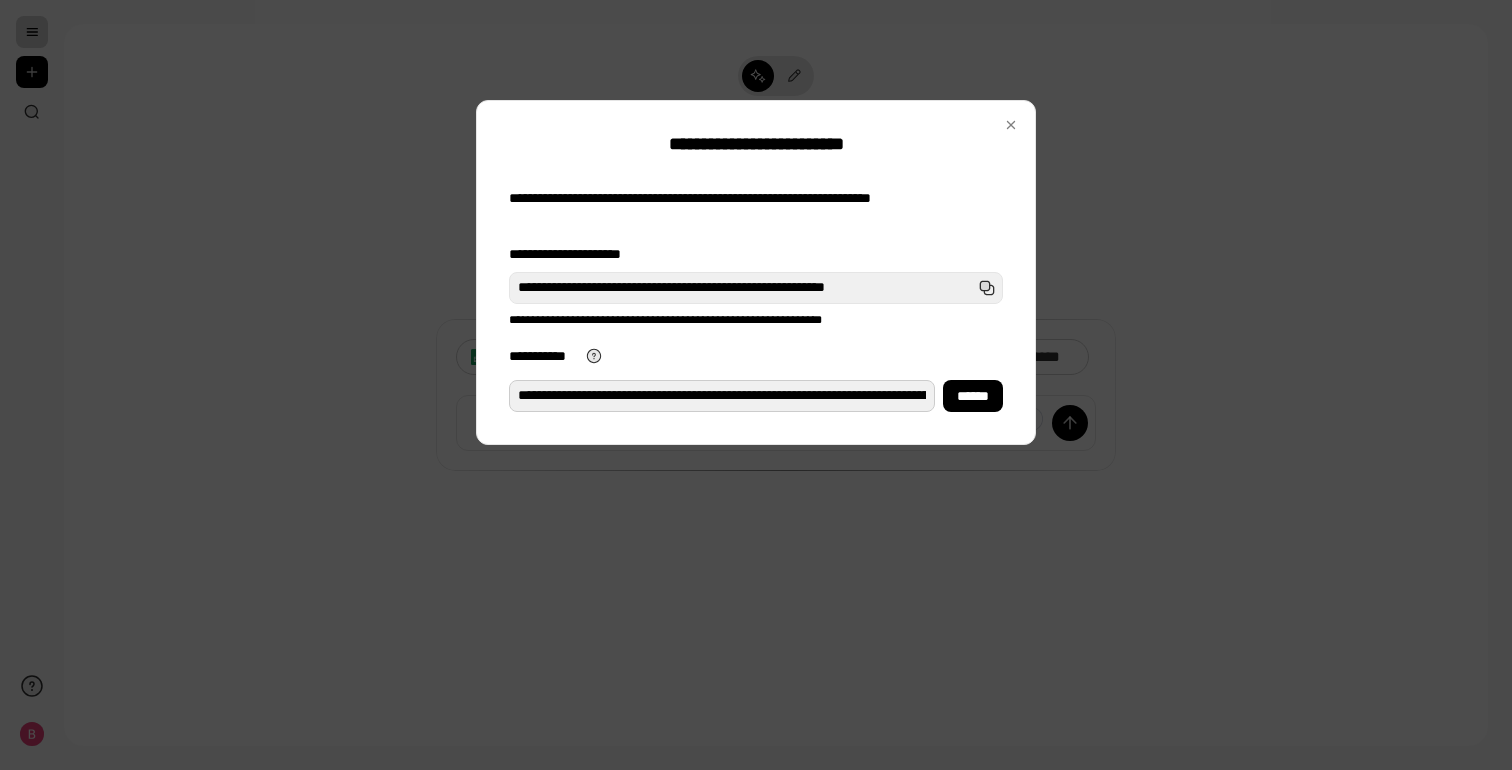 scroll, scrollTop: 0, scrollLeft: 347, axis: horizontal 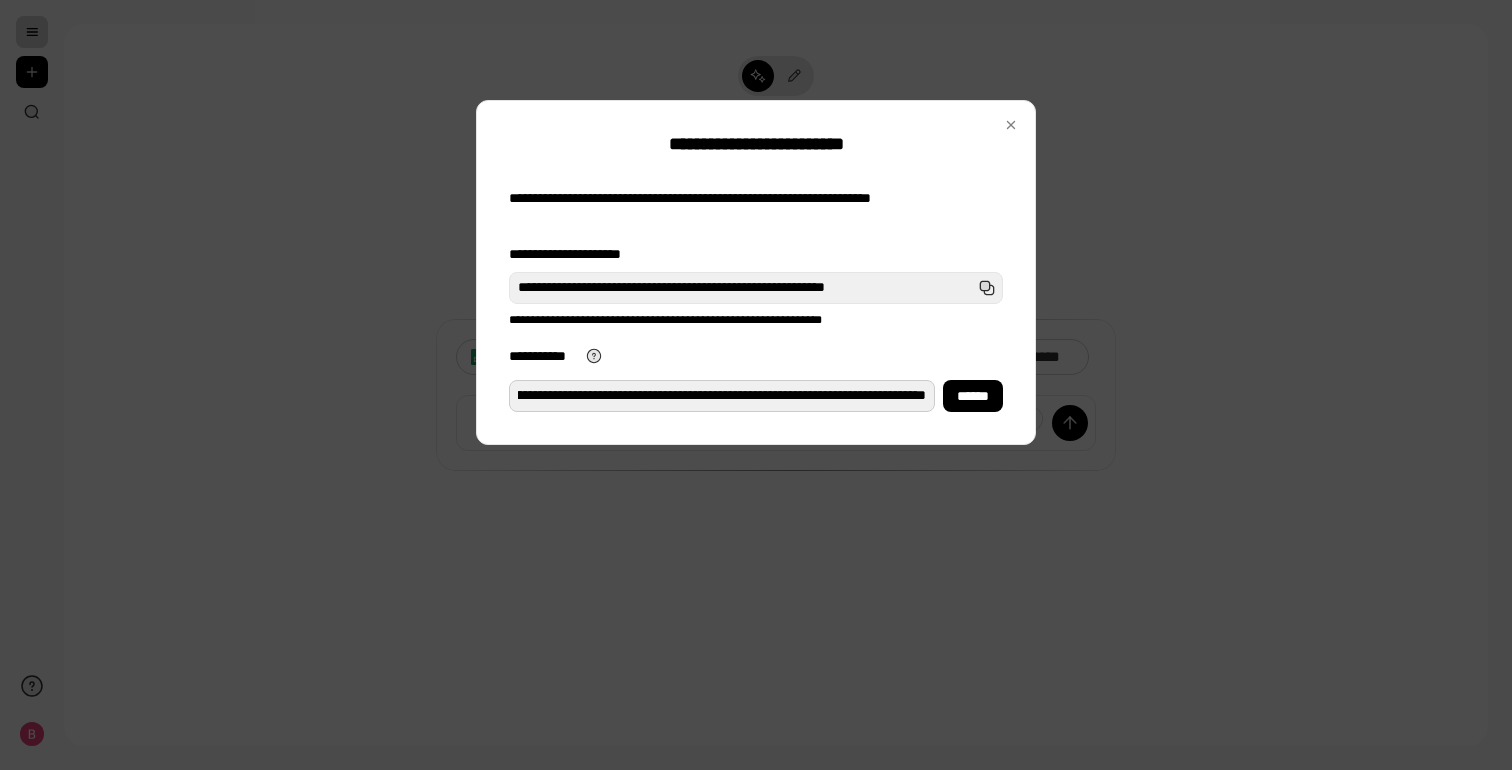 type on "**********" 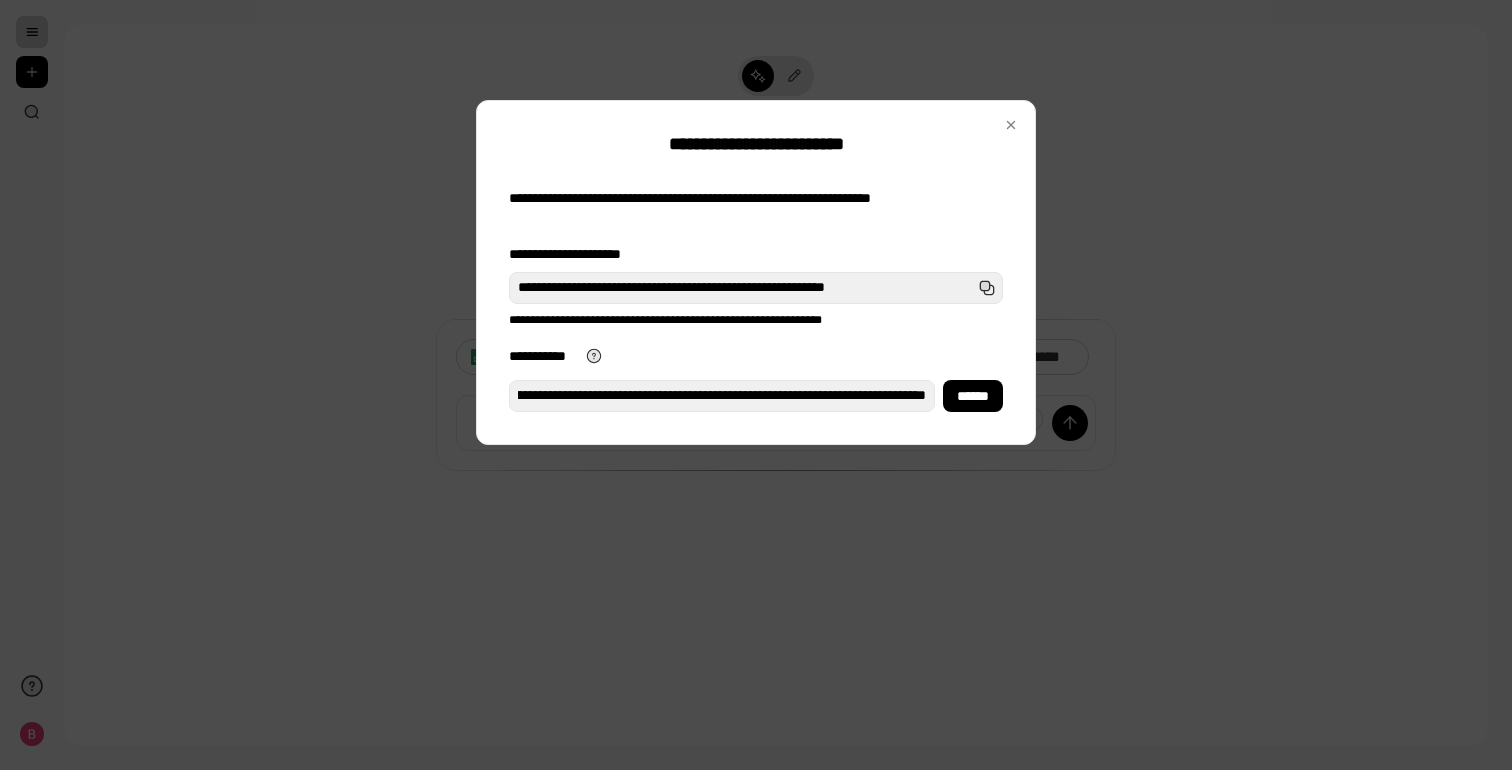 scroll, scrollTop: 0, scrollLeft: 0, axis: both 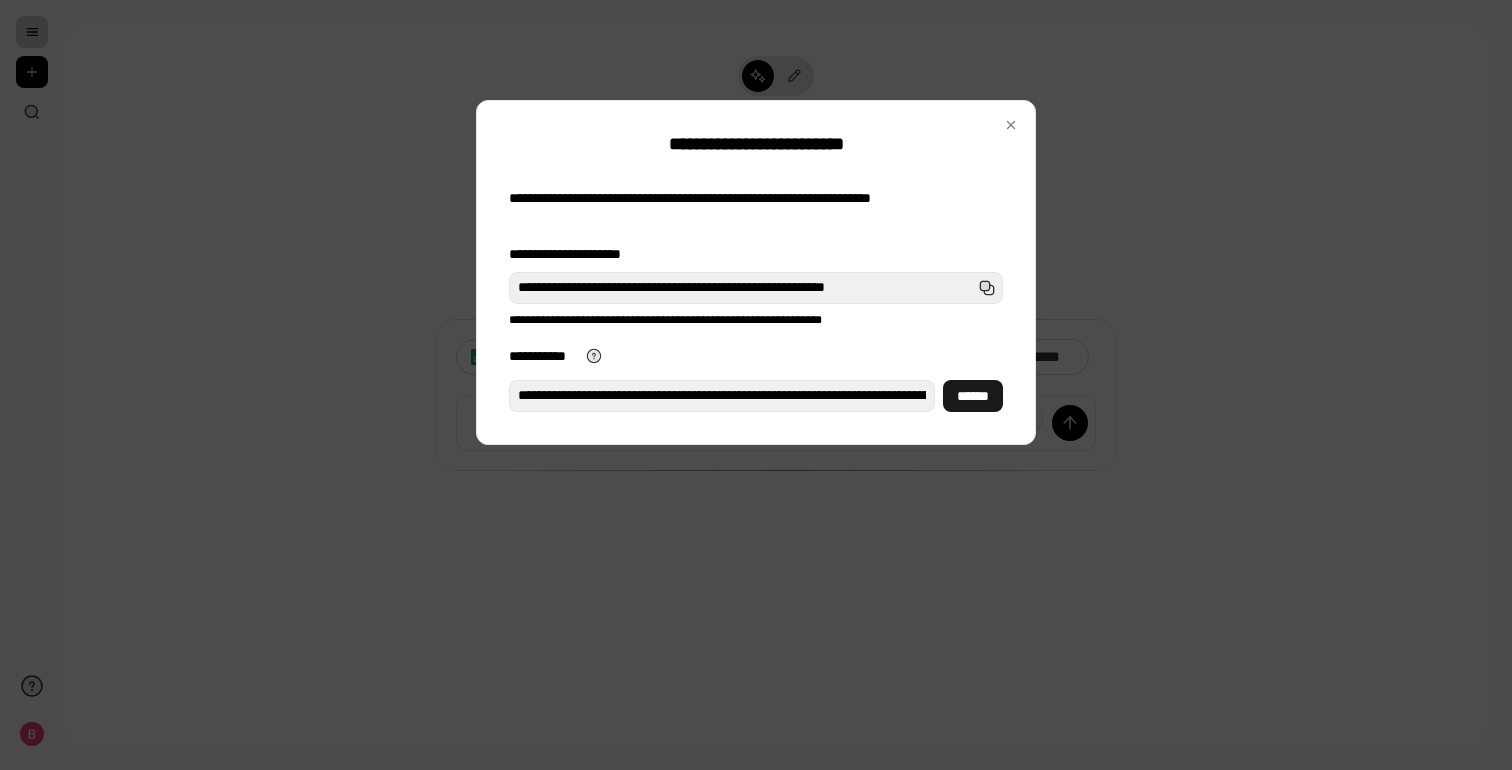 click on "******" at bounding box center (973, 396) 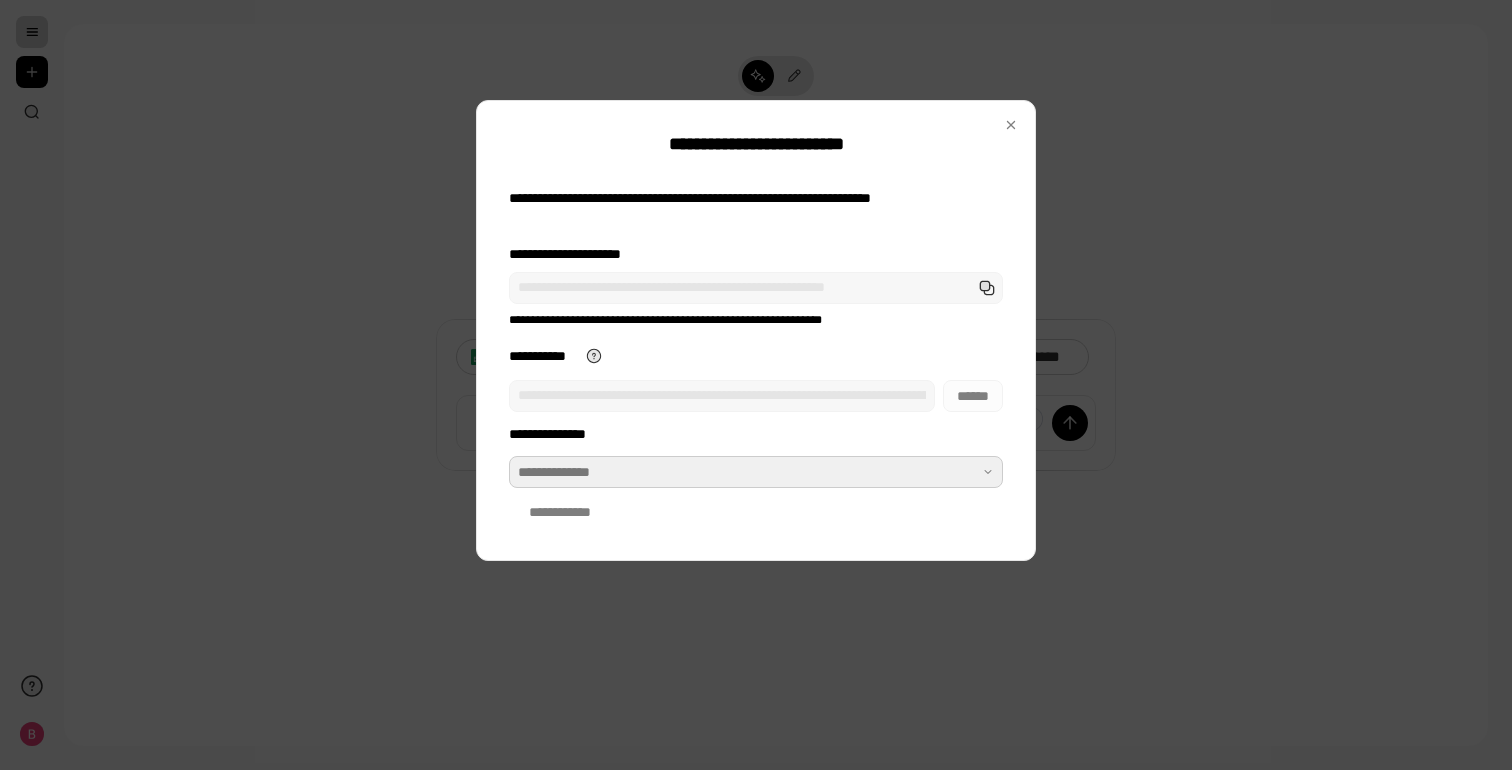 click at bounding box center [756, 472] 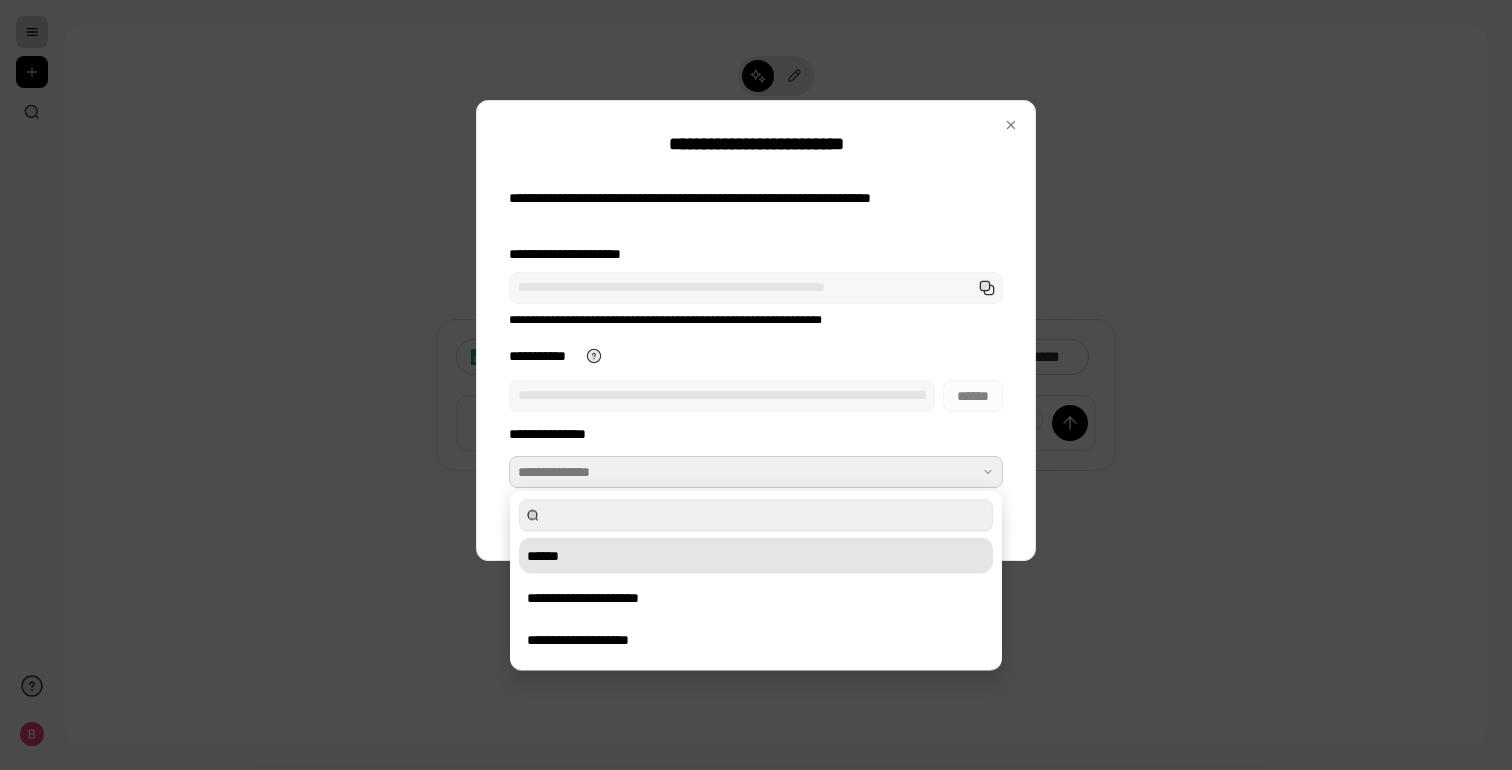 click on "******" at bounding box center (756, 556) 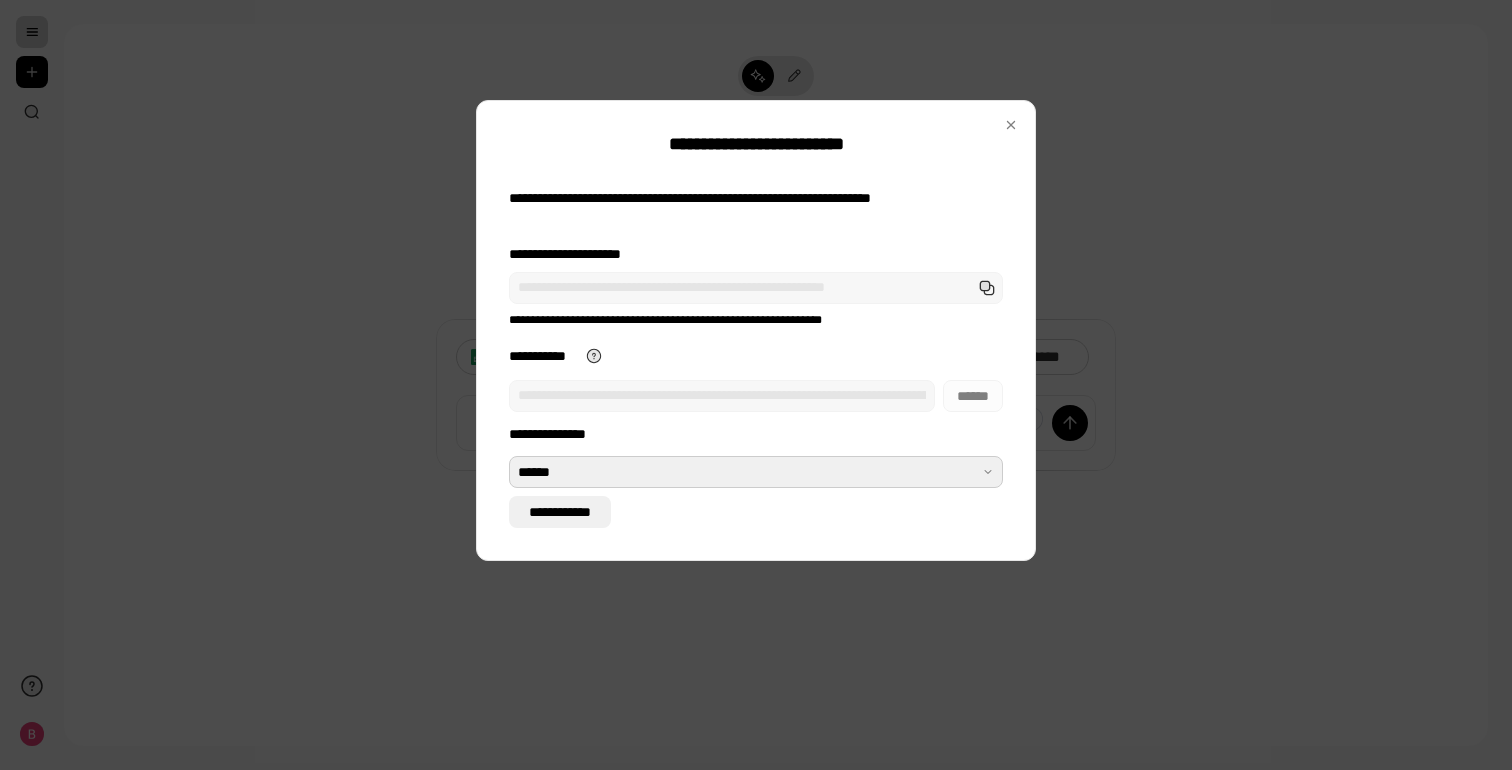 click on "**********" at bounding box center [560, 512] 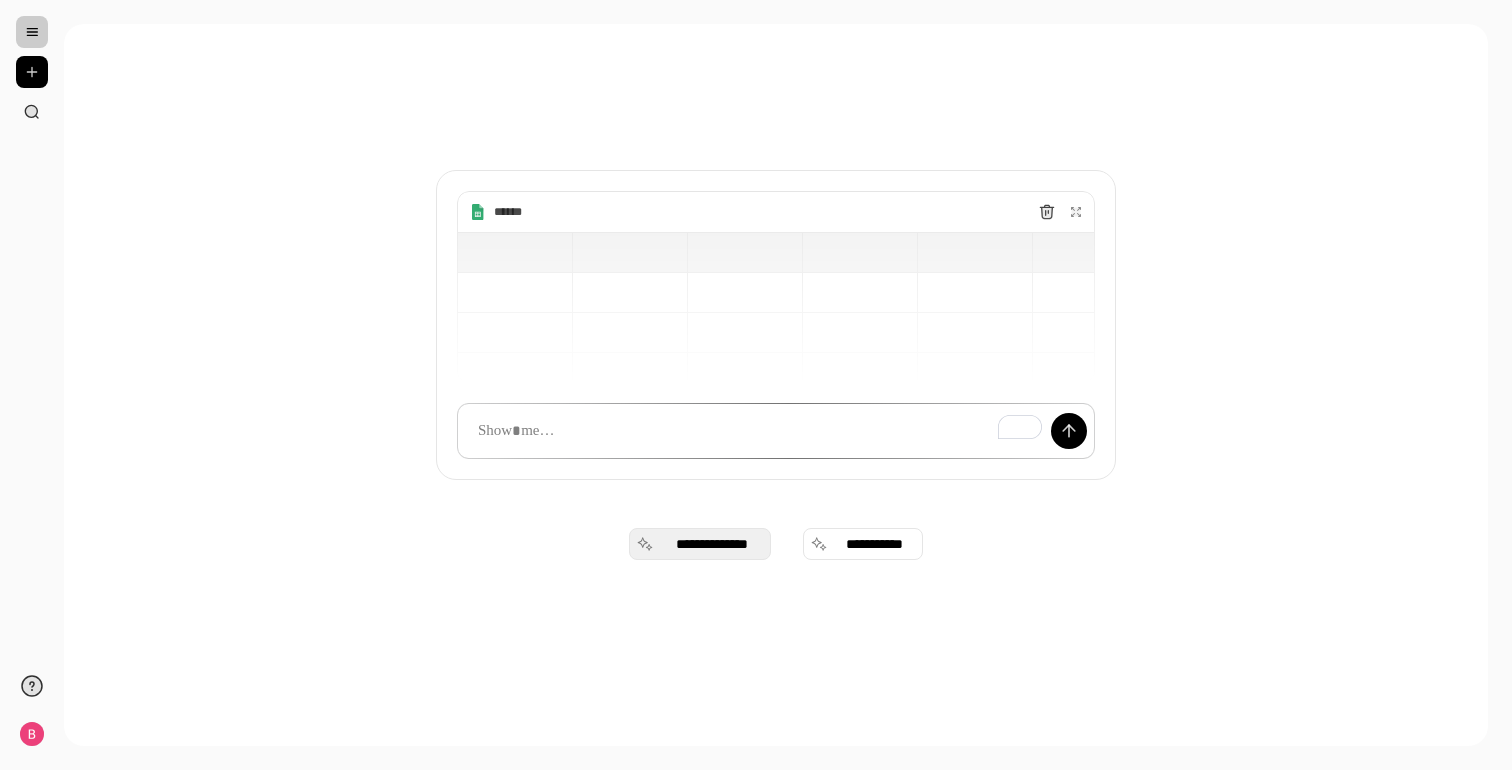 click on "**********" at bounding box center [712, 544] 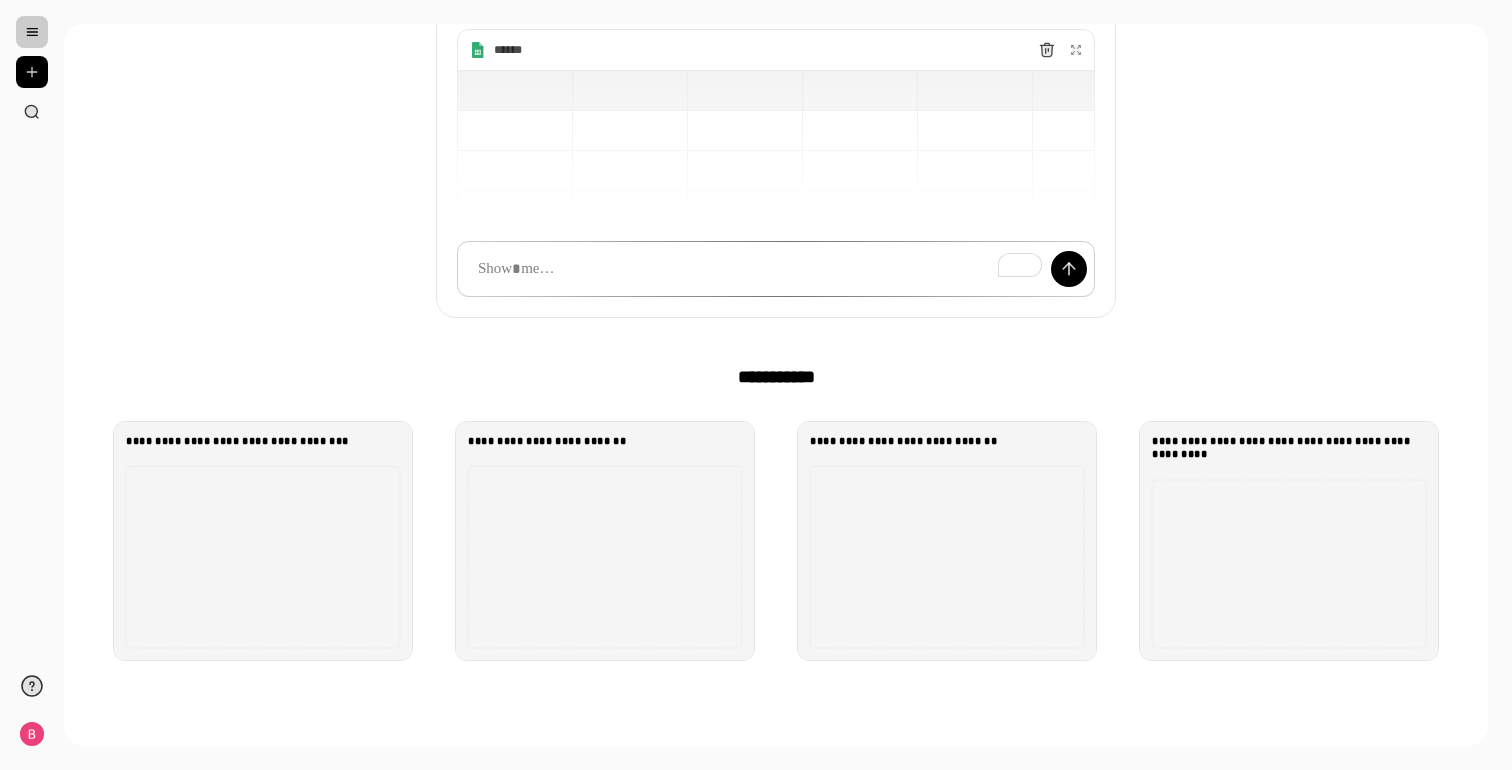 scroll, scrollTop: 171, scrollLeft: 0, axis: vertical 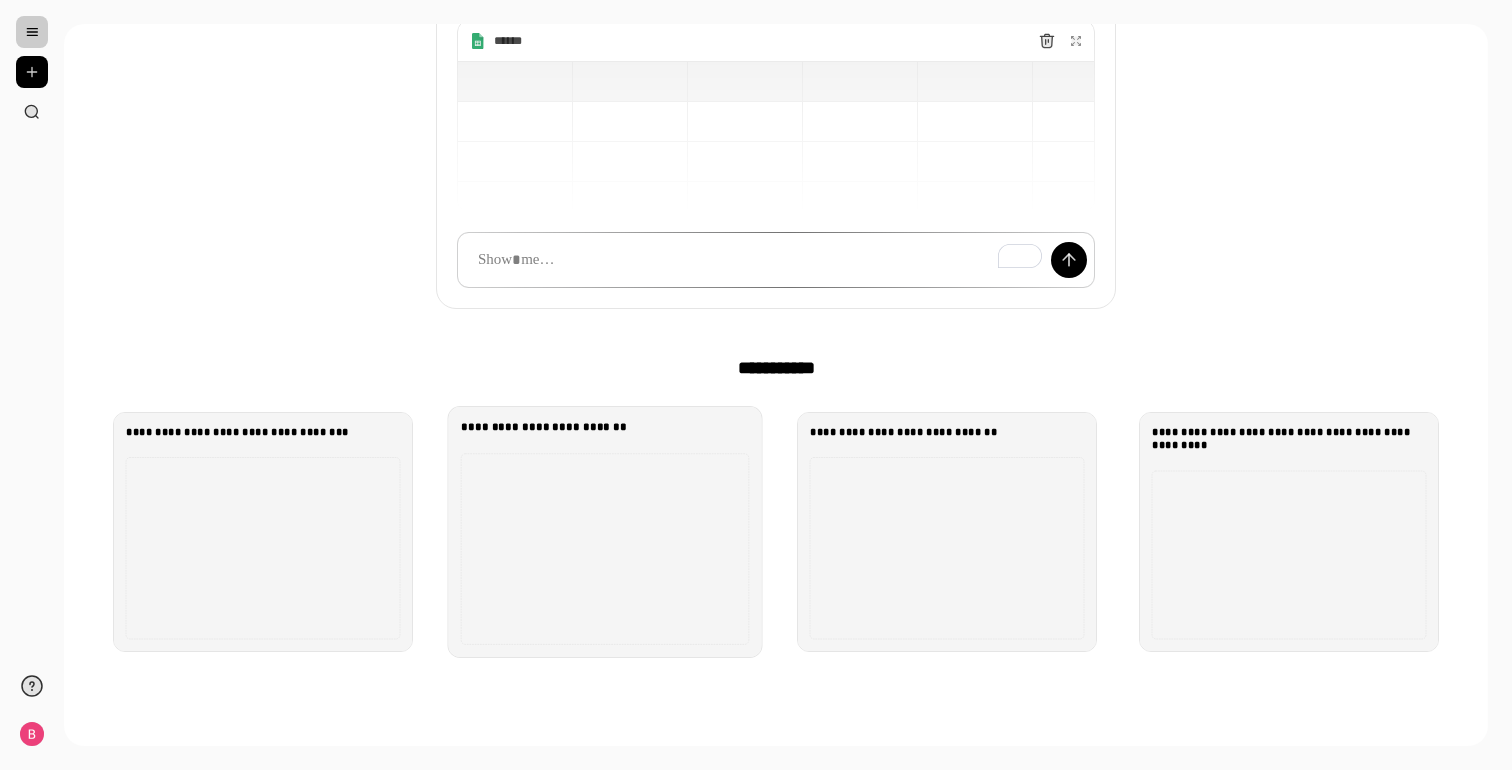 click 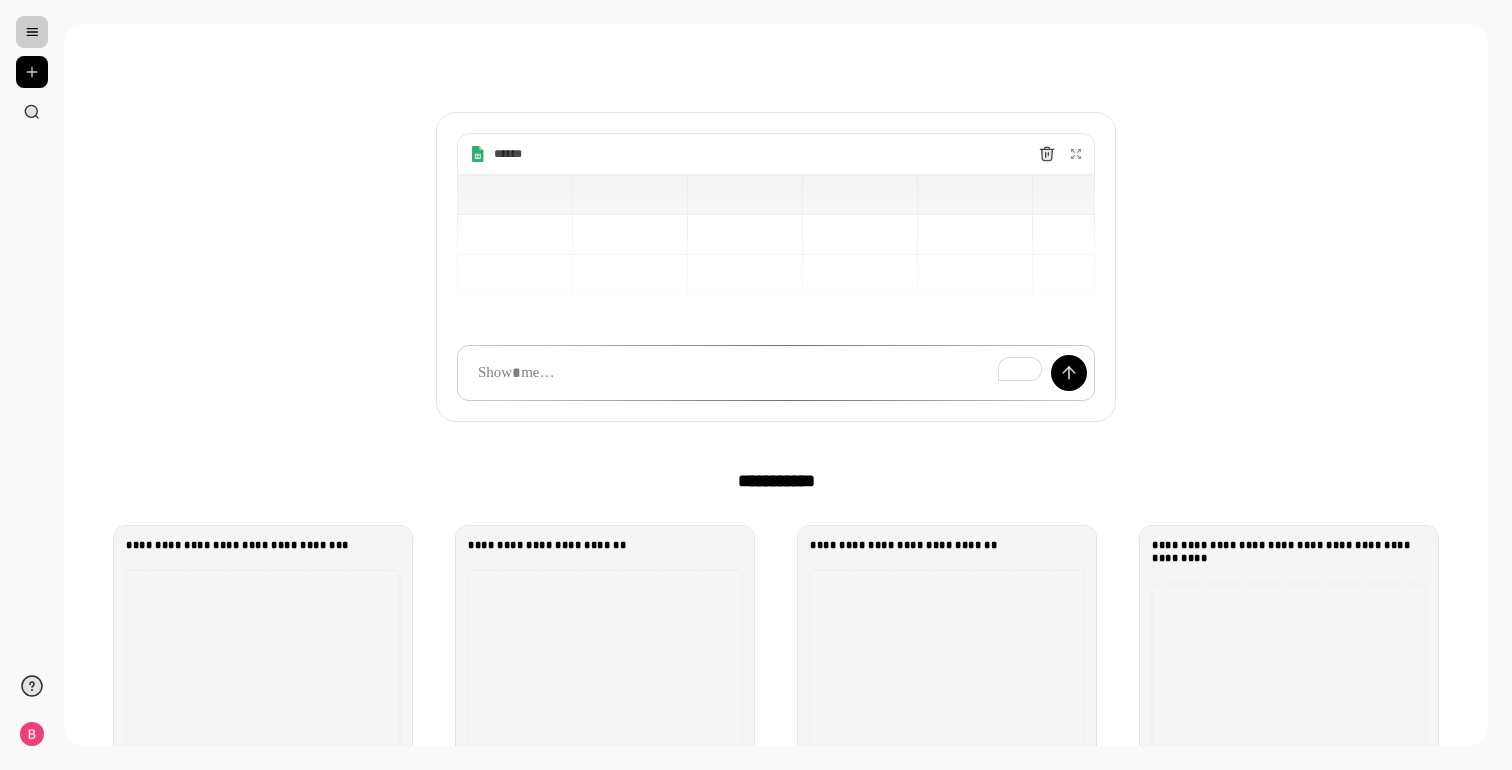 scroll, scrollTop: 0, scrollLeft: 0, axis: both 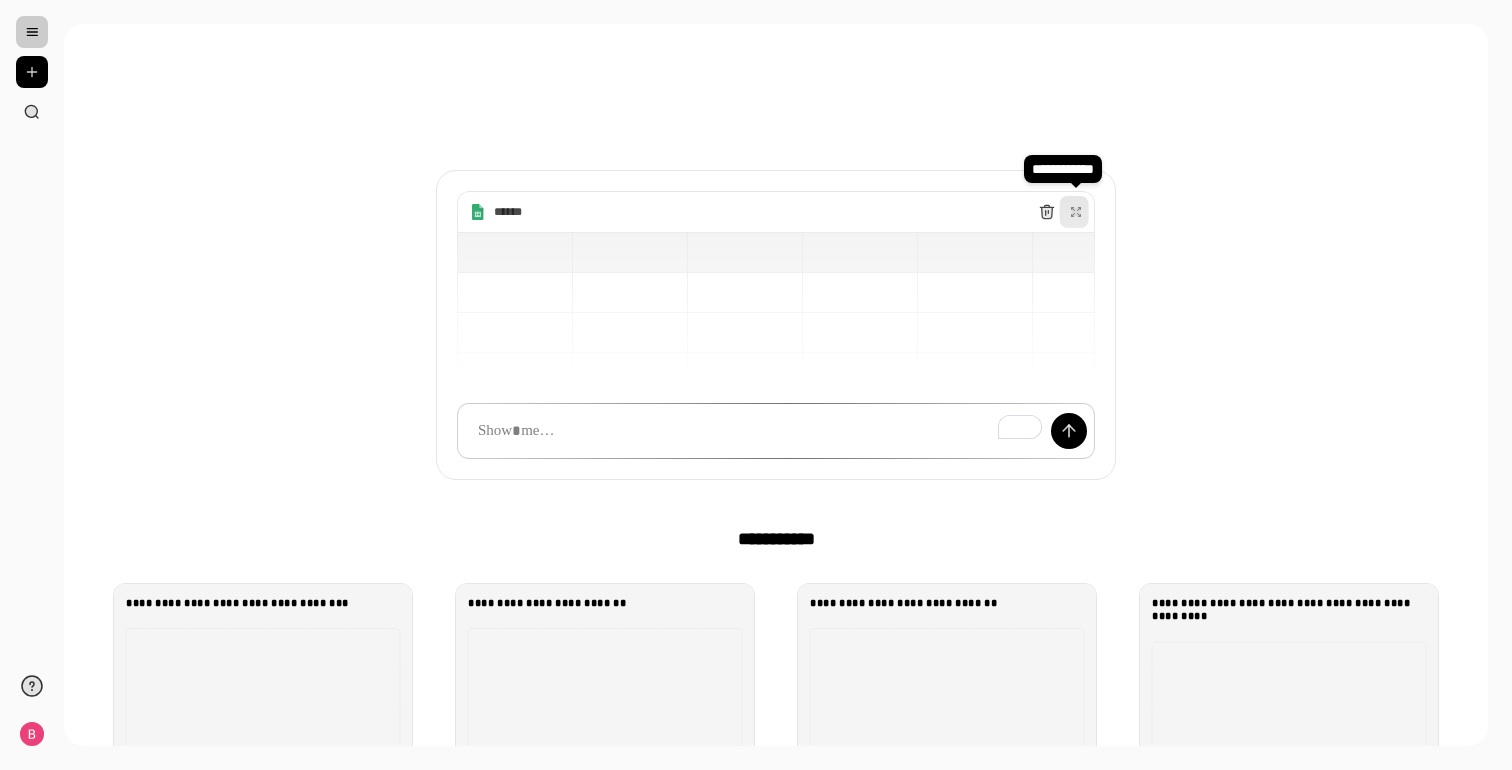 click 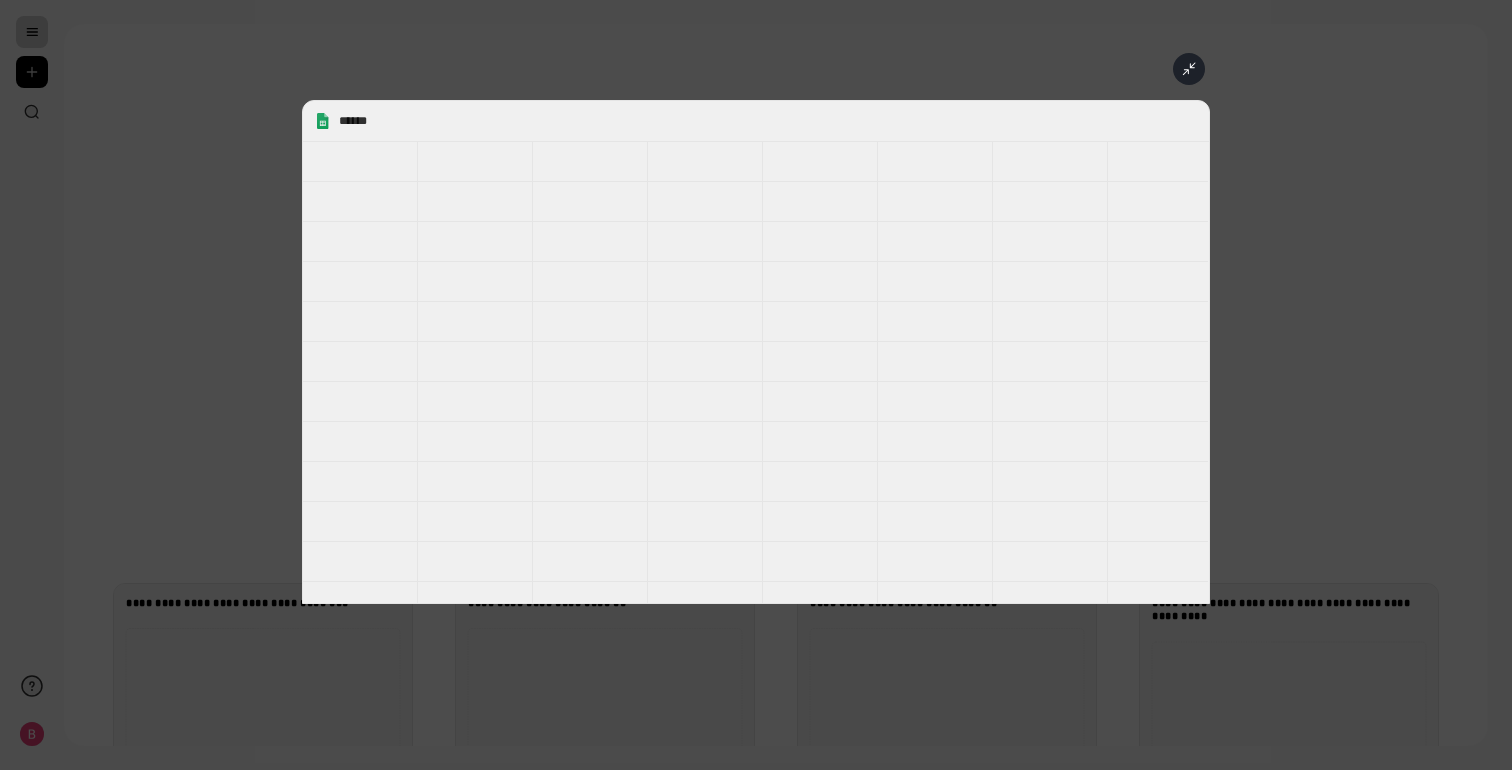 click on "******" at bounding box center (756, 352) 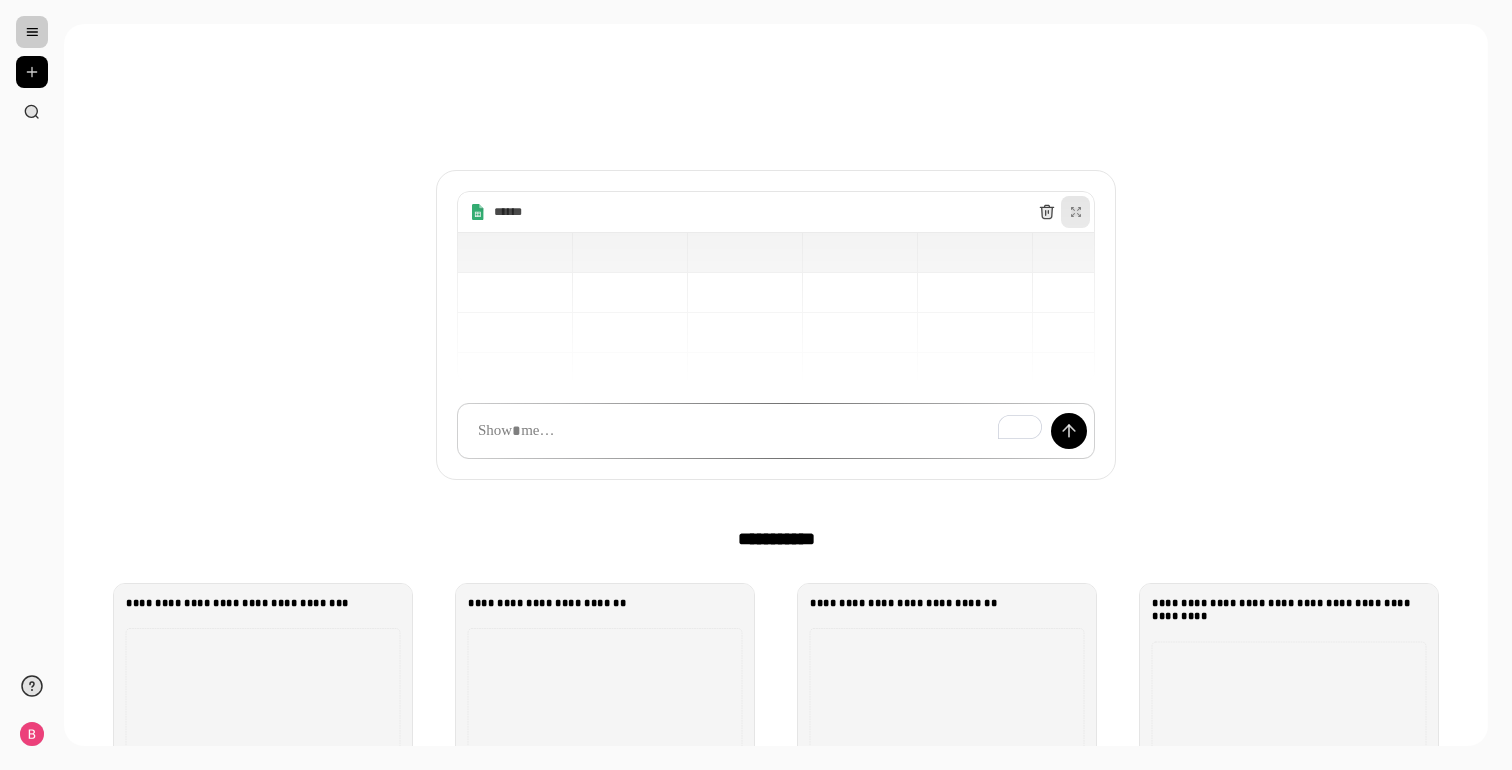 click at bounding box center (32, 32) 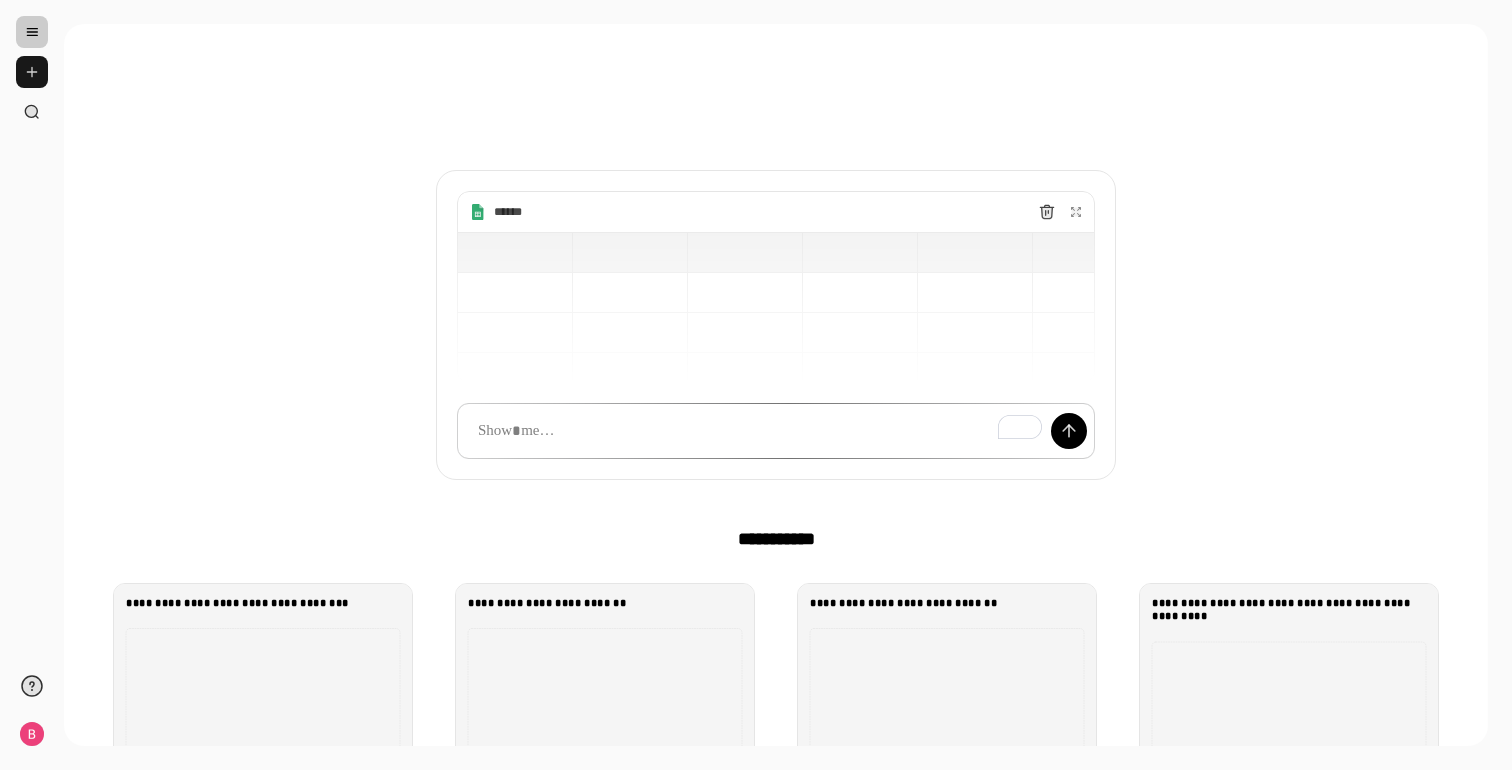 click at bounding box center [32, 72] 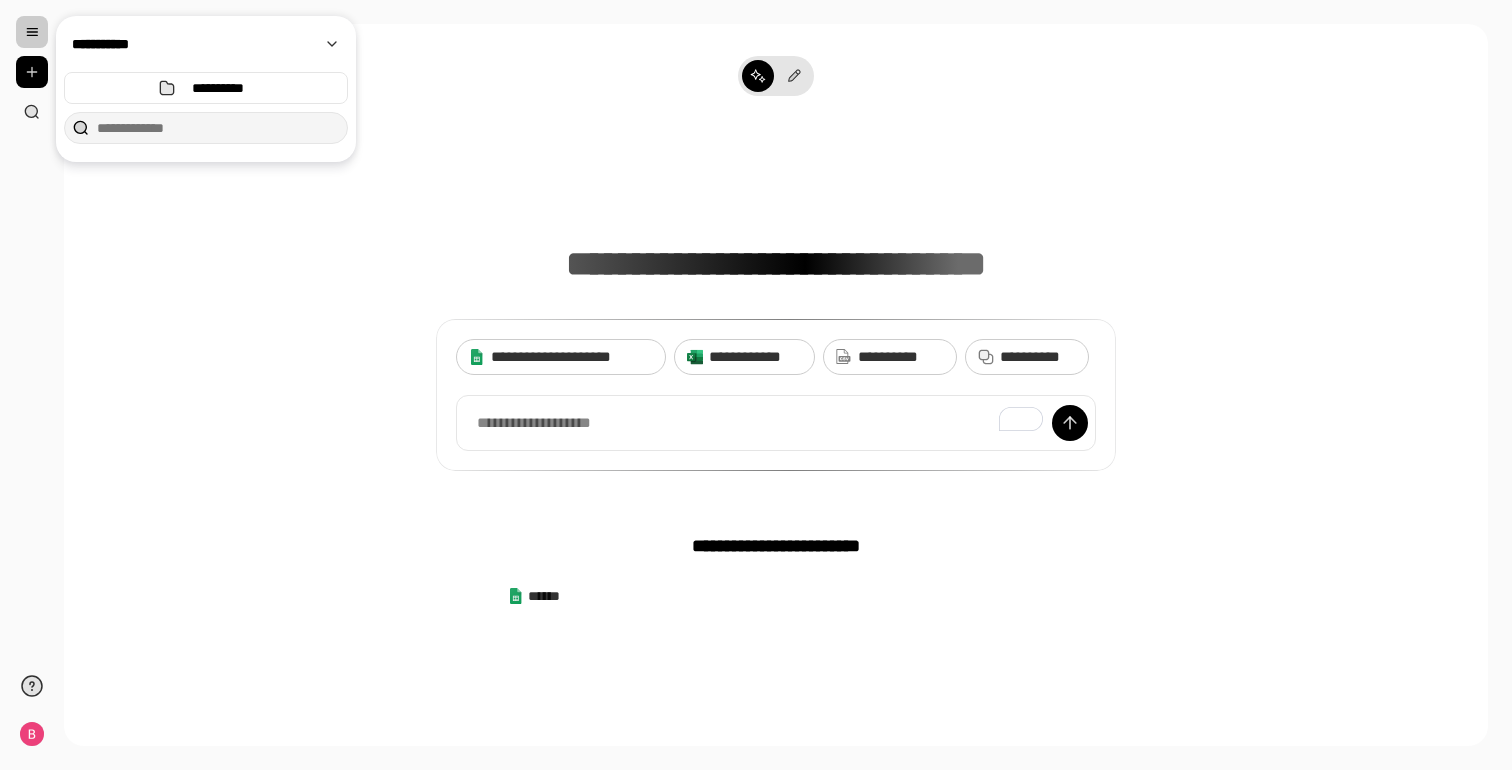 click at bounding box center [32, 32] 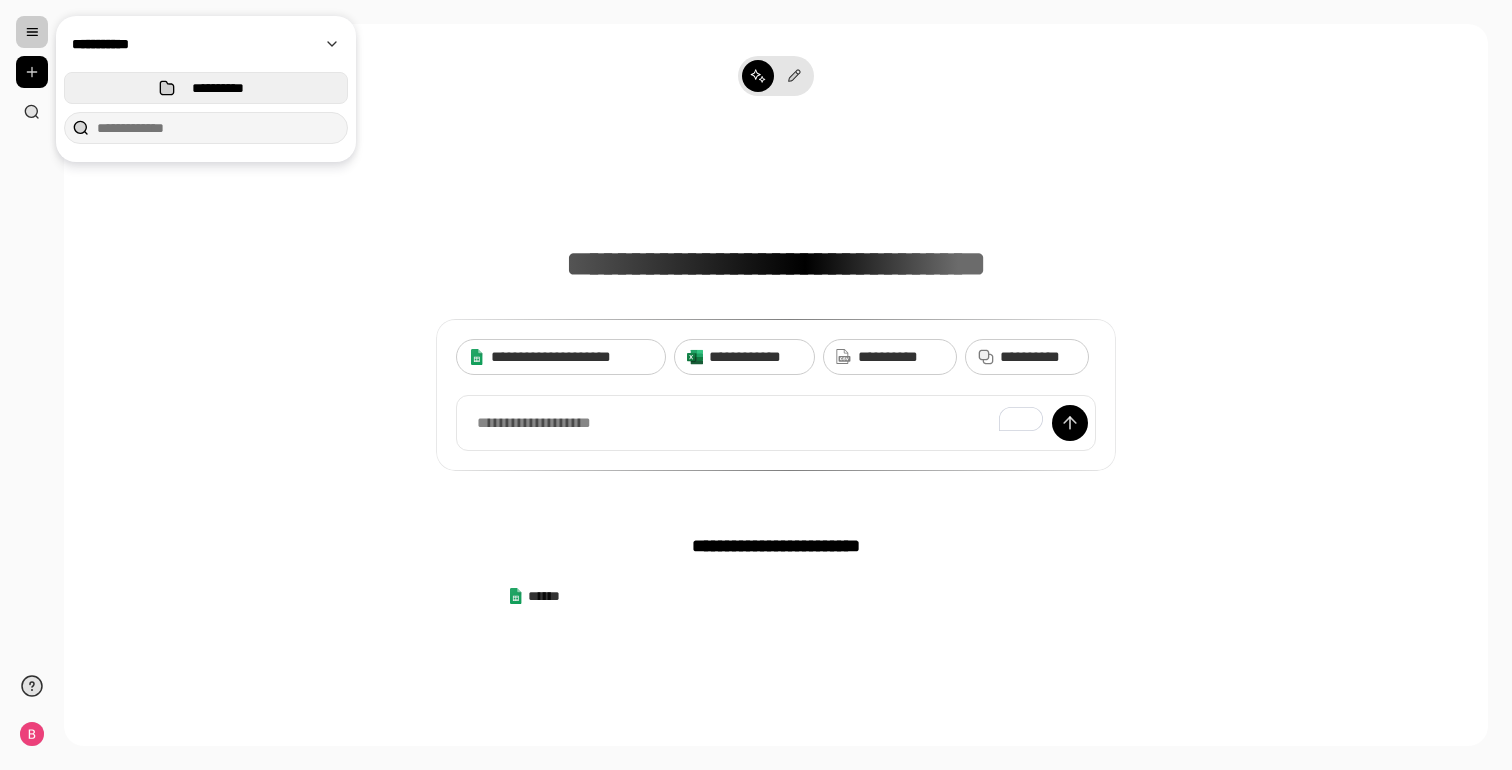 click on "**********" at bounding box center [206, 88] 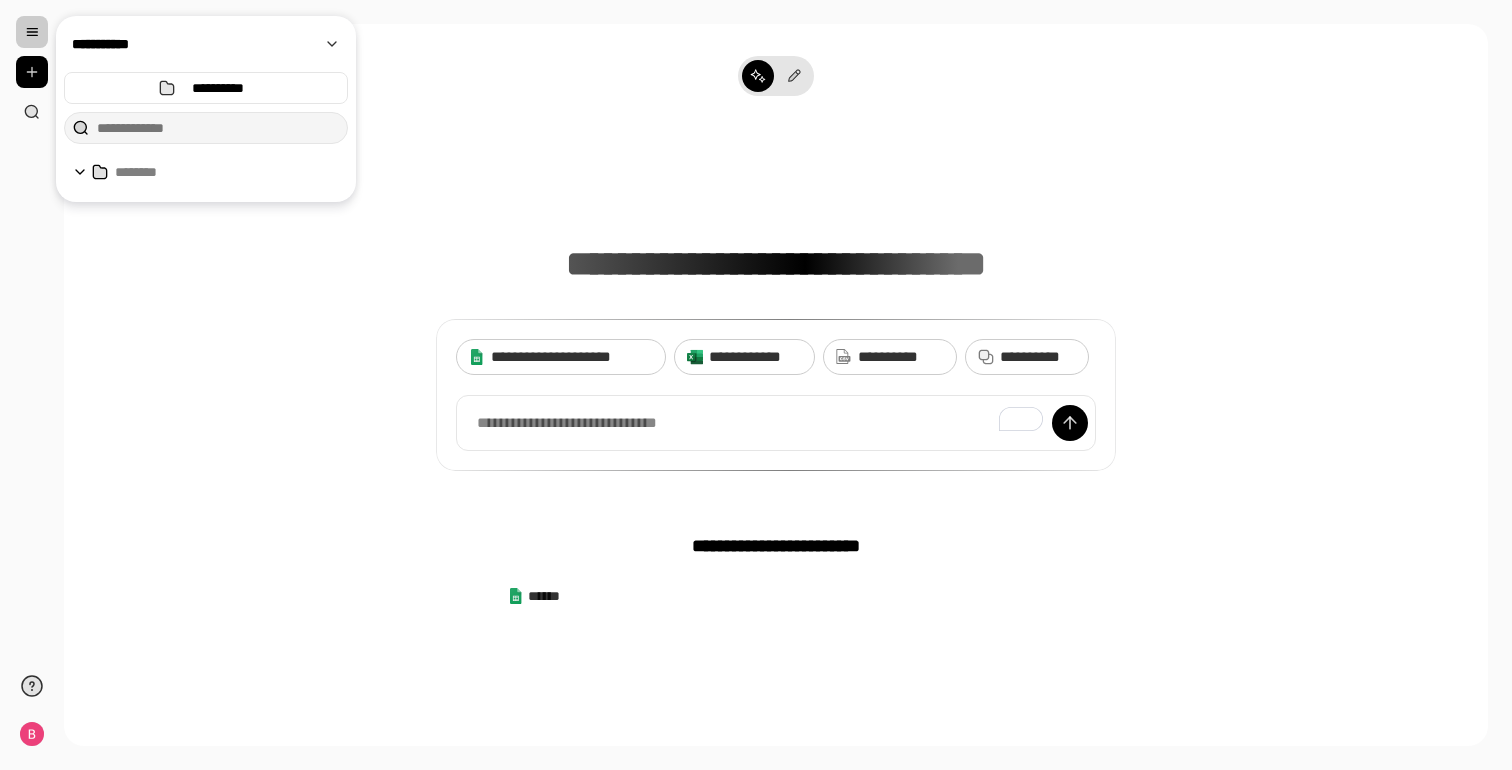 click on "**********" at bounding box center (776, 299) 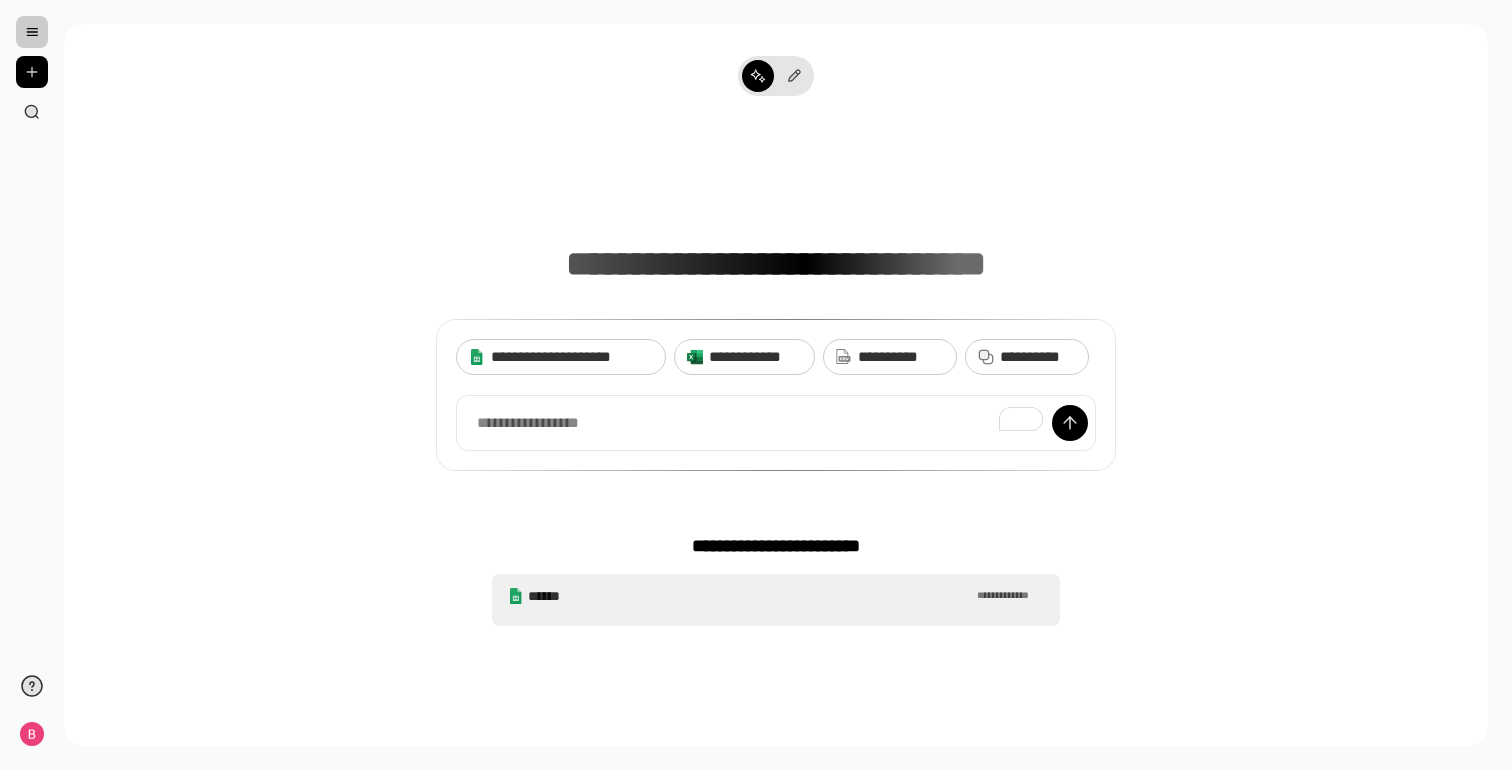 click on "******" at bounding box center (750, 596) 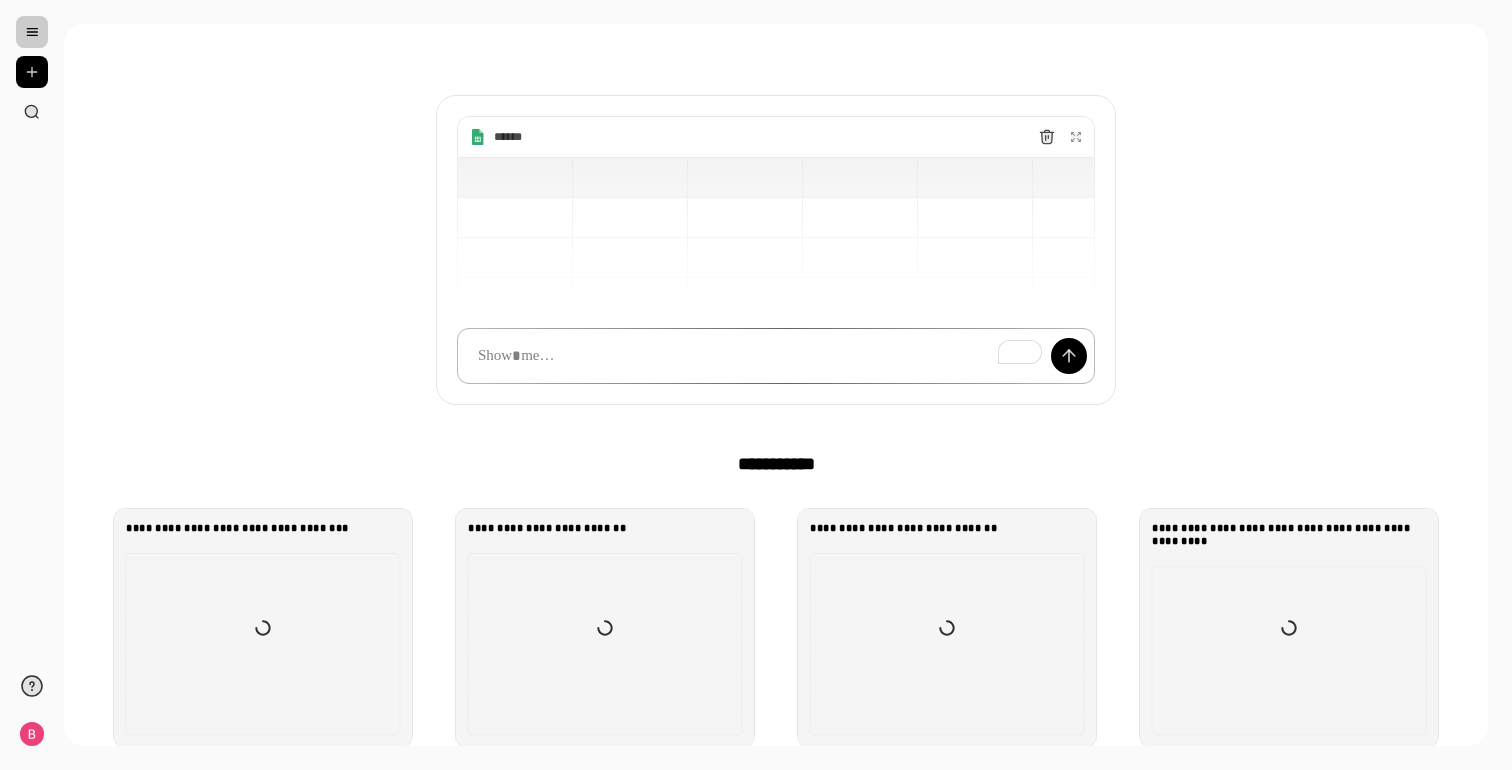 scroll, scrollTop: 85, scrollLeft: 0, axis: vertical 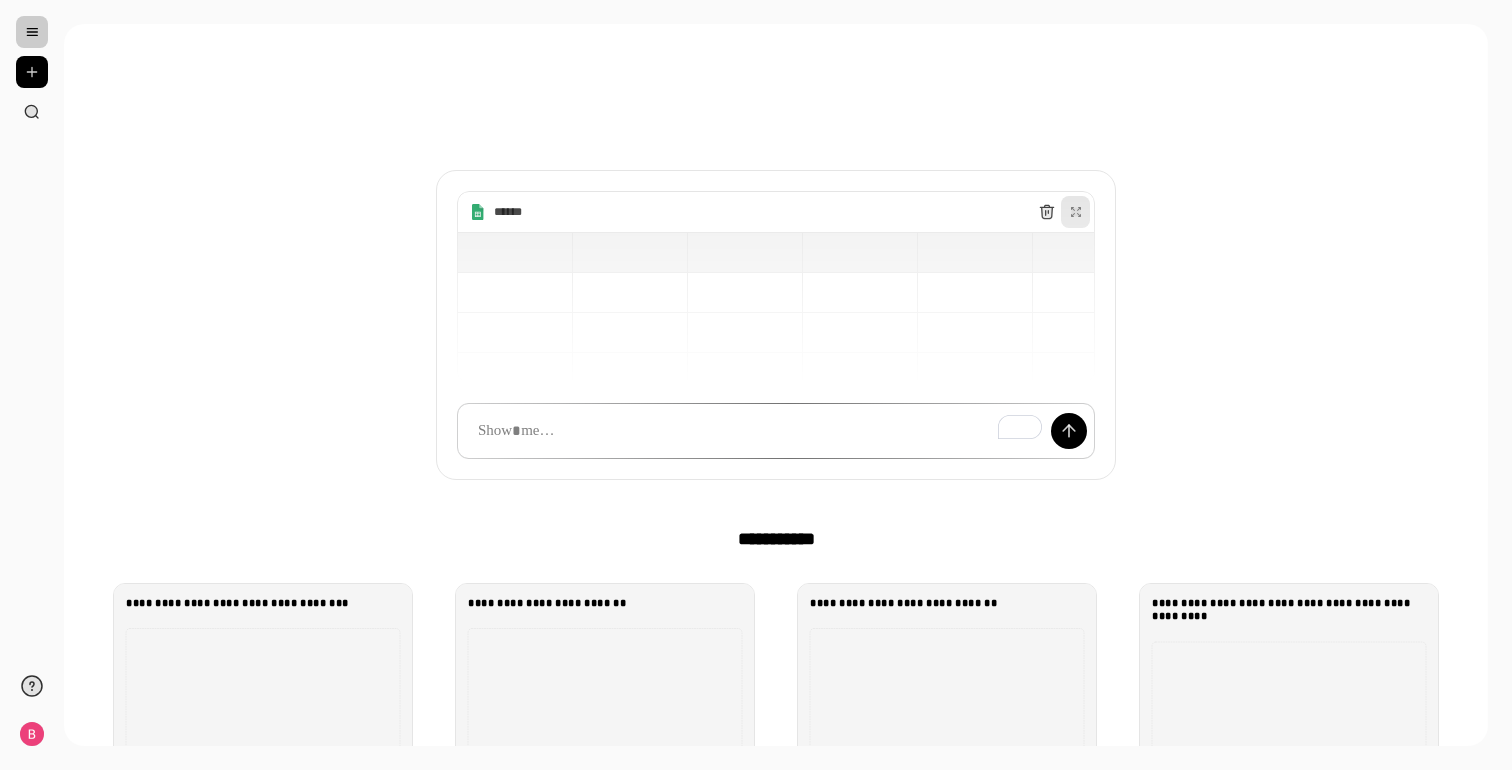 click 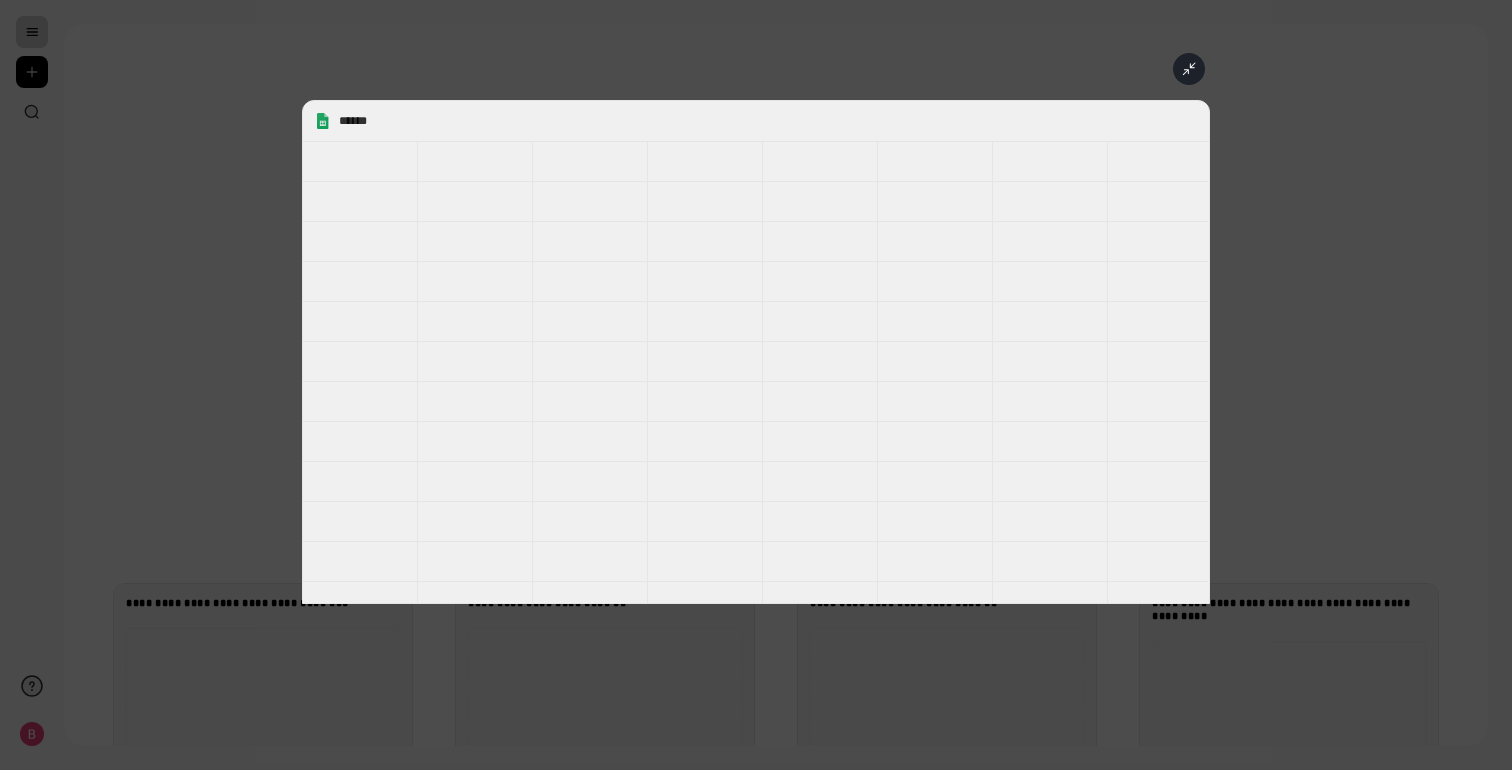 click on "******" at bounding box center [756, 352] 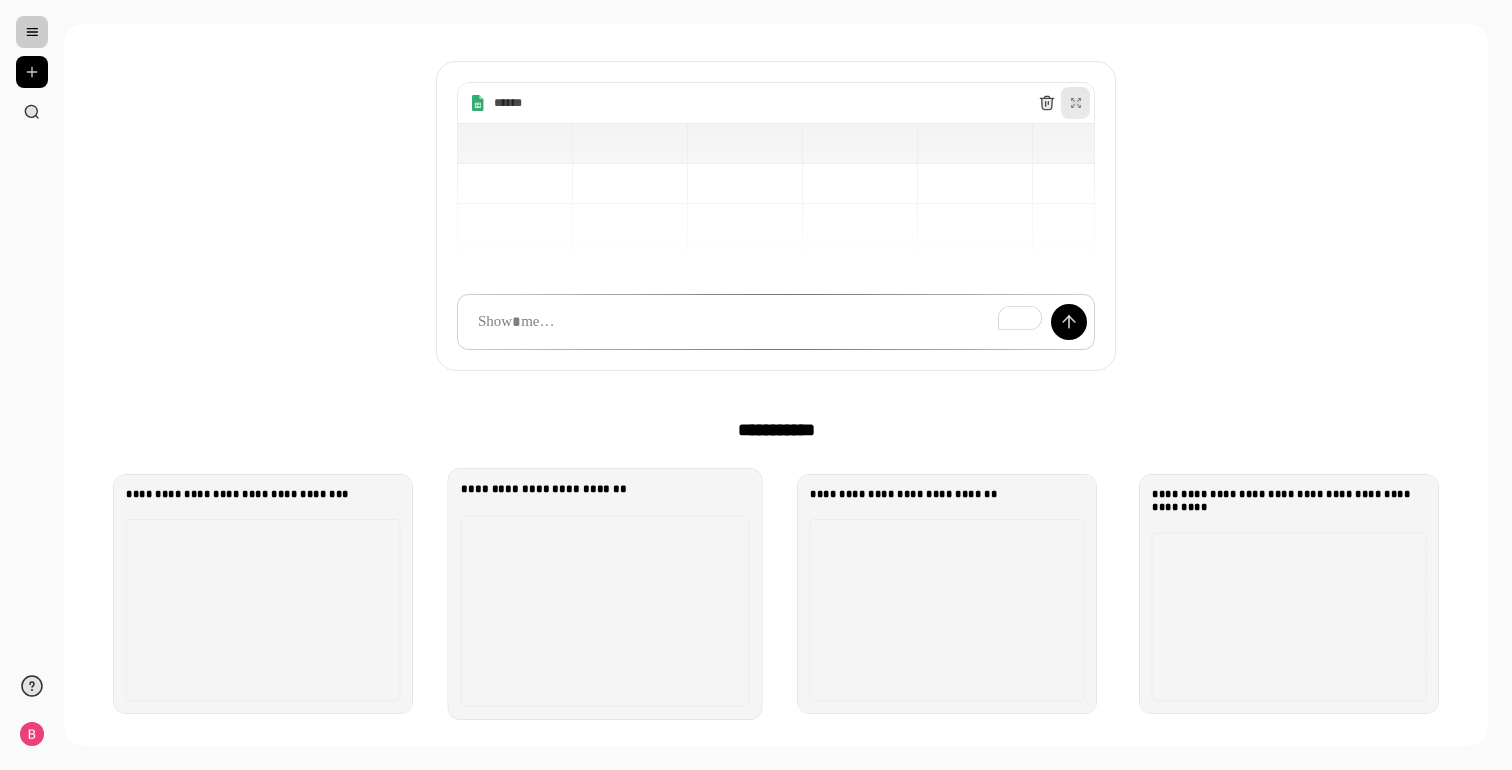 scroll, scrollTop: 111, scrollLeft: 0, axis: vertical 